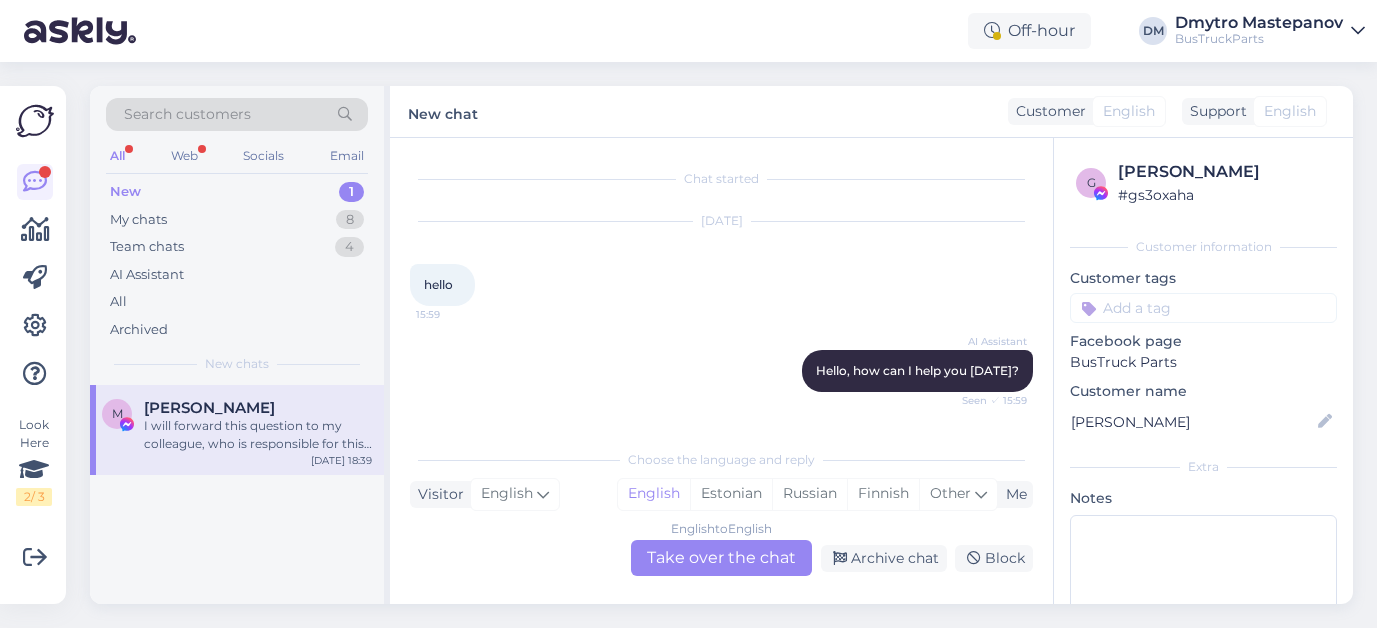 scroll, scrollTop: 0, scrollLeft: 0, axis: both 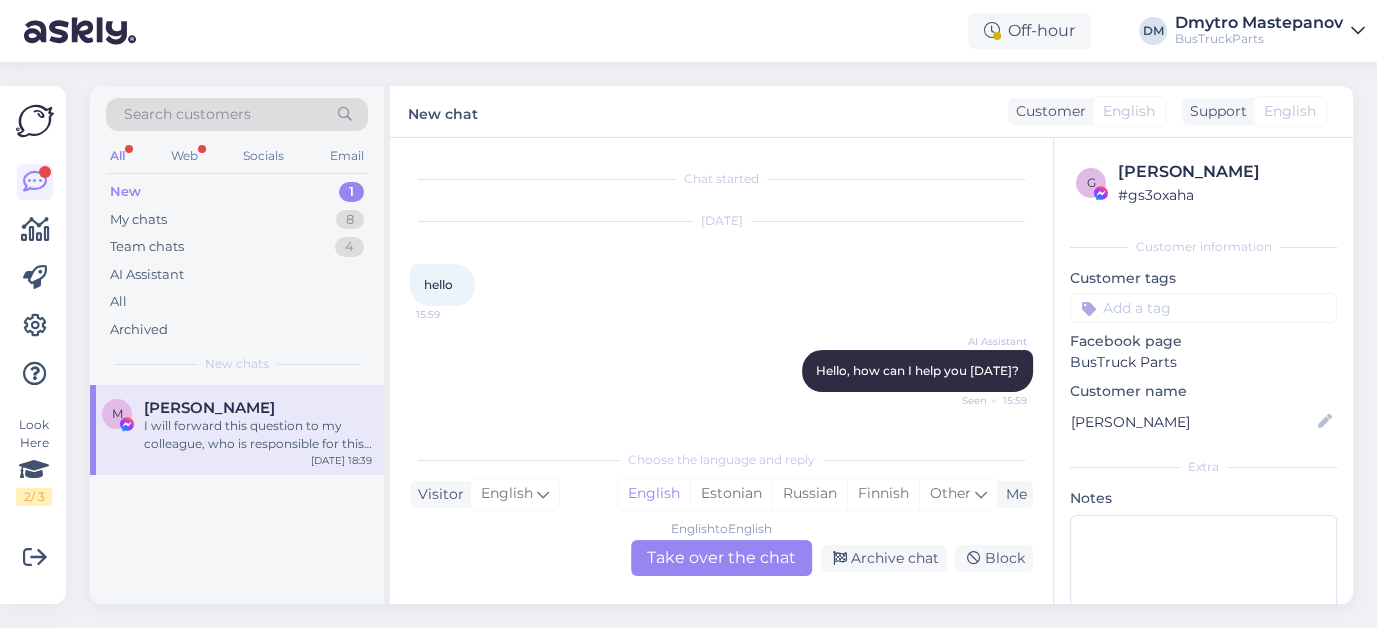 click on "New" at bounding box center [125, 192] 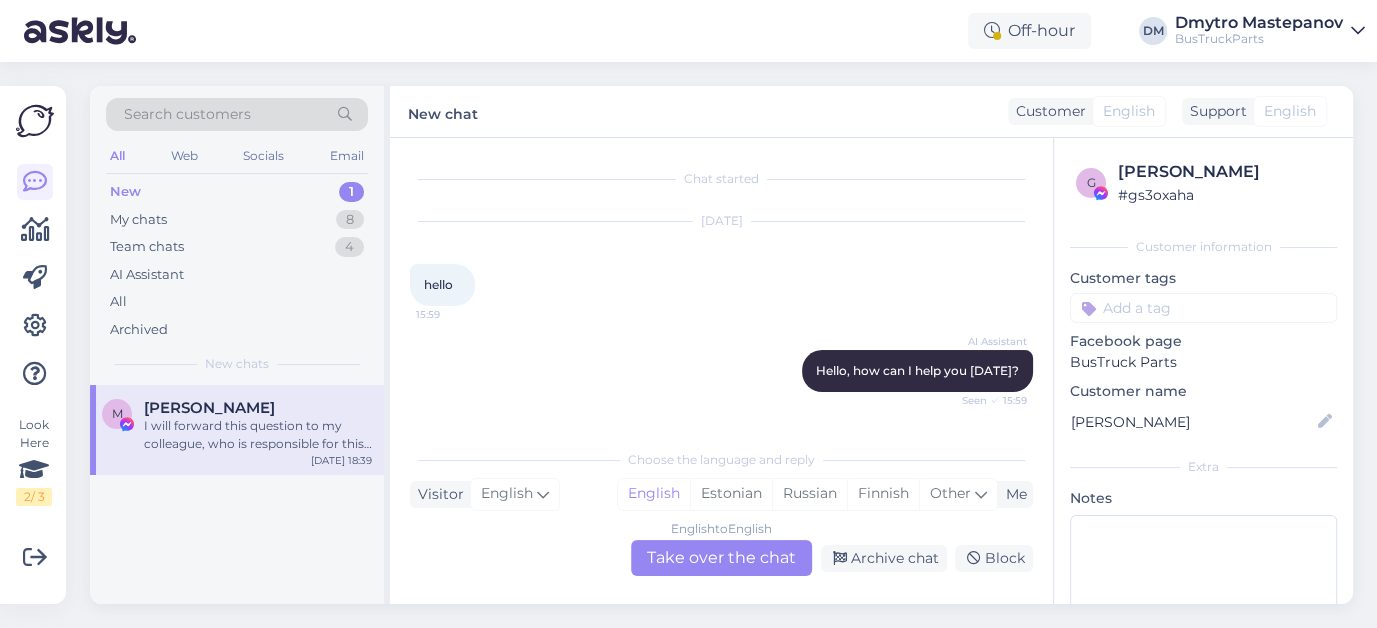 click on "I will forward this question to my colleague, who is responsible for this. The reply will be here during our working hours." at bounding box center (258, 435) 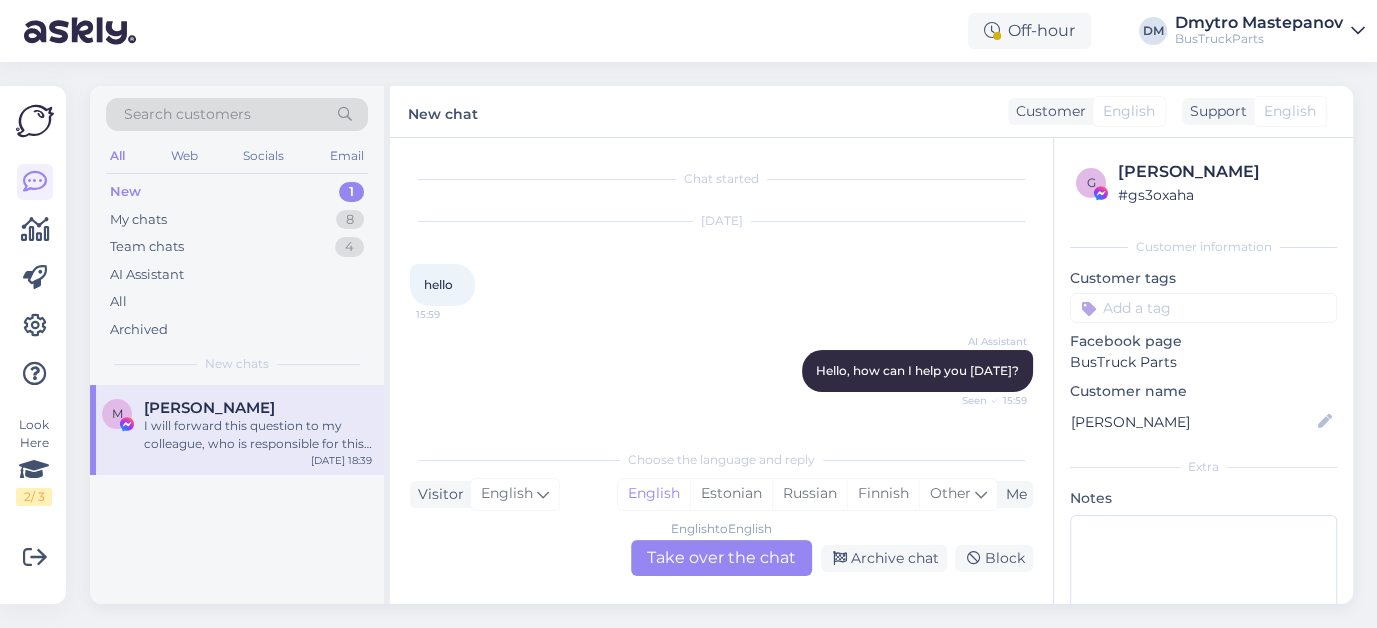 scroll, scrollTop: 638, scrollLeft: 0, axis: vertical 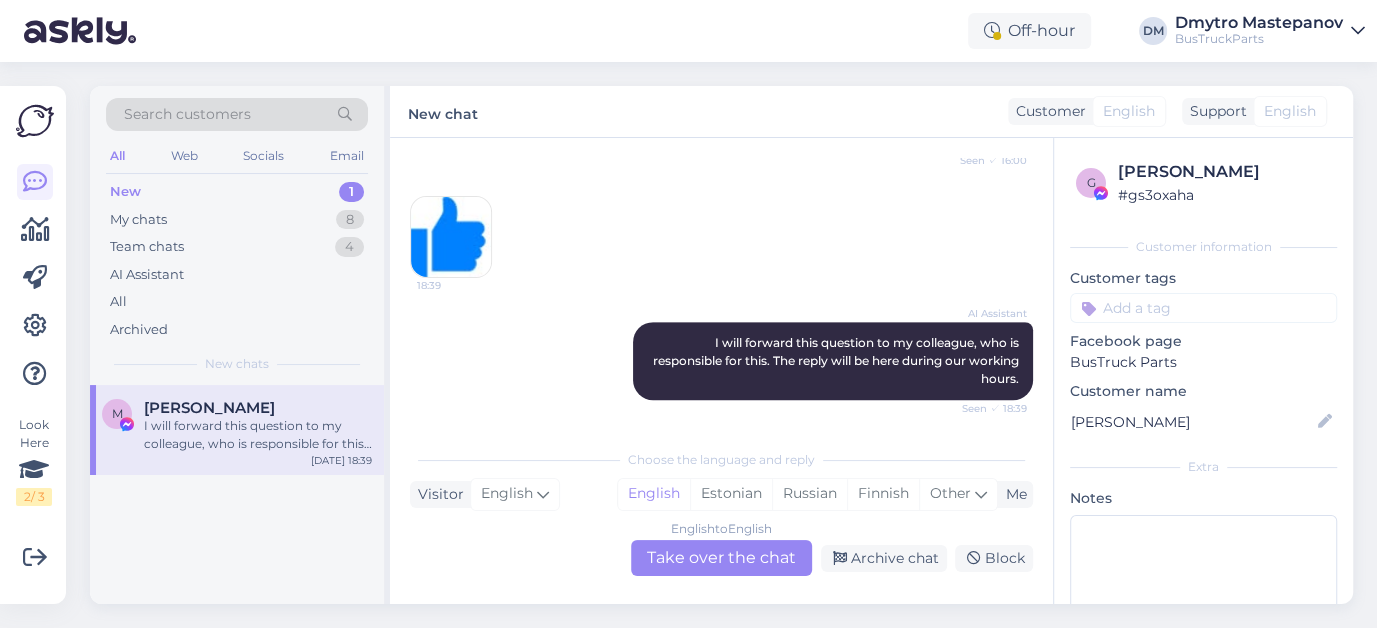 click on "New" at bounding box center [125, 192] 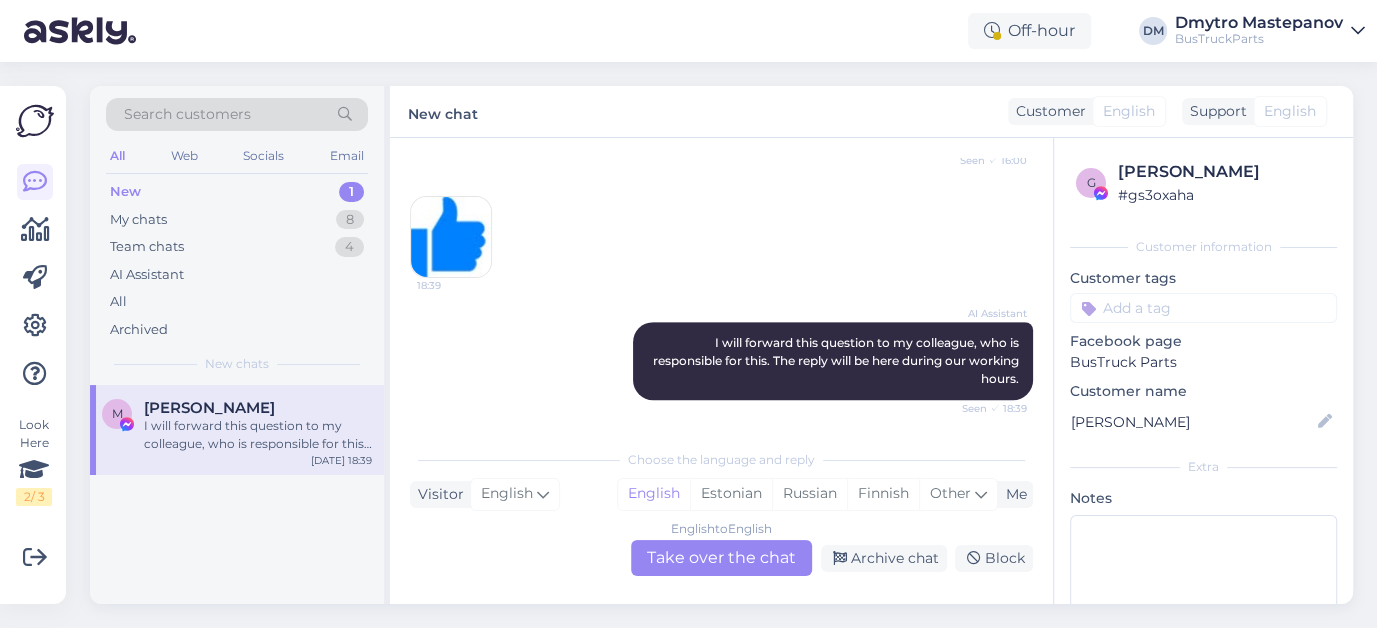 click on "1" at bounding box center [351, 192] 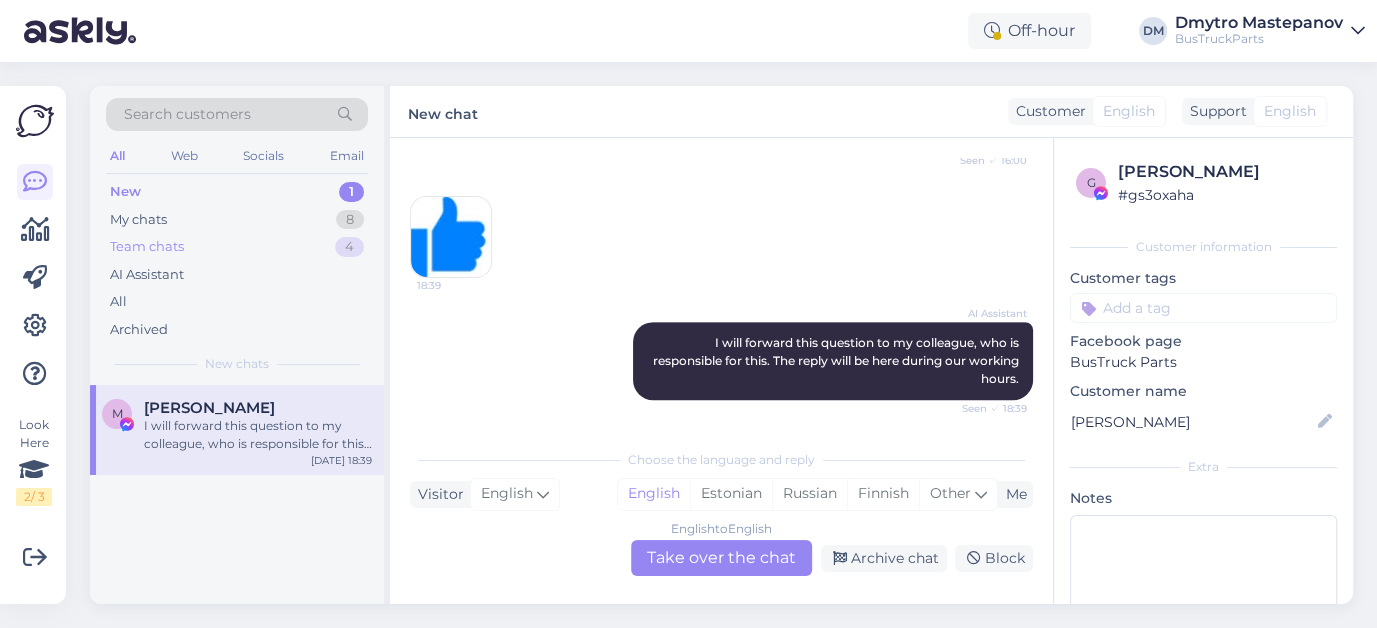 click on "Team chats" at bounding box center [147, 247] 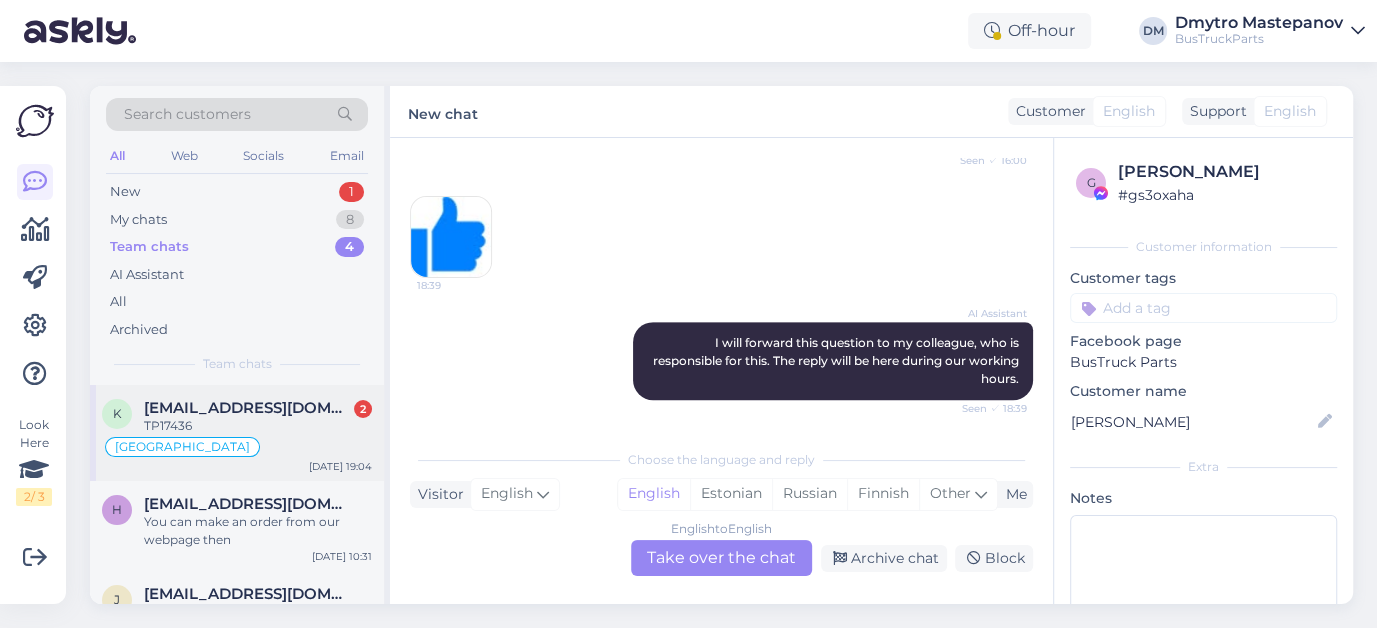 click on "[EMAIL_ADDRESS][DOMAIN_NAME]" at bounding box center (248, 408) 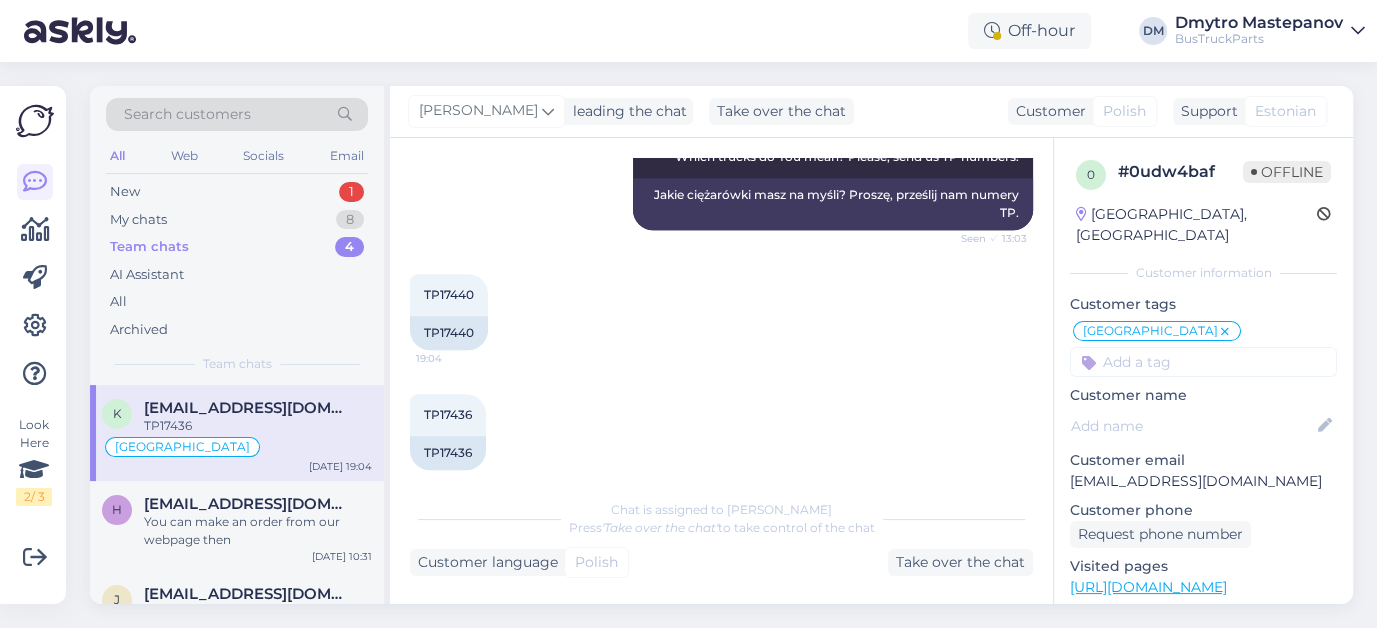scroll, scrollTop: 840, scrollLeft: 0, axis: vertical 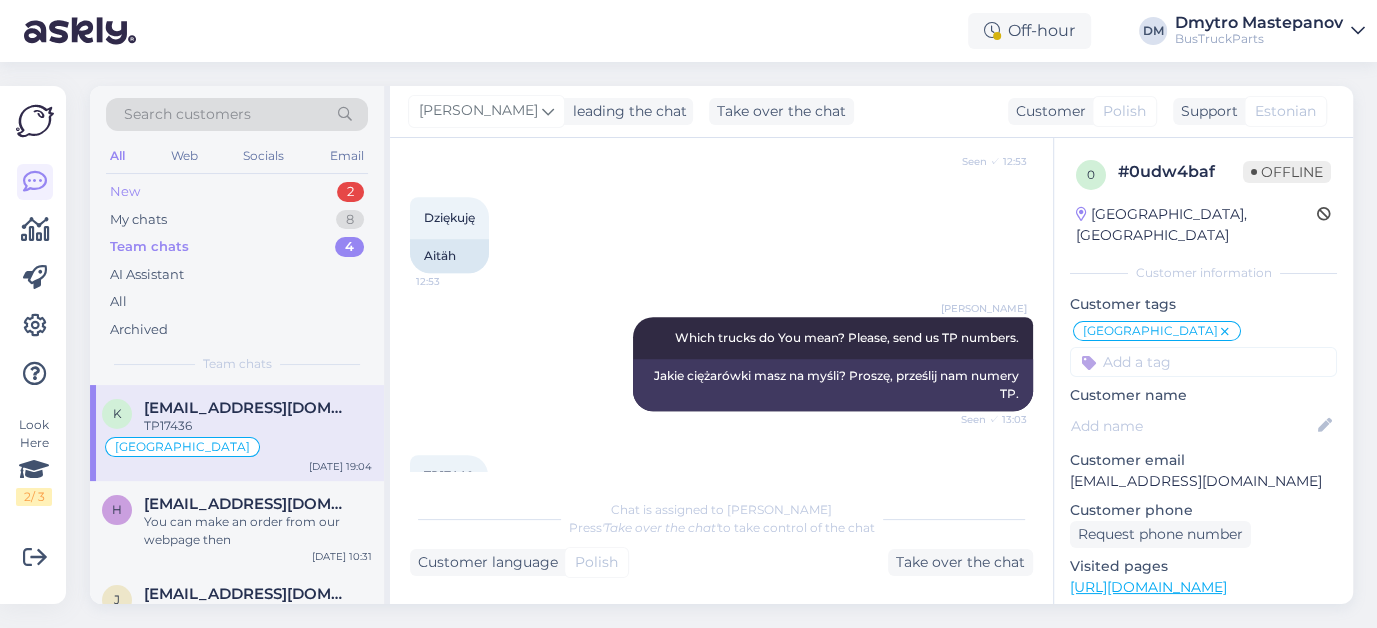 click on "New" at bounding box center (125, 192) 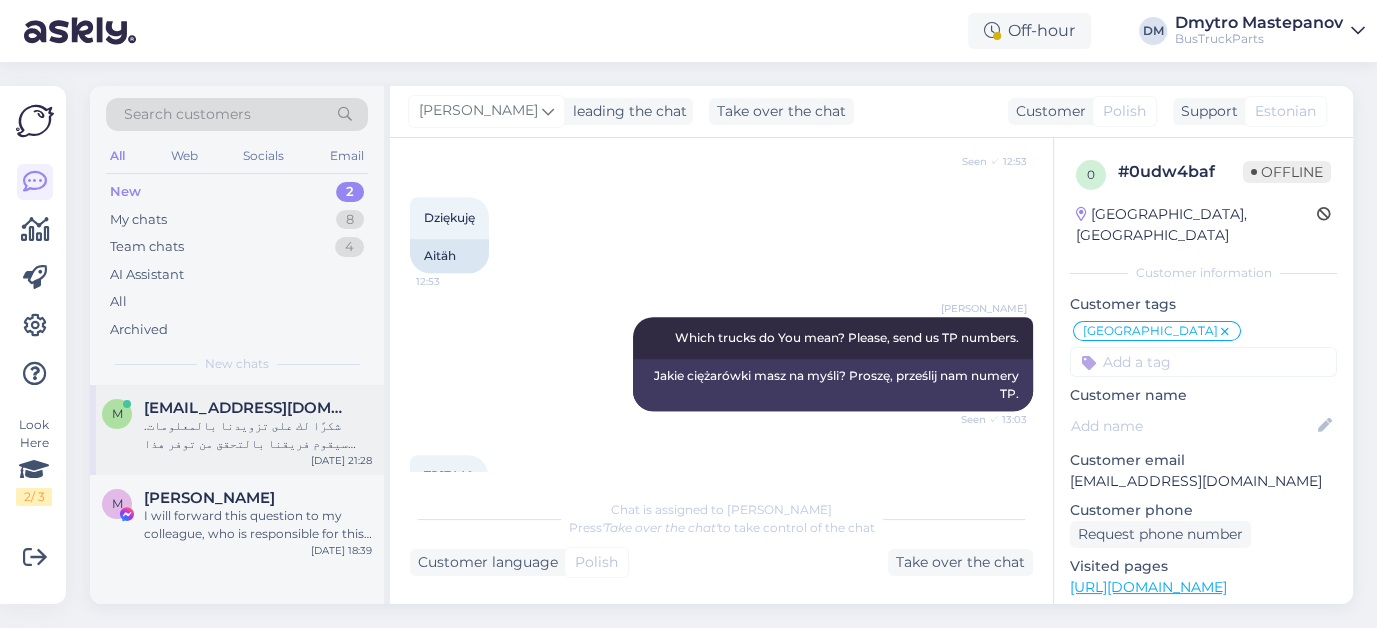 click on "شكرًا لك على تزويدنا بالمعلومات. سيقوم فريقنا بالتحقق من توفر هذا الجزء." at bounding box center (258, 435) 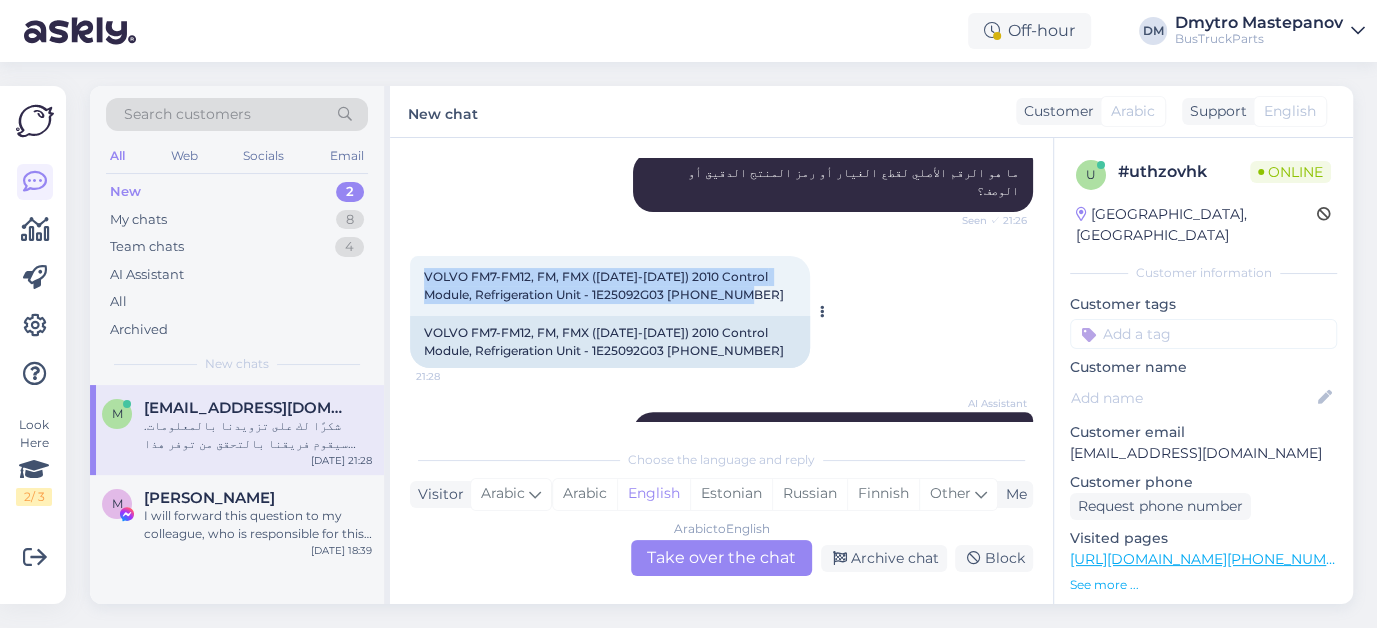 drag, startPoint x: 426, startPoint y: 219, endPoint x: 751, endPoint y: 243, distance: 325.88495 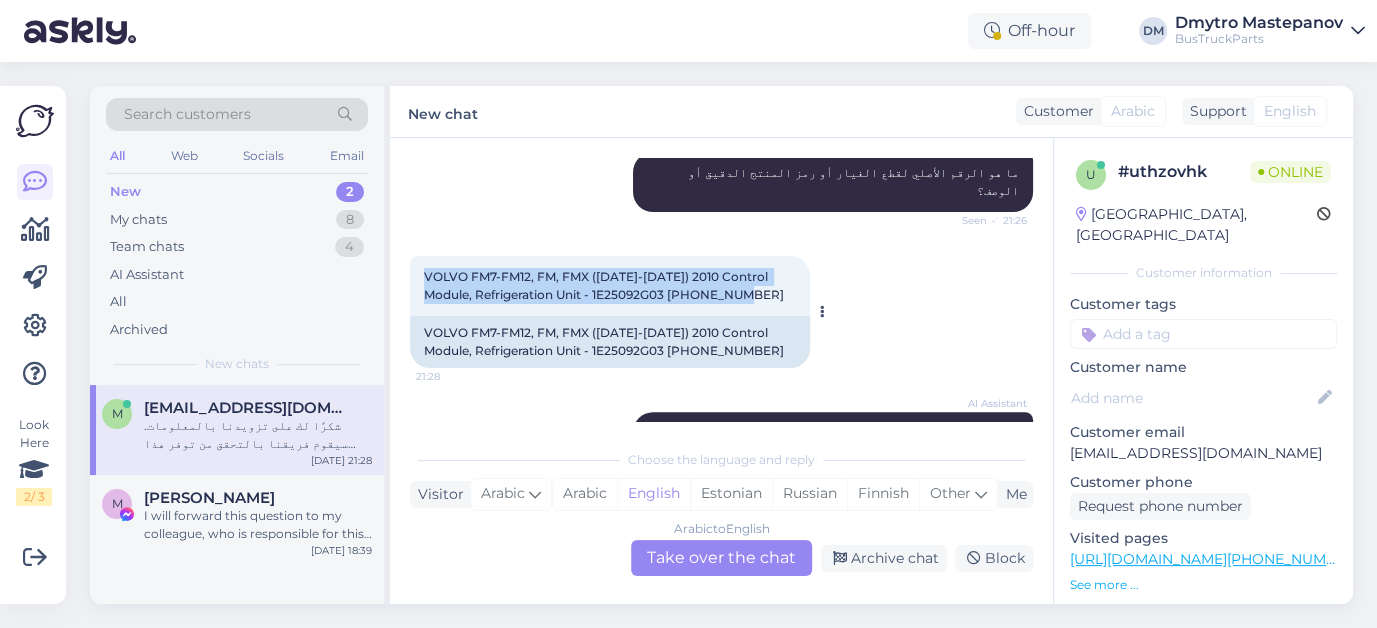 click on "VOLVO FM7-FM12, FM, FMX ([DATE]-[DATE]) 2010 Control Module, Refrigeration Unit - 1E25092G03 45-2296 452296 21:28" at bounding box center (610, 286) 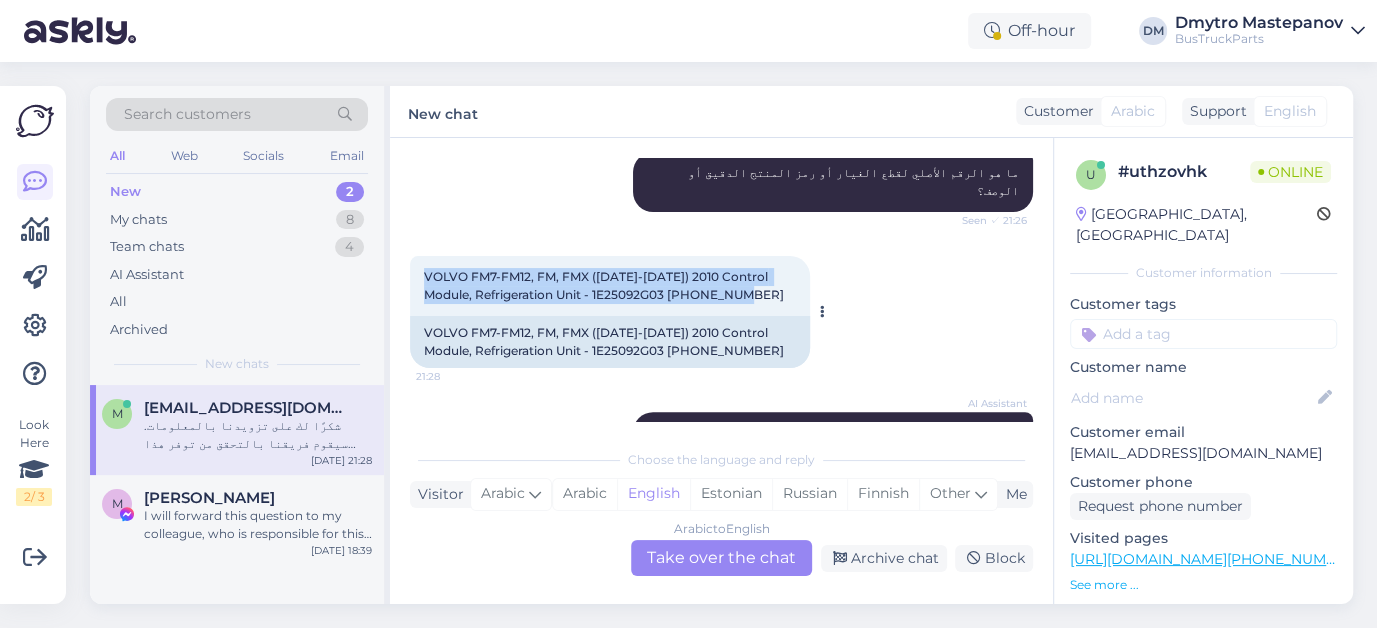 copy on "VOLVO FM7-FM12, FM, FMX ([DATE]-[DATE]) 2010 Control Module, Refrigeration Unit - 1E25092G03 [PHONE_NUMBER]" 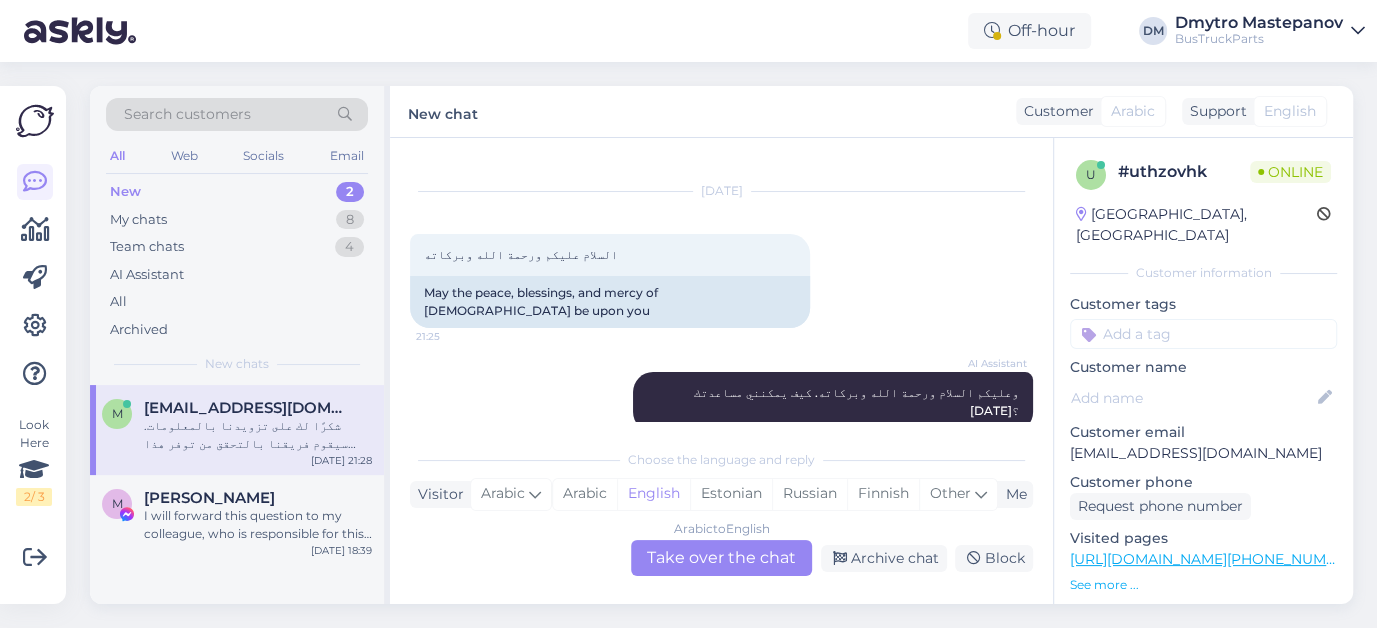 scroll, scrollTop: 0, scrollLeft: 0, axis: both 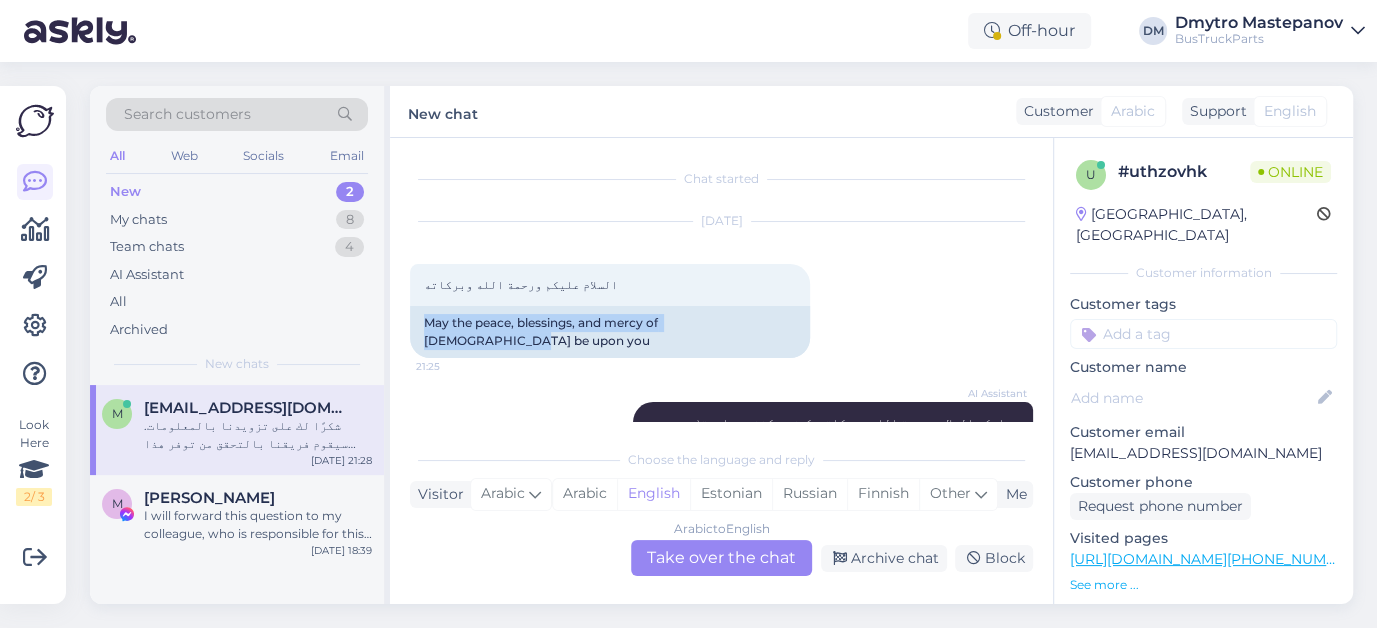 drag, startPoint x: 426, startPoint y: 322, endPoint x: 810, endPoint y: 319, distance: 384.01172 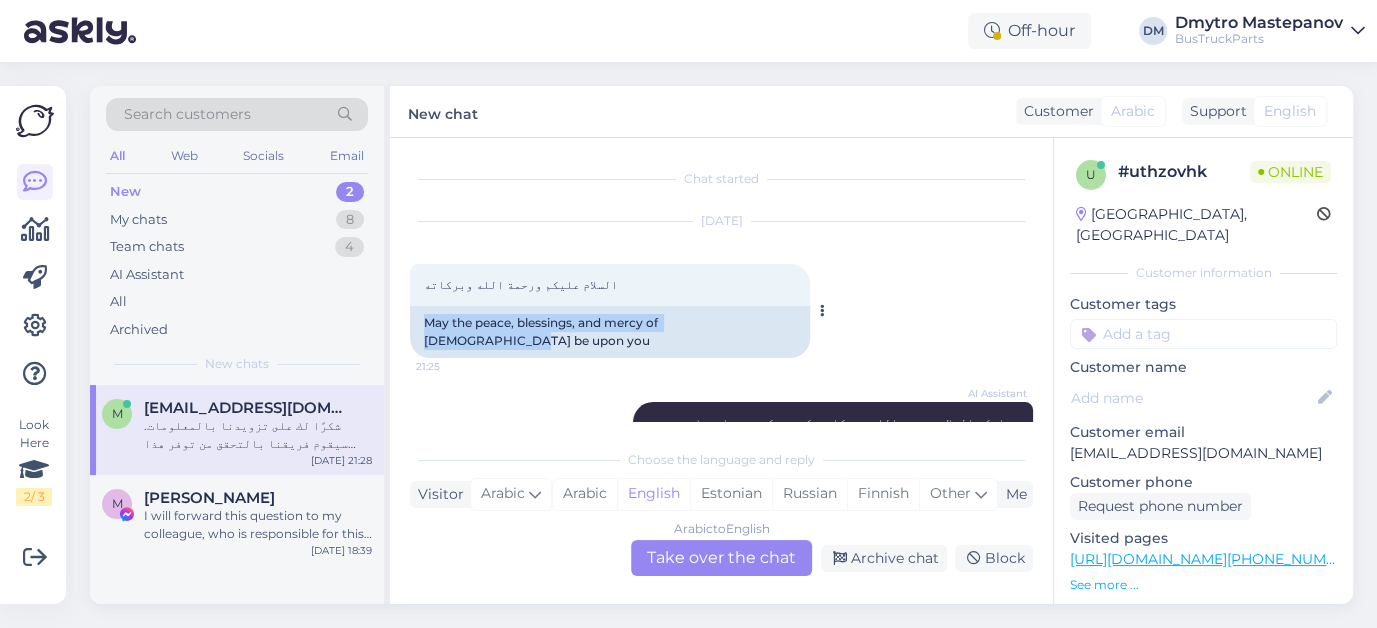 copy on "May the peace, blessings, and mercy of [DEMOGRAPHIC_DATA] be upon you" 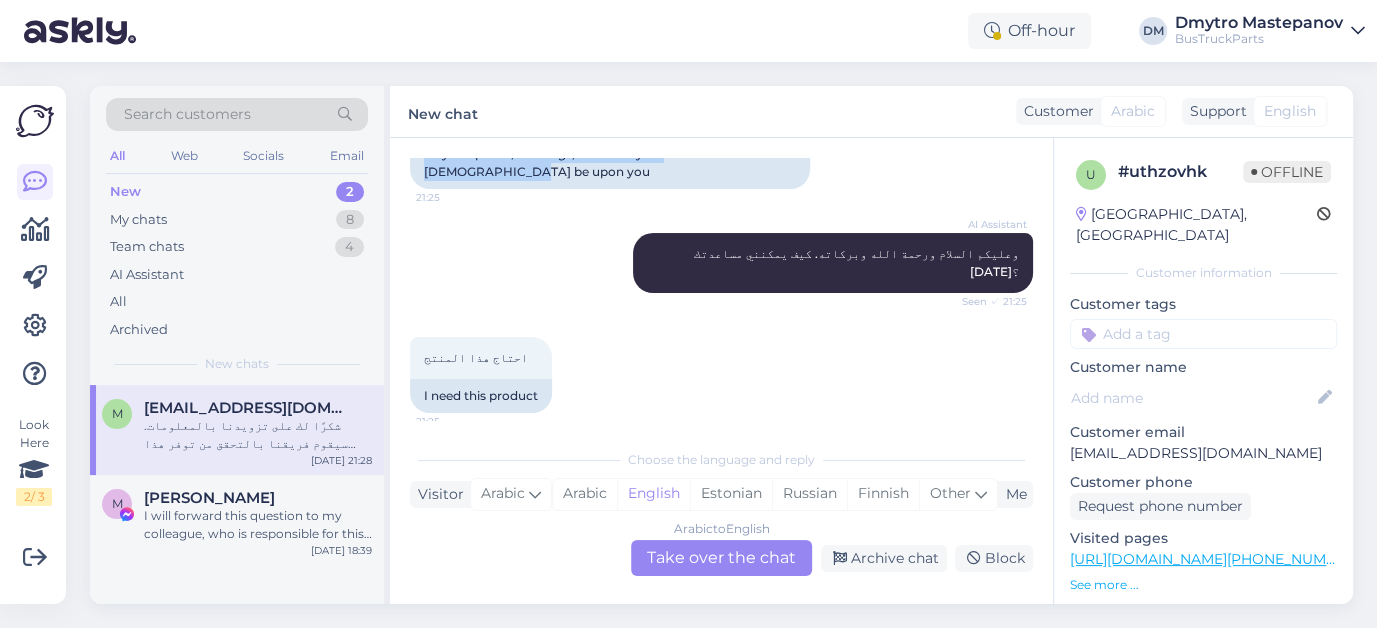 scroll, scrollTop: 181, scrollLeft: 0, axis: vertical 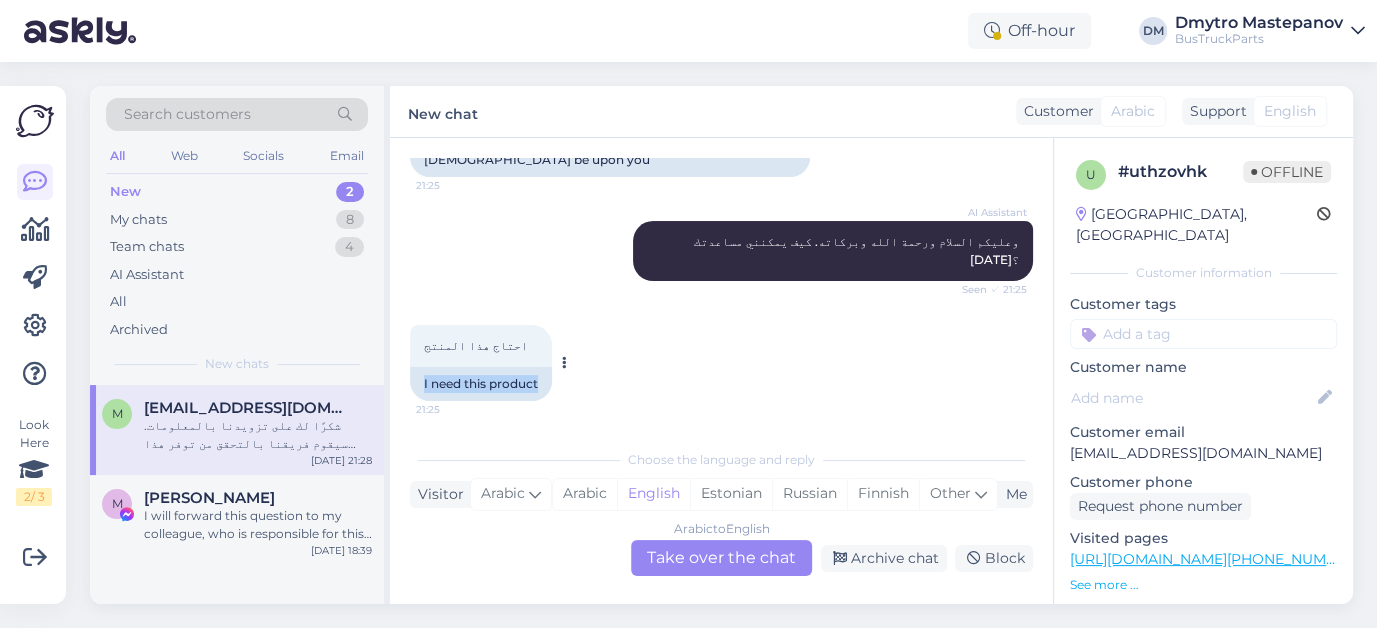 drag, startPoint x: 423, startPoint y: 348, endPoint x: 557, endPoint y: 349, distance: 134.00374 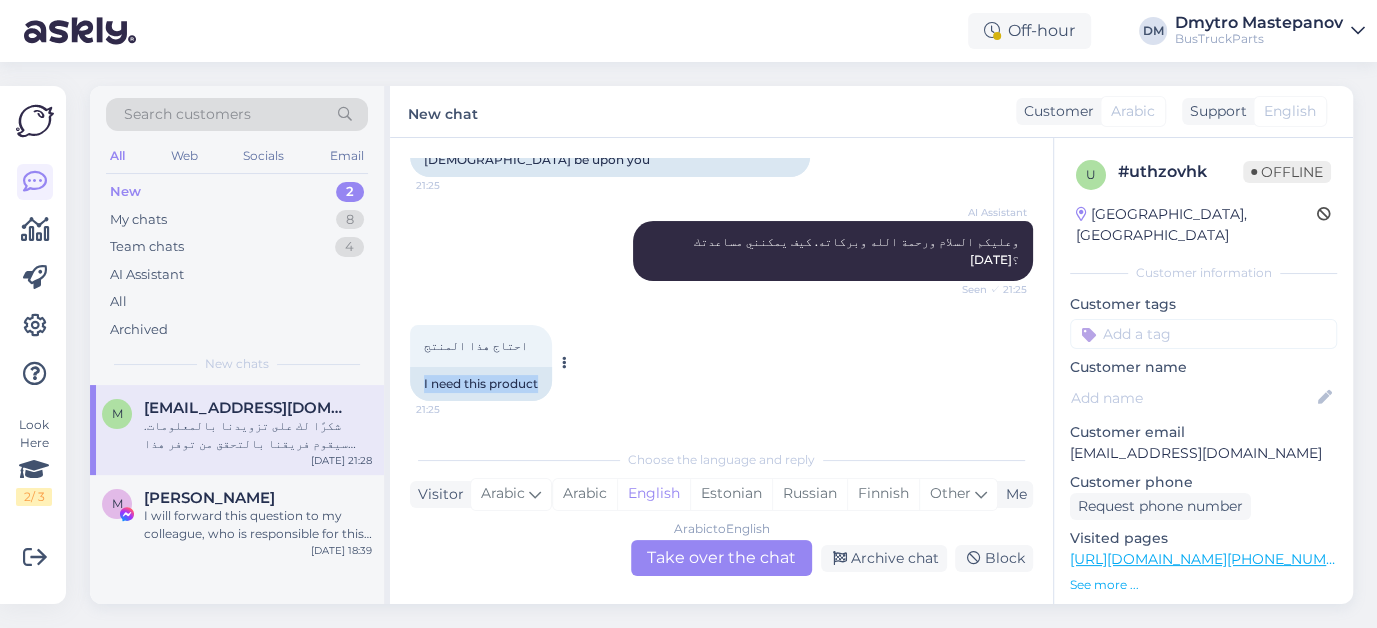 copy on "I need this product" 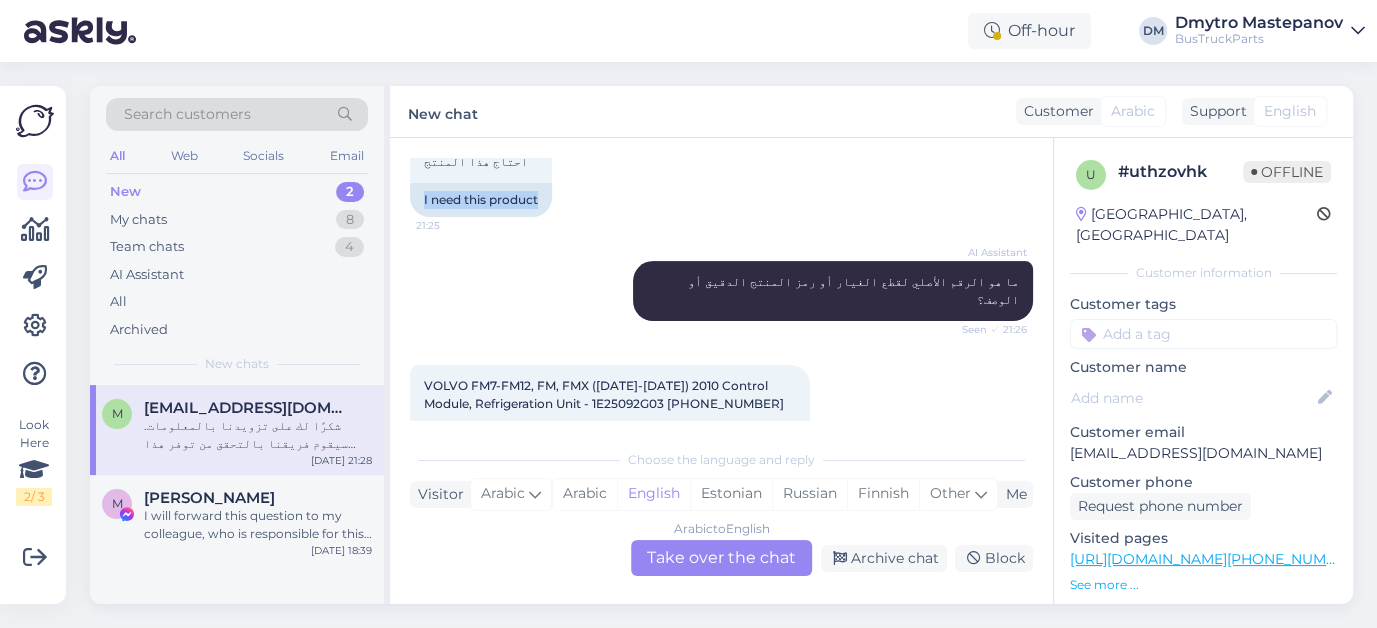 scroll, scrollTop: 377, scrollLeft: 0, axis: vertical 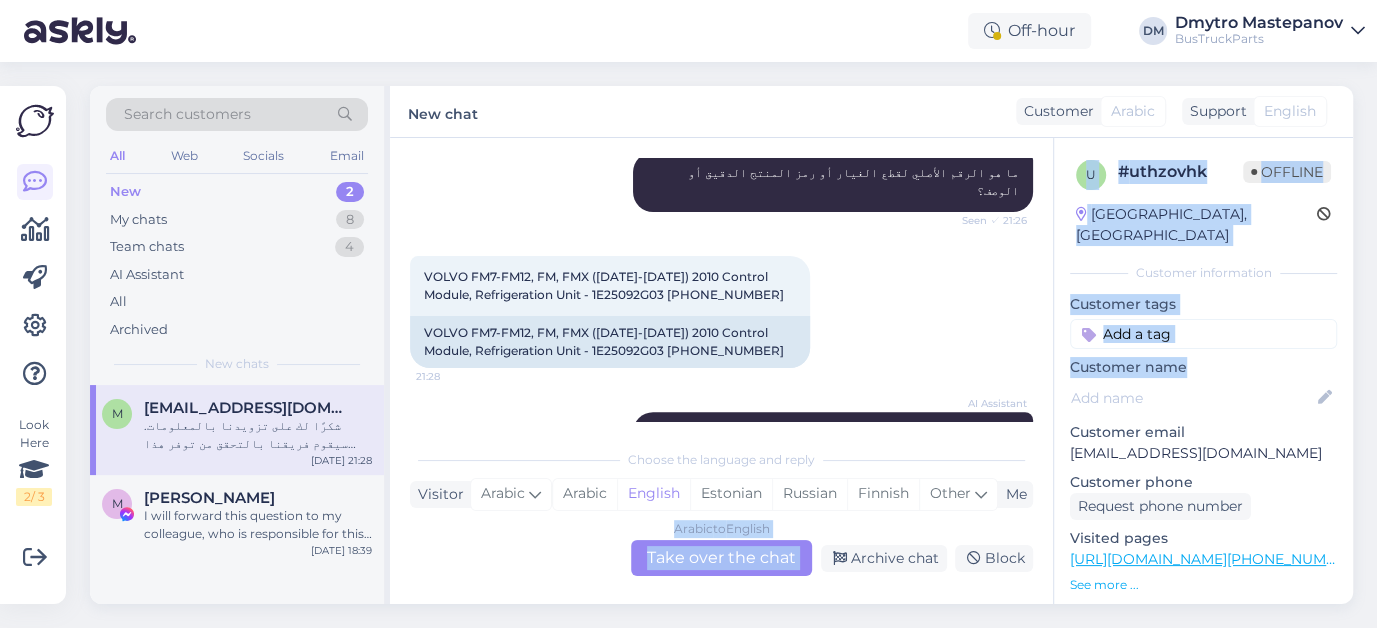 drag, startPoint x: 644, startPoint y: 378, endPoint x: 1068, endPoint y: 378, distance: 424 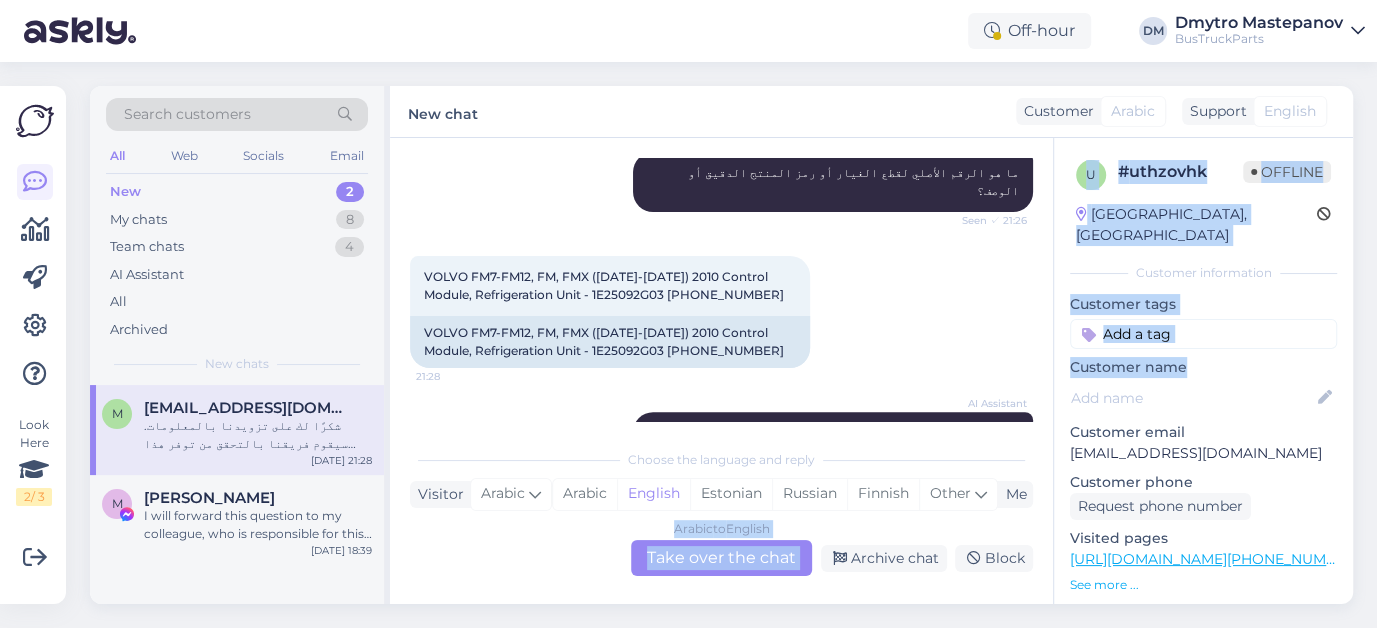 click on "Chat started [DATE] السلام عليكم ورحمة الله وبركاته 21:25  May the peace, blessings, and mercy of [DEMOGRAPHIC_DATA] be upon you AI Assistant وعليكم السلام ورحمة الله وبركاته. كيف يمكنني مساعدتك [DATE]؟ Seen ✓ 21:25  احتاج هذا المنتج 21:25  I need this product AI Assistant ما هو الرقم الأصلي لقطع الغيار أو رمز المنتج الدقيق أو الوصف؟ Seen ✓ 21:26  VOLVO FM7-FM12, FM, FMX ([DATE]-[DATE]) 2010 Control Module, Refrigeration Unit - 1E25092G03 45-2296 452296 21:28  VOLVO FM7-FM12, FM, FMX ([DATE]-[DATE]) 2010 Control Module, Refrigeration Unit - 1E25092G03 [PHONE_NUMBER] AI Assistant شكرًا لك على تزويدنا بالمعلومات. سيقوم فريقنا بالتحقق من توفر هذا الجزء. Seen ✓ 21:28  Choose the language and reply Visitor Arabic Me Arabic English Estonian Russian Finnish Other Arabic  to  English Take over the chat Archive chat Block u # uthzovhk" at bounding box center (871, 371) 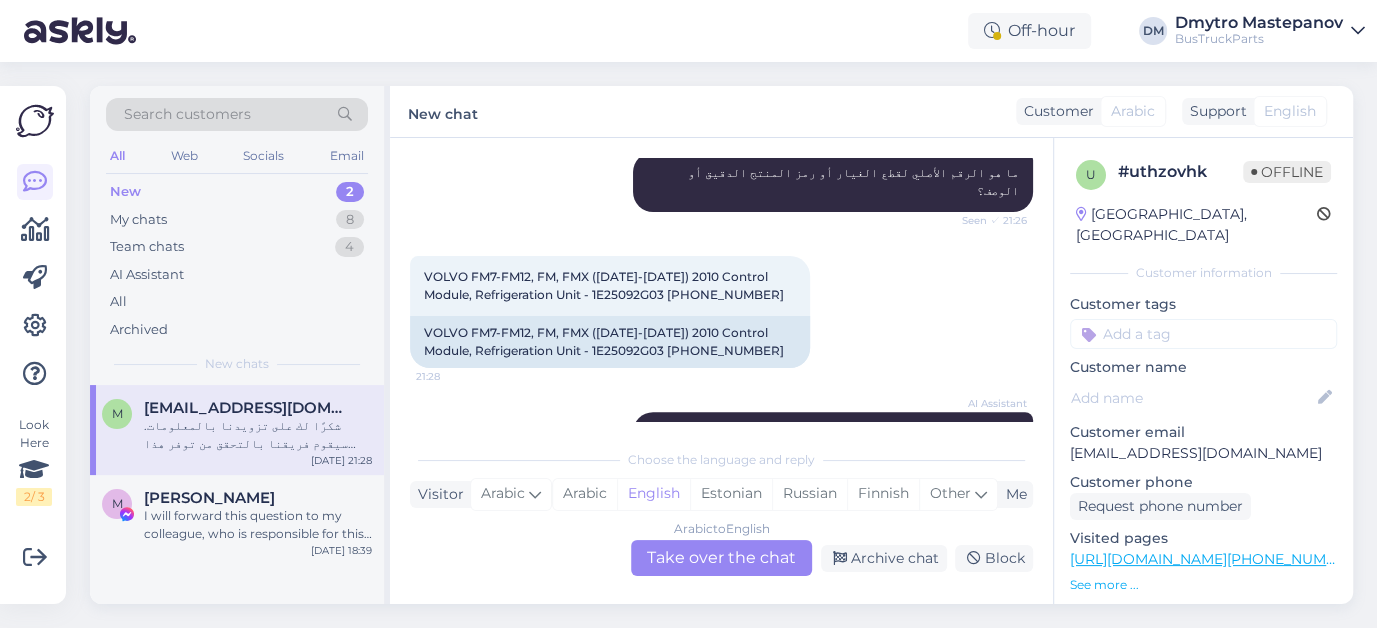 drag, startPoint x: 1068, startPoint y: 378, endPoint x: 888, endPoint y: 382, distance: 180.04443 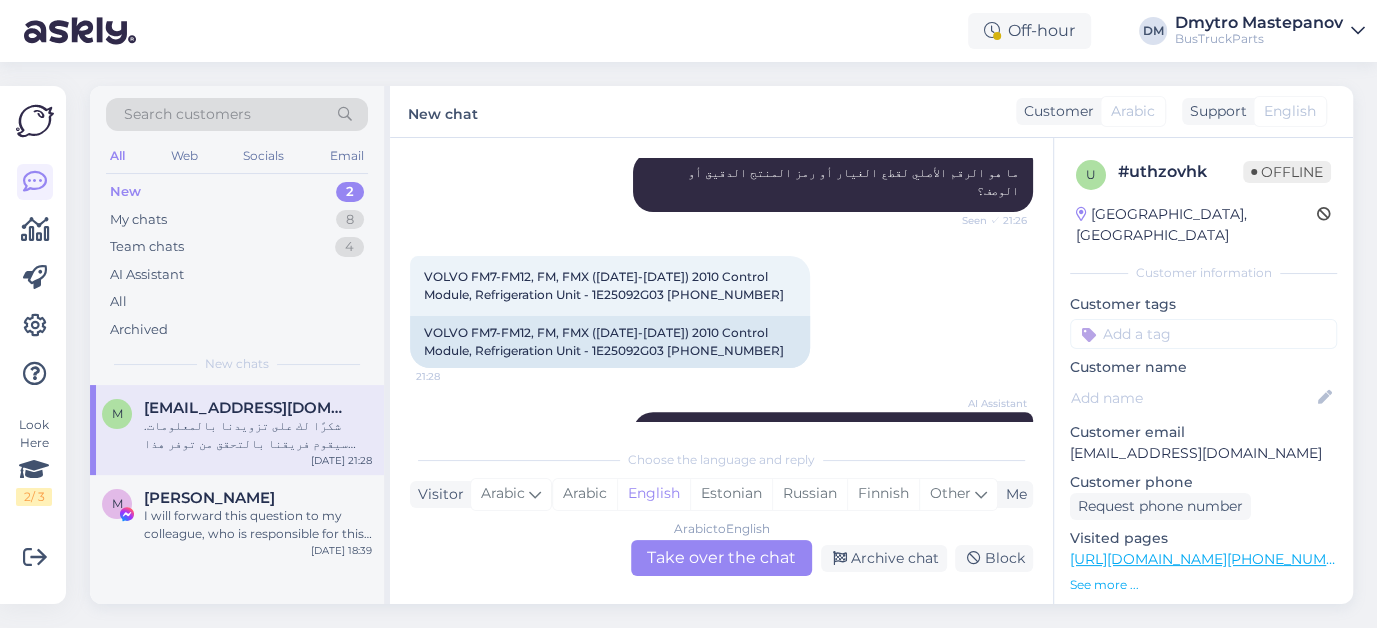 click on "u # uthzovhk Offline     [GEOGRAPHIC_DATA], [GEOGRAPHIC_DATA] Customer information Customer tags Customer name Customer email [EMAIL_ADDRESS][DOMAIN_NAME] Customer phone Request phone number Visited pages [URL][DOMAIN_NAME][PHONE_NUMBER] See more ... Operating system [MEDICAL_DATA] Browser Chrome [TECHNICAL_ID] Extra Notes" at bounding box center (1203, 559) 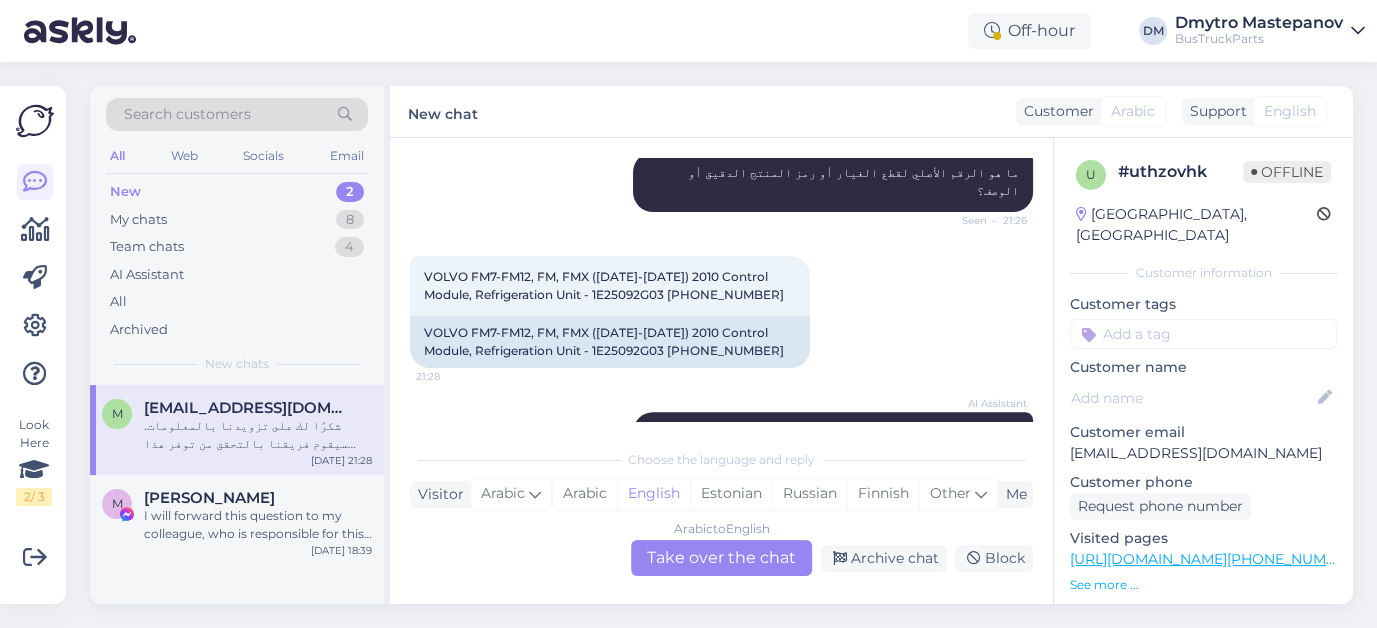 drag, startPoint x: 644, startPoint y: 381, endPoint x: 1025, endPoint y: 382, distance: 381.0013 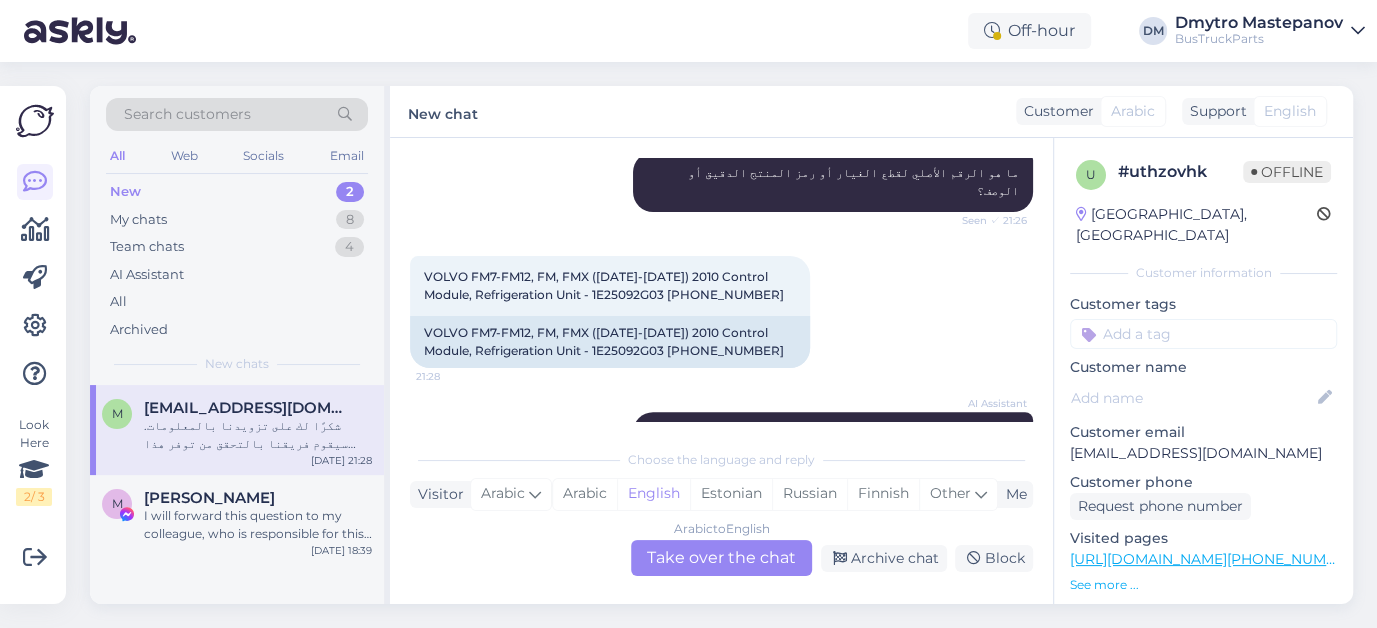 click on "Chat started [DATE] السلام عليكم ورحمة الله وبركاته 21:25  May the peace, blessings, and mercy of [DEMOGRAPHIC_DATA] be upon you AI Assistant وعليكم السلام ورحمة الله وبركاته. كيف يمكنني مساعدتك [DATE]؟ Seen ✓ 21:25  احتاج هذا المنتج 21:25  I need this product AI Assistant ما هو الرقم الأصلي لقطع الغيار أو رمز المنتج الدقيق أو الوصف؟ Seen ✓ 21:26  VOLVO FM7-FM12, FM, FMX ([DATE]-[DATE]) 2010 Control Module, Refrigeration Unit - 1E25092G03 45-2296 452296 21:28  VOLVO FM7-FM12, FM, FMX ([DATE]-[DATE]) 2010 Control Module, Refrigeration Unit - 1E25092G03 [PHONE_NUMBER] AI Assistant شكرًا لك على تزويدنا بالمعلومات. سيقوم فريقنا بالتحقق من توفر هذا الجزء. Seen ✓ 21:28" at bounding box center (730, 289) 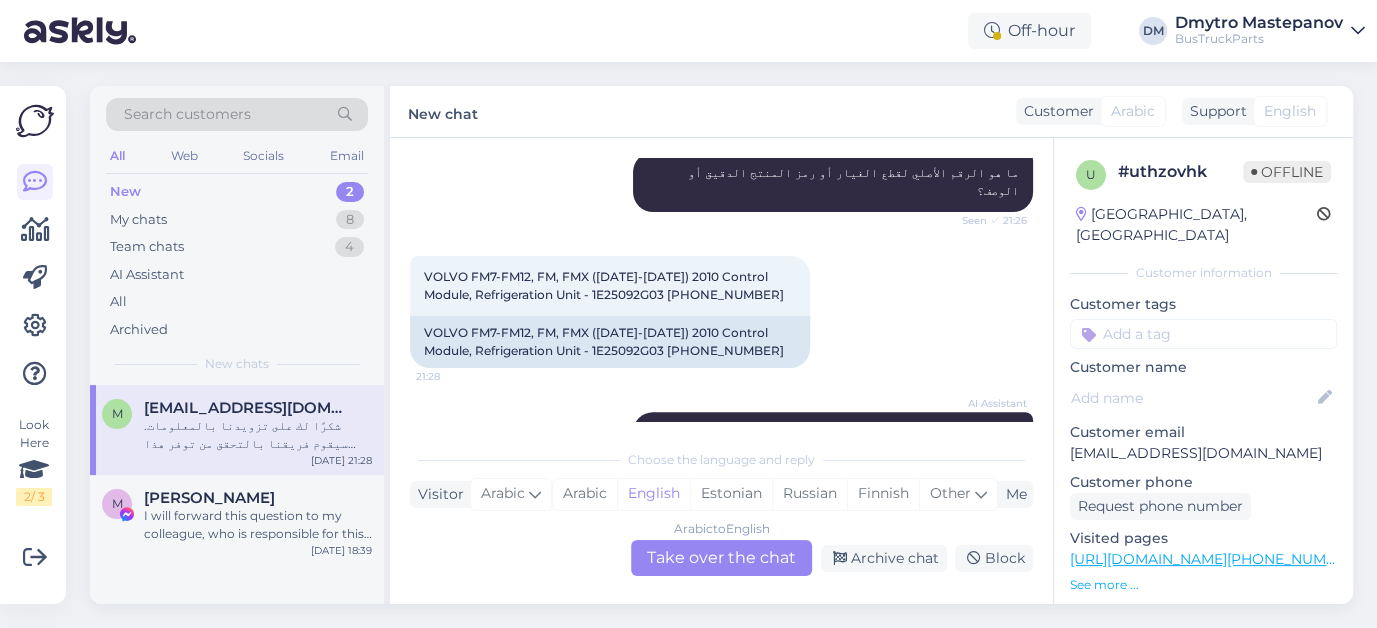 copy on "شكرًا لك على تزويدنا بالمعلومات. سيقوم فريقنا بالتحقق من توفر هذا الجزء." 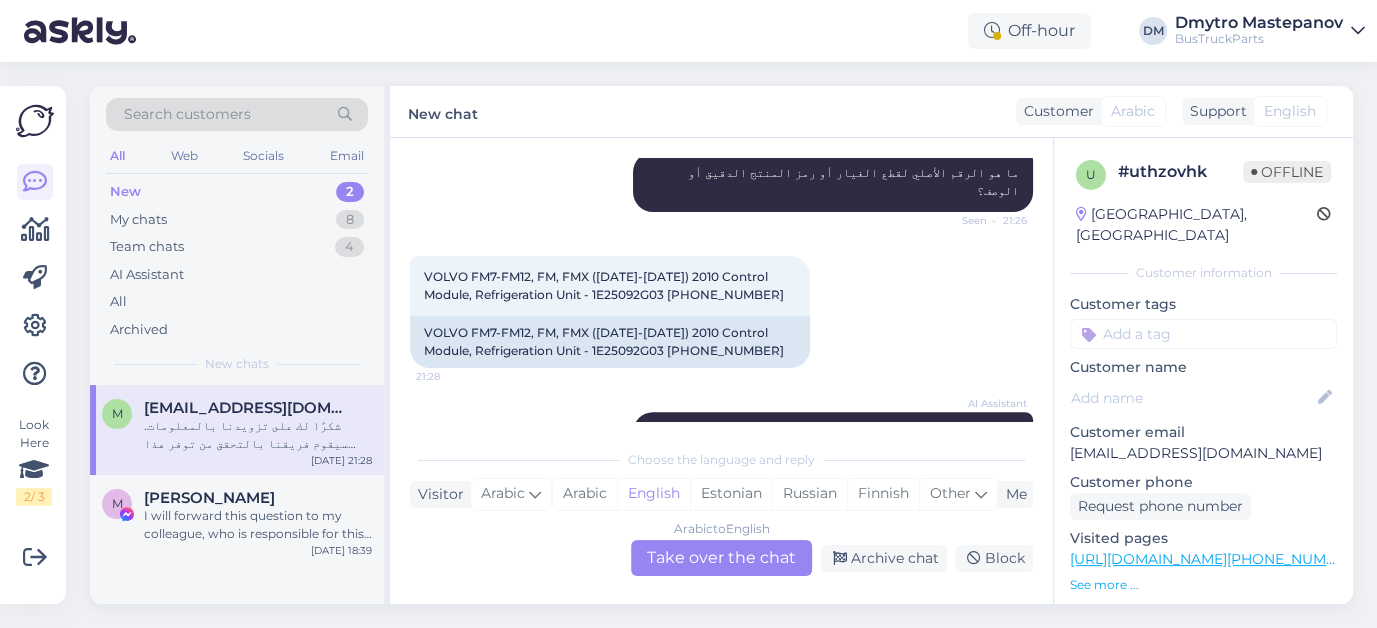 click on "Arabic  to  English Take over the chat" at bounding box center (721, 558) 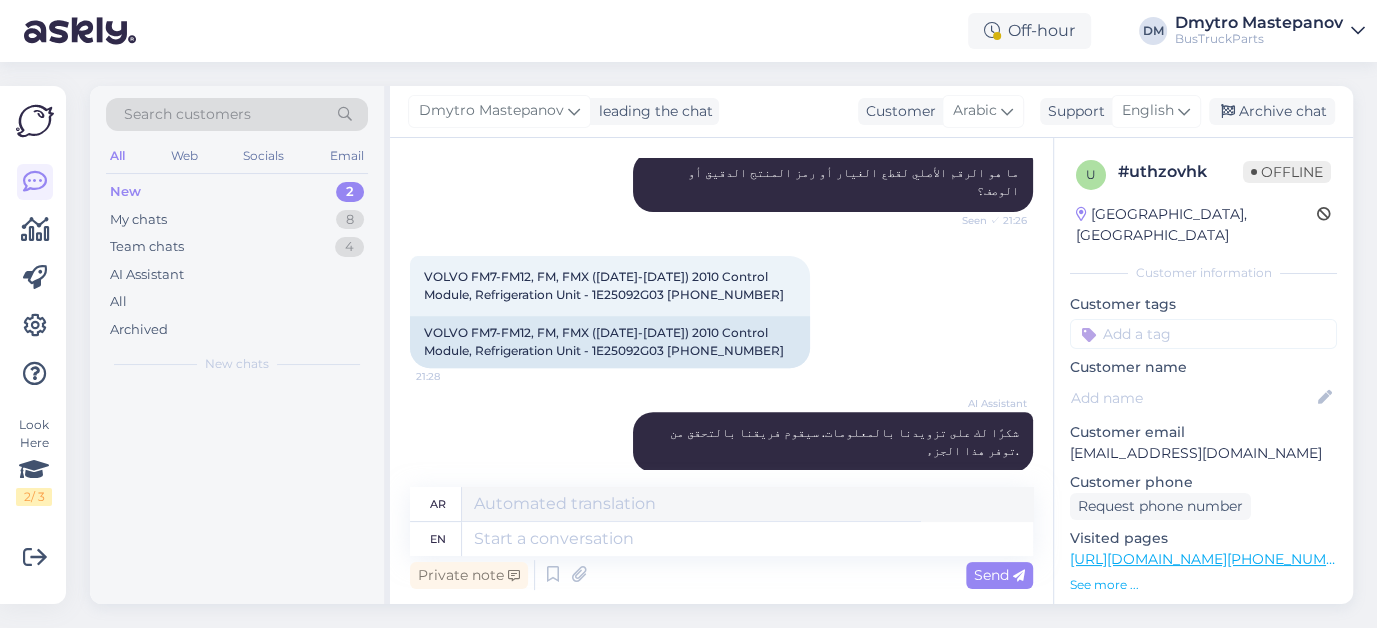 scroll, scrollTop: 426, scrollLeft: 0, axis: vertical 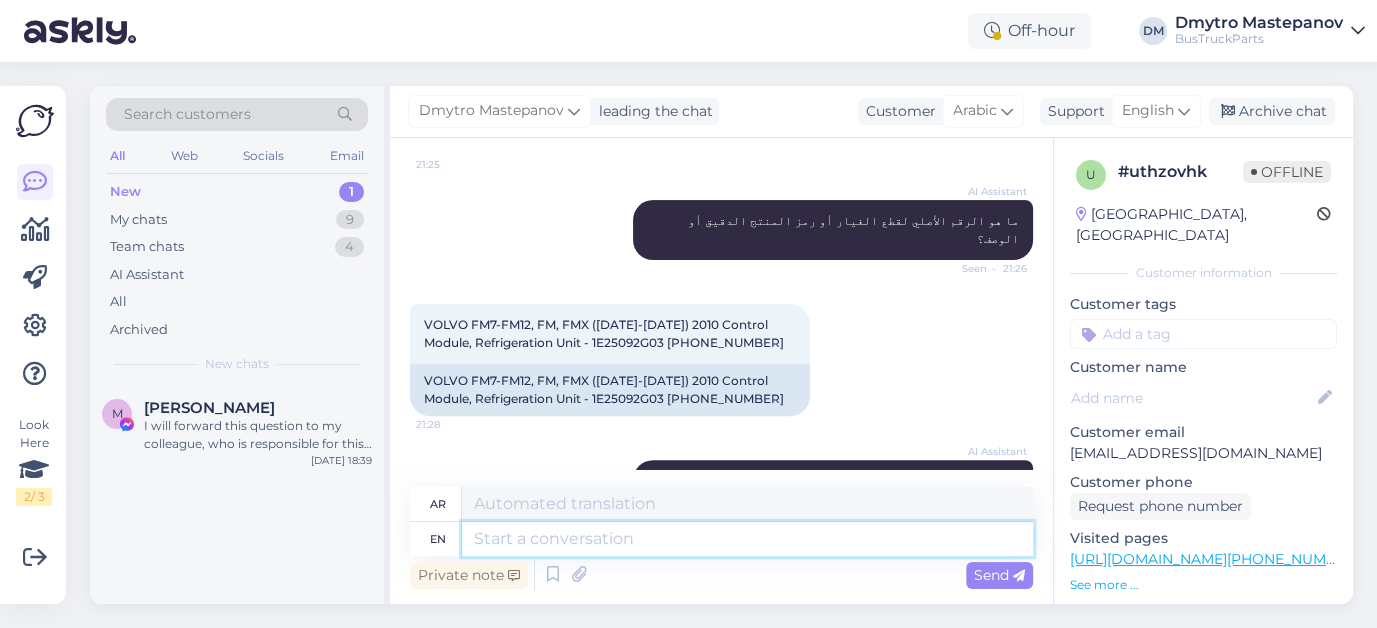 click at bounding box center [747, 539] 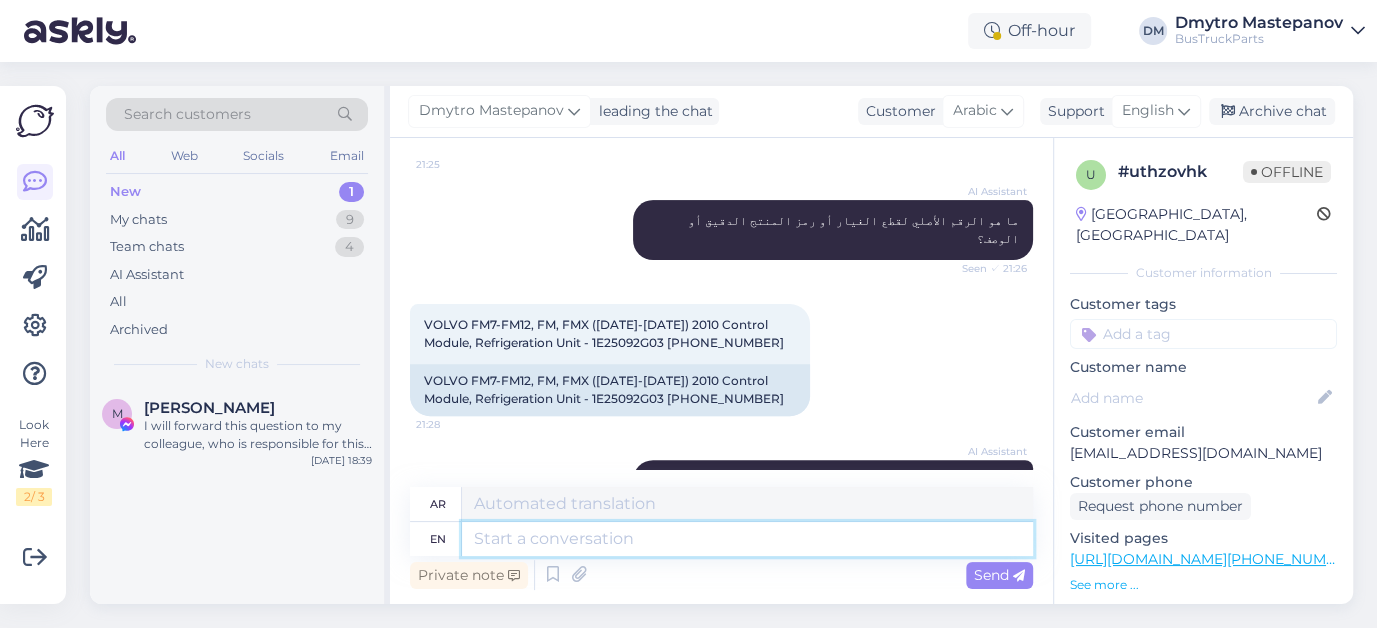 paste on "[URL][DOMAIN_NAME]" 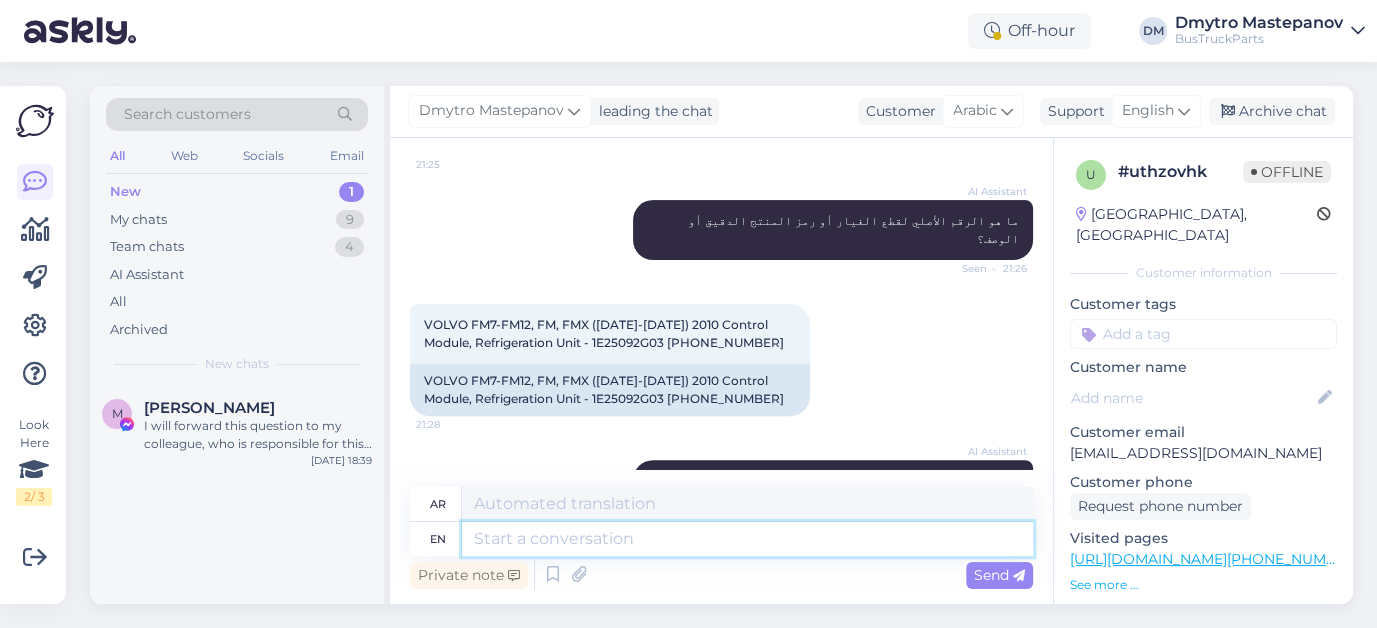 type on "[URL][DOMAIN_NAME]" 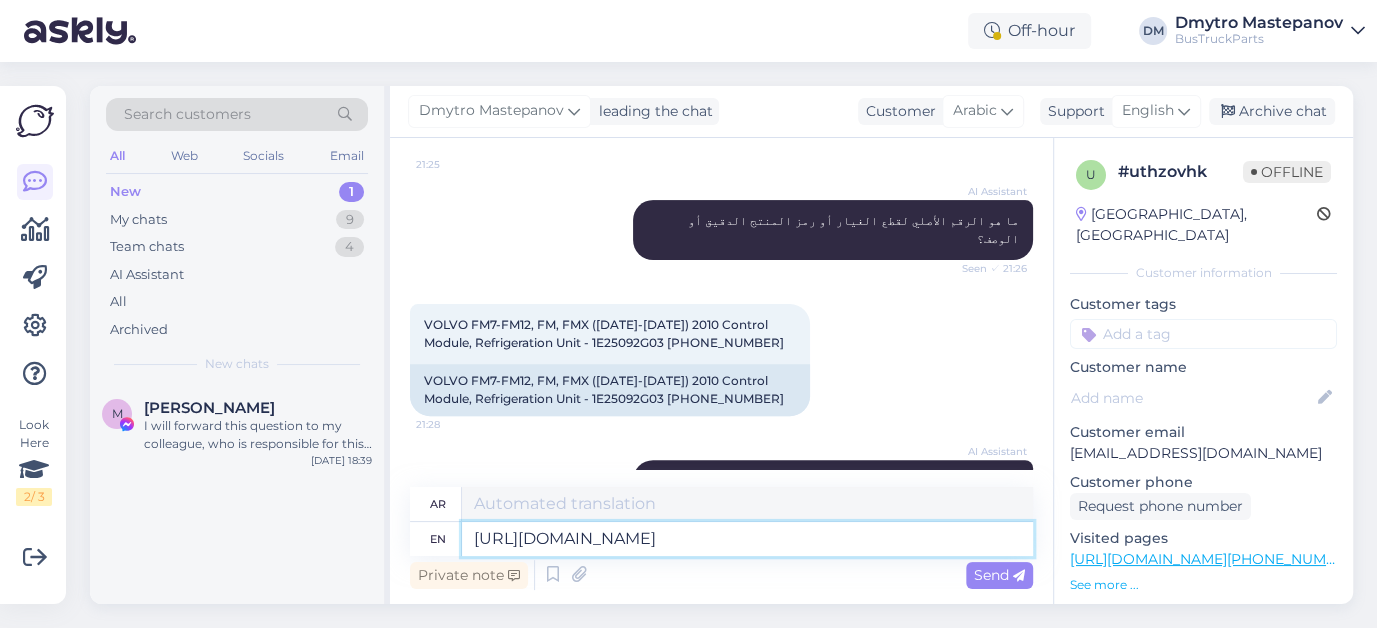 scroll, scrollTop: 444, scrollLeft: 0, axis: vertical 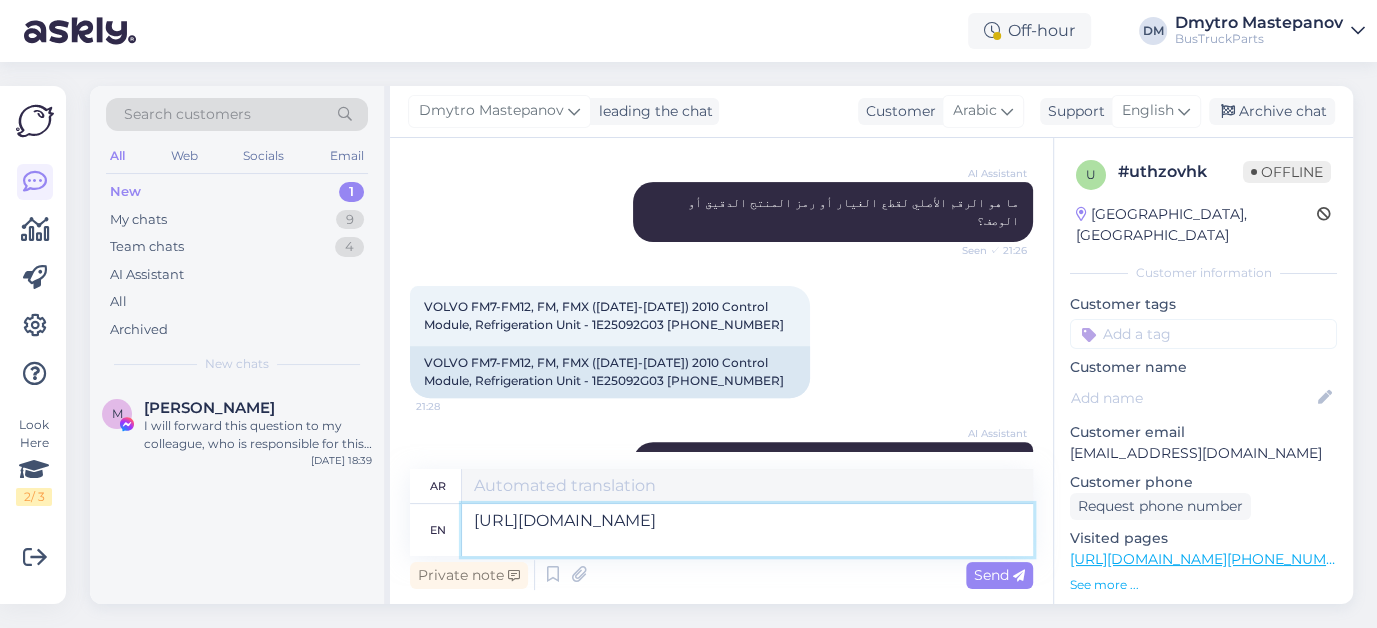 type on "[URL][DOMAIN_NAME]" 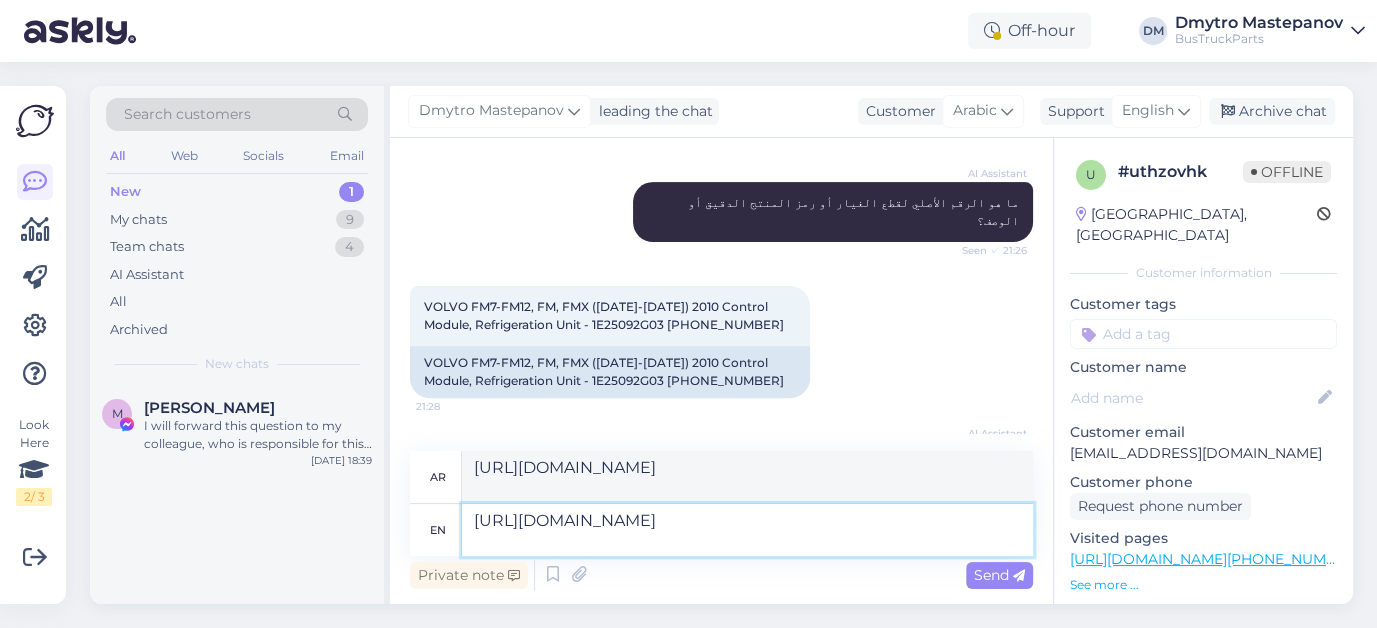 scroll, scrollTop: 462, scrollLeft: 0, axis: vertical 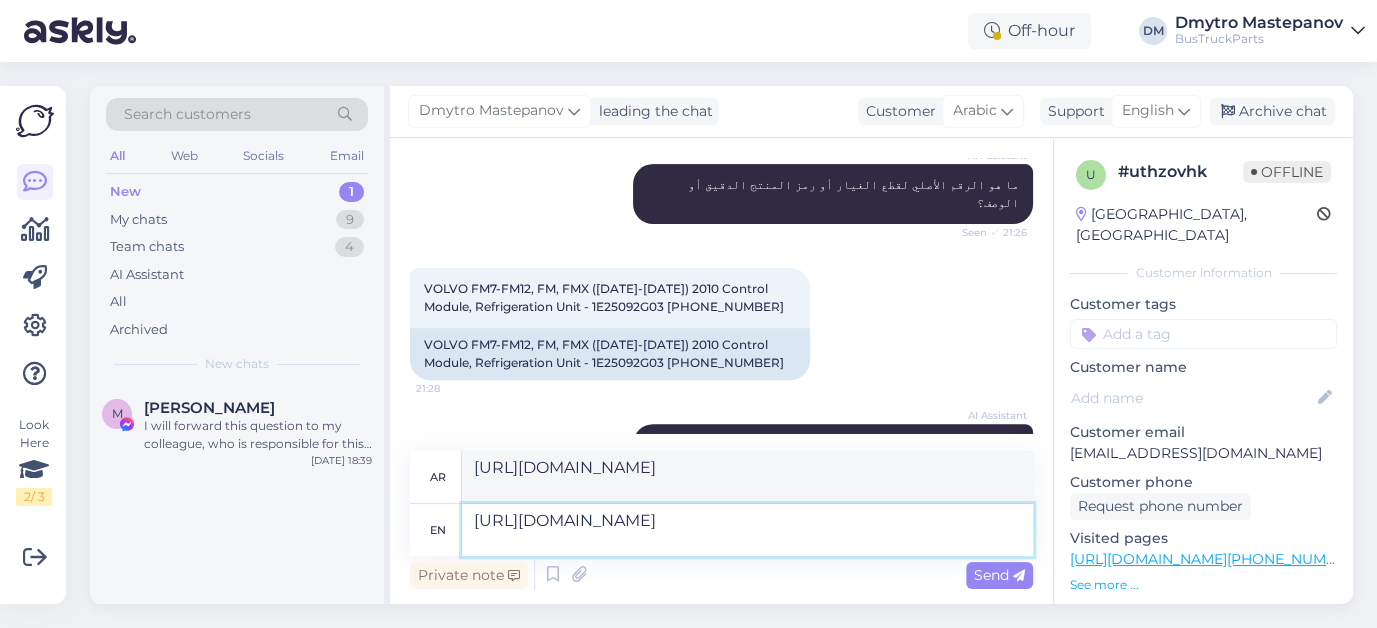 type on "[URL][DOMAIN_NAME]" 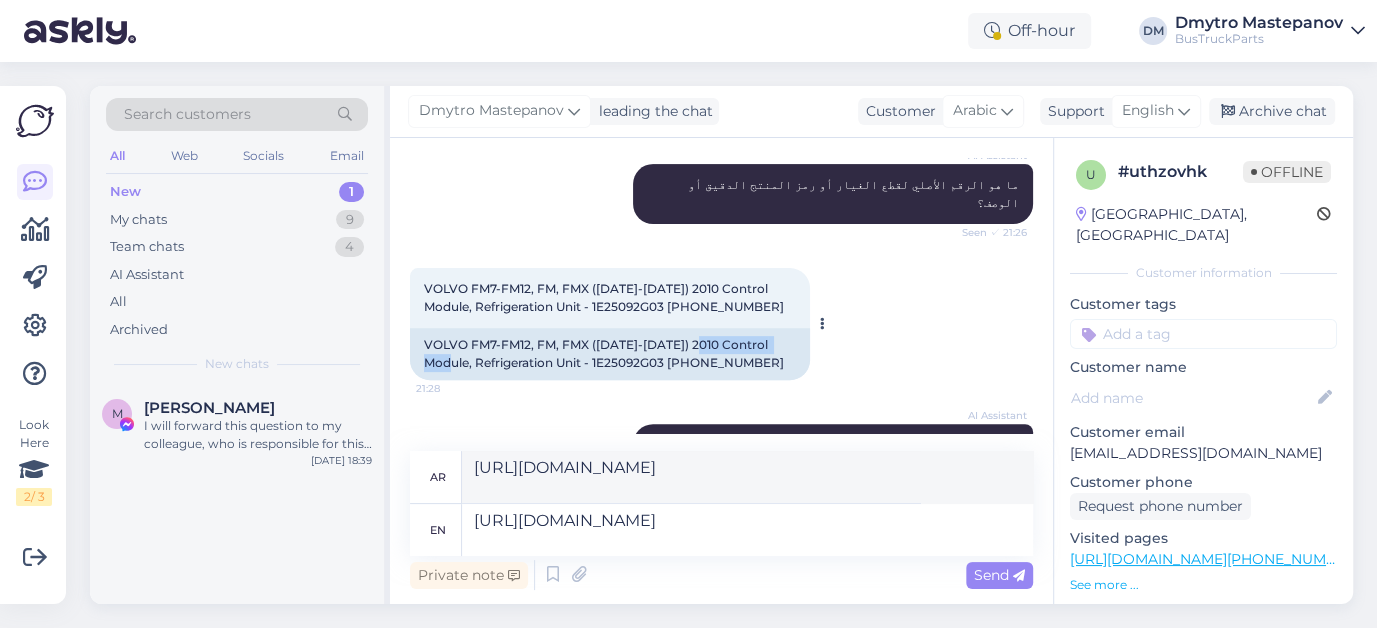 drag, startPoint x: 695, startPoint y: 289, endPoint x: 791, endPoint y: 293, distance: 96.0833 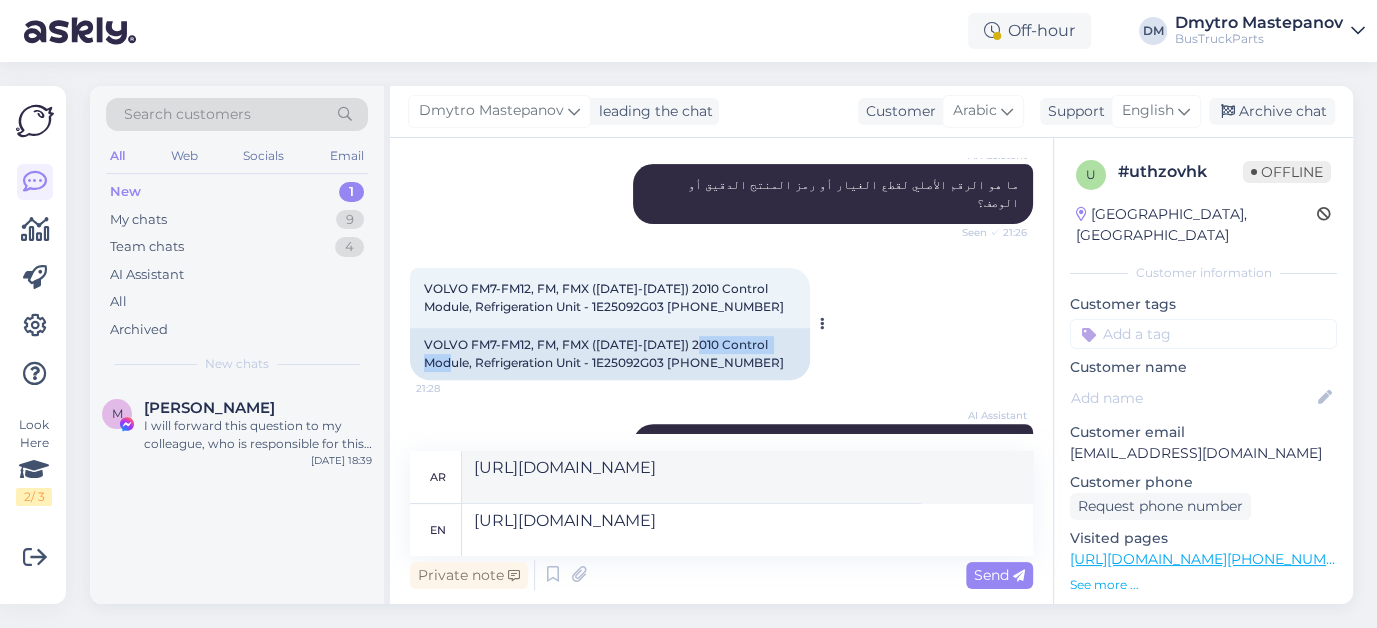 copy on "Control Module," 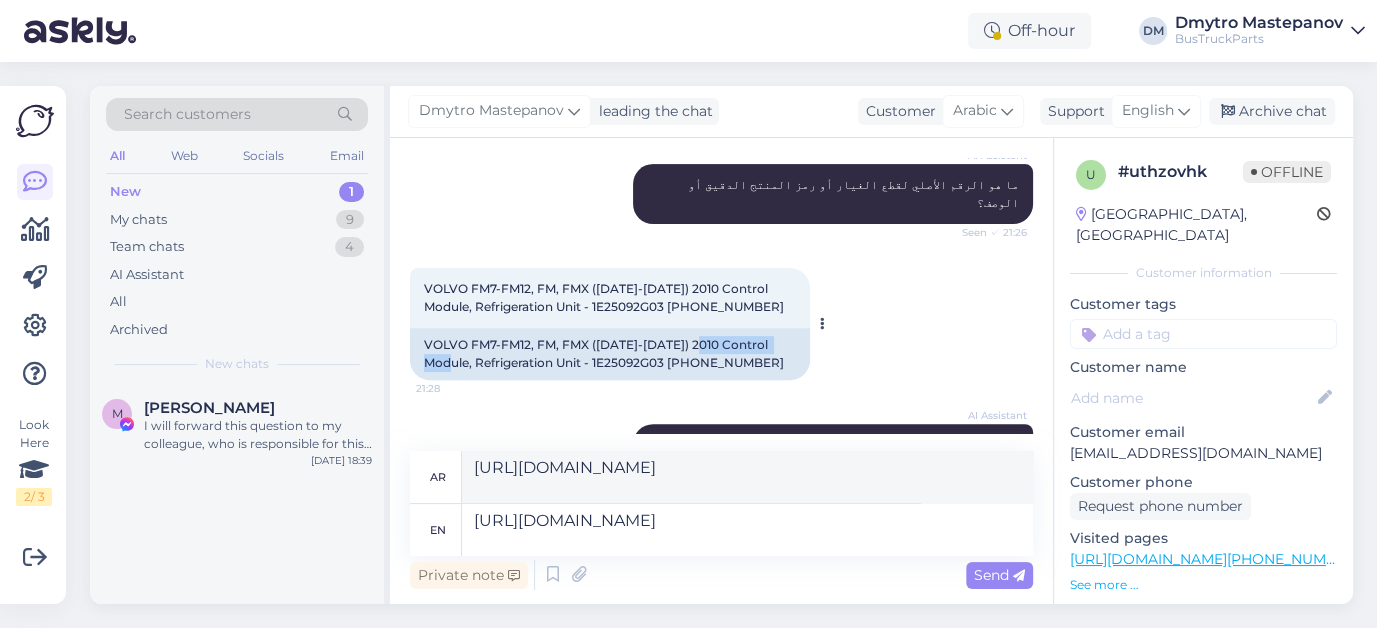 click on "VOLVO FM7-FM12, FM, FMX ([DATE]-[DATE]) 2010 Control Module, Refrigeration Unit - 1E25092G03 [PHONE_NUMBER]" at bounding box center (610, 354) 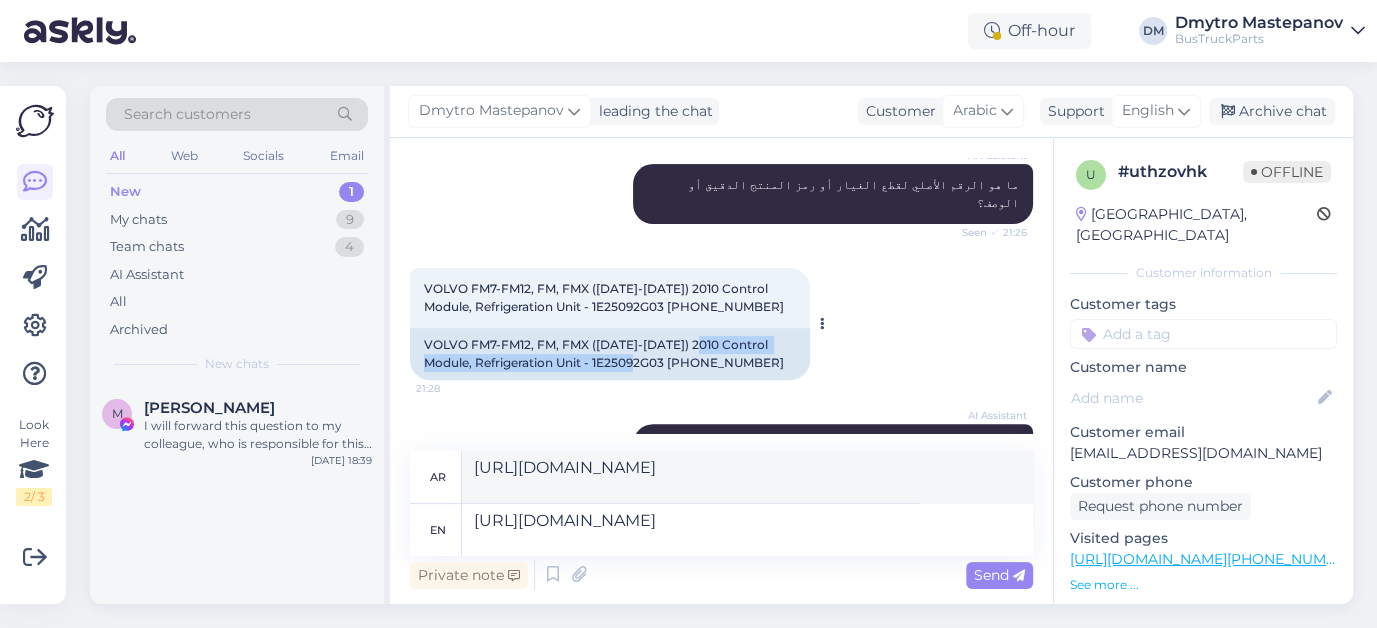 drag, startPoint x: 691, startPoint y: 289, endPoint x: 615, endPoint y: 310, distance: 78.84795 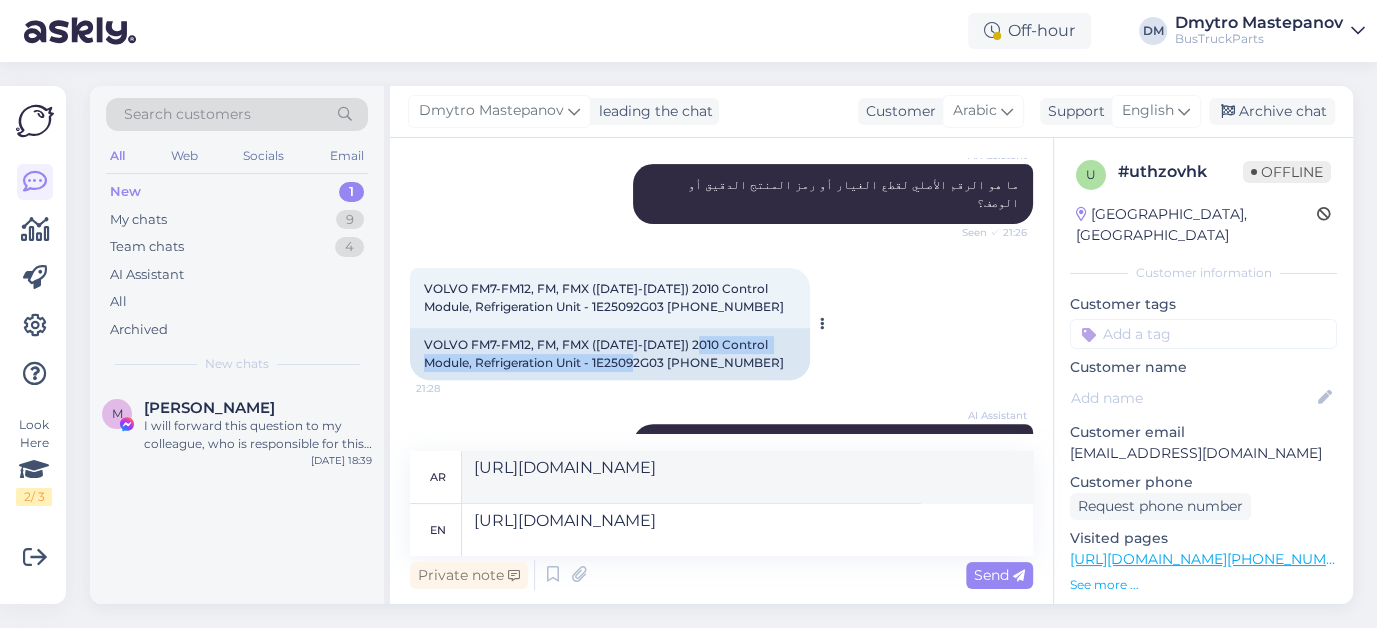 click on "VOLVO FM7-FM12, FM, FMX ([DATE]-[DATE]) 2010 Control Module, Refrigeration Unit - 1E25092G03 [PHONE_NUMBER]" at bounding box center [610, 354] 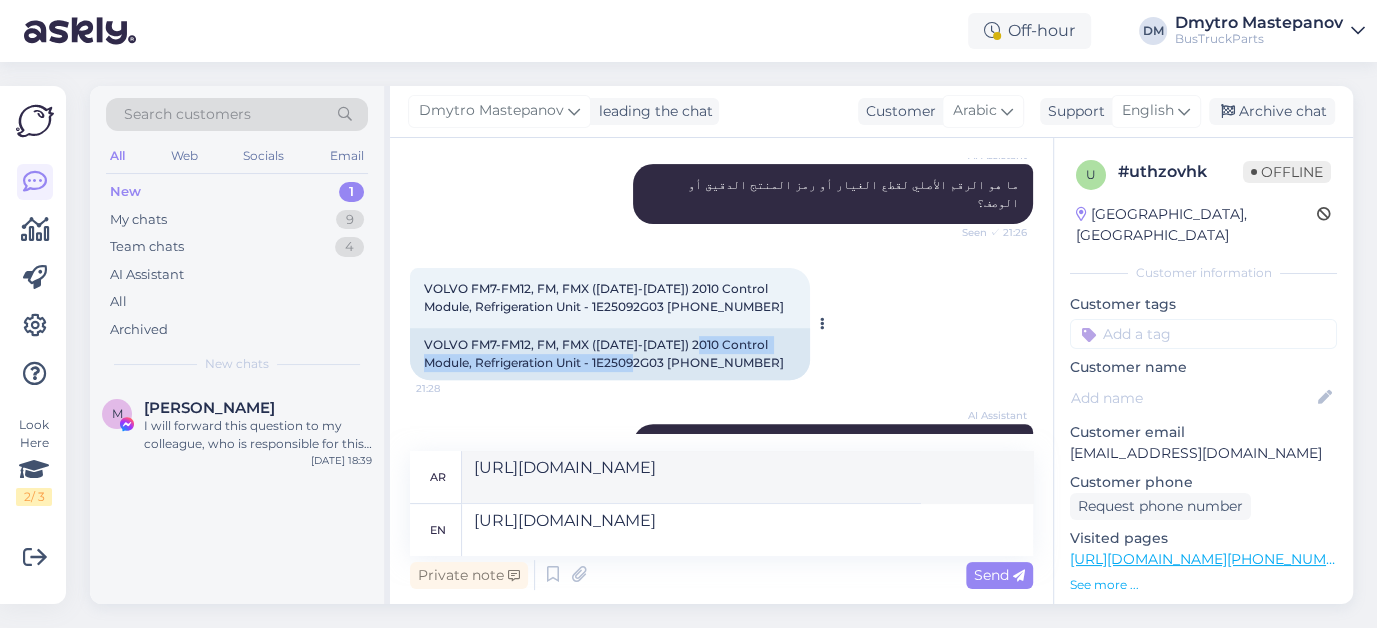 copy on "Control Module, Refrigeration Unit - 1E25092G03" 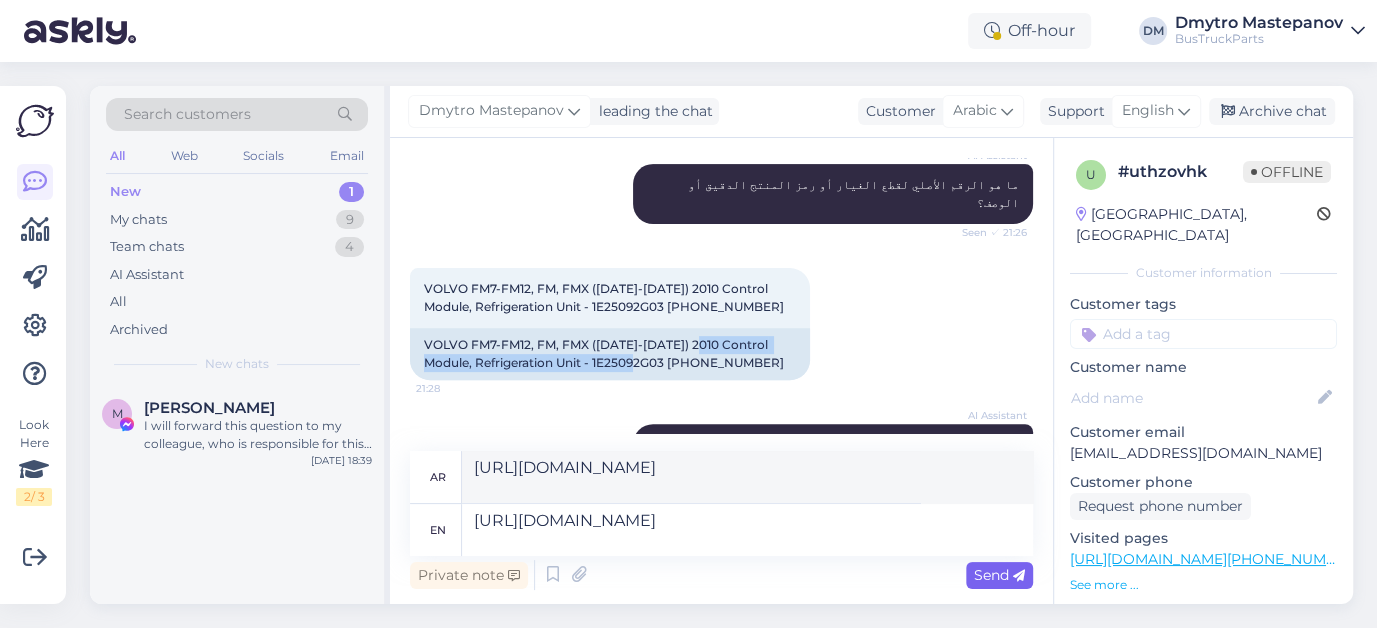 click on "Send" at bounding box center [999, 575] 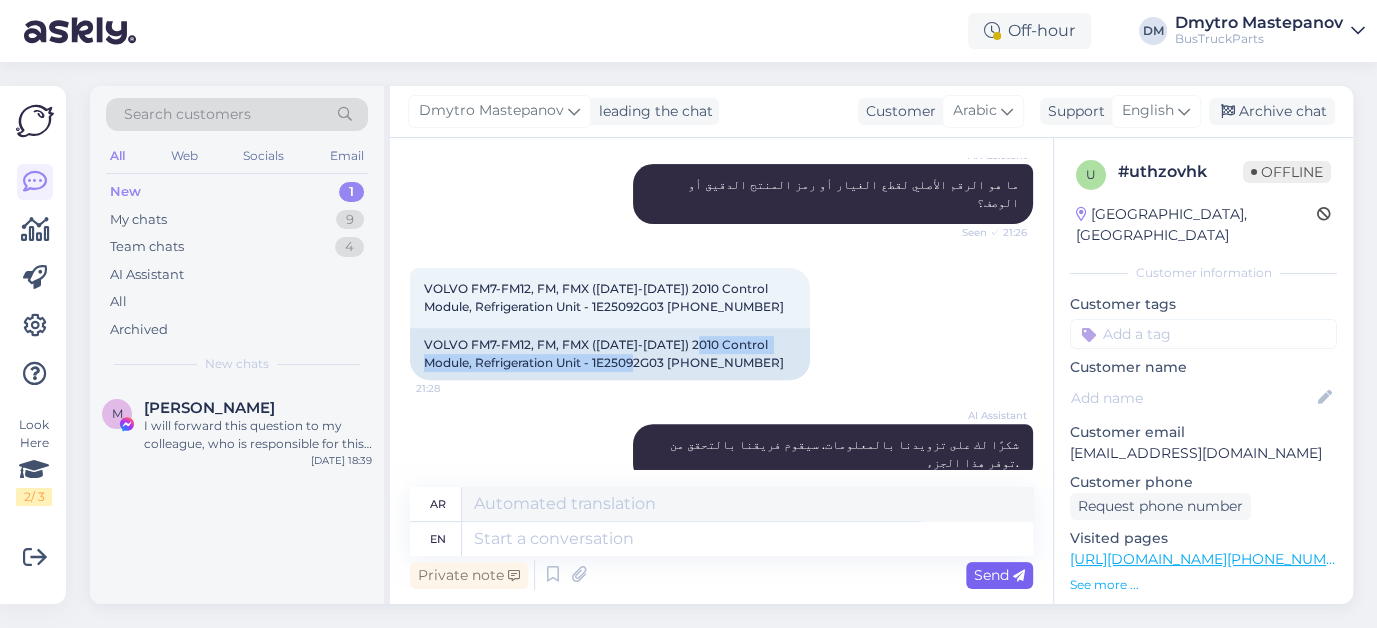 scroll, scrollTop: 618, scrollLeft: 0, axis: vertical 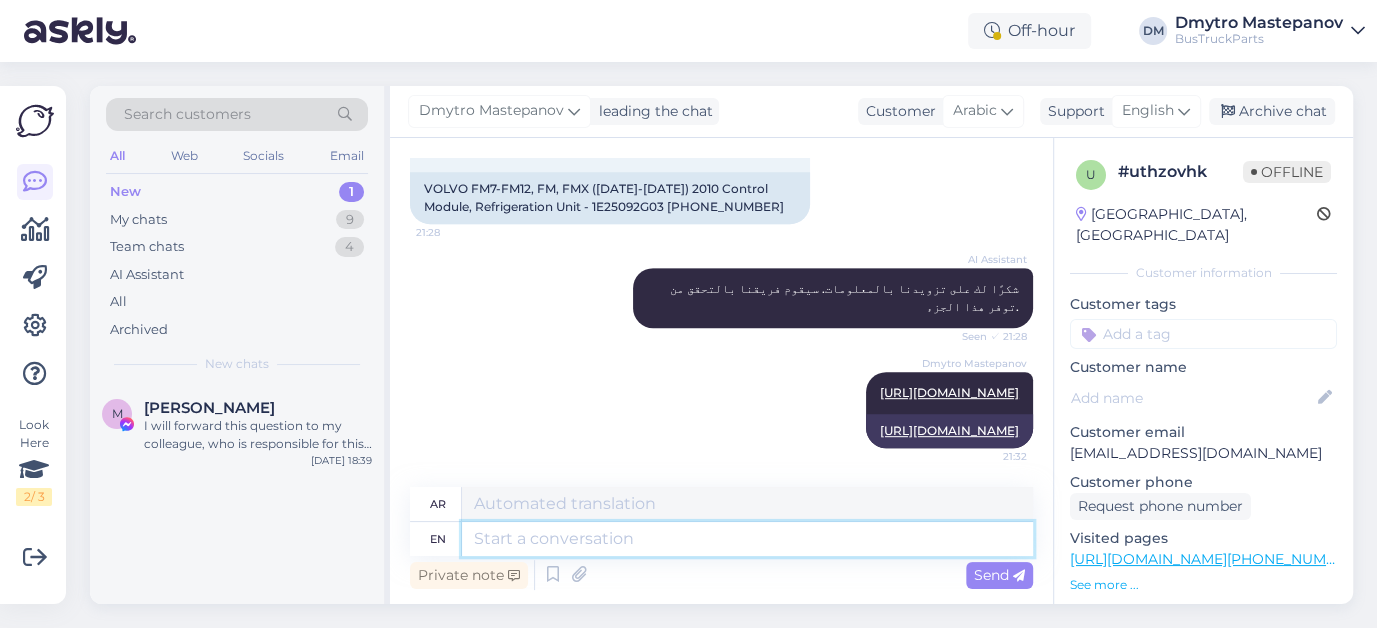 click at bounding box center (747, 539) 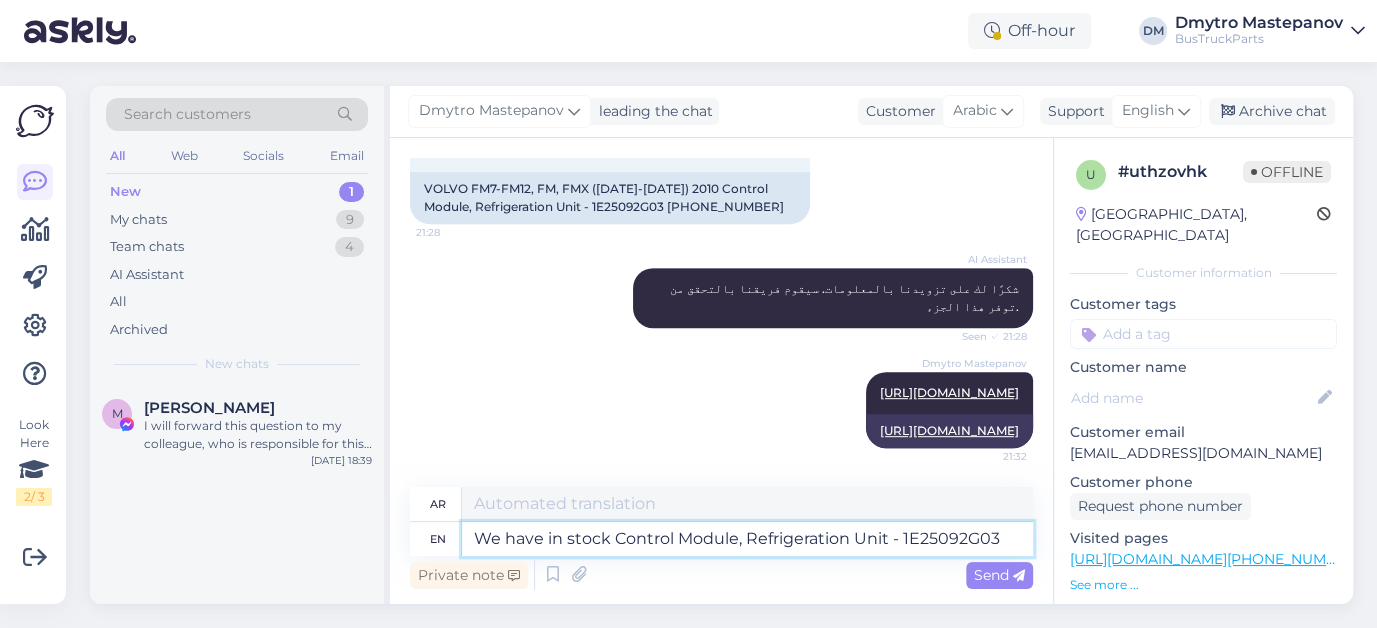 type on "لدينا في المخزون وحدة التحكم، وحدة التبريد - 1E25092G03" 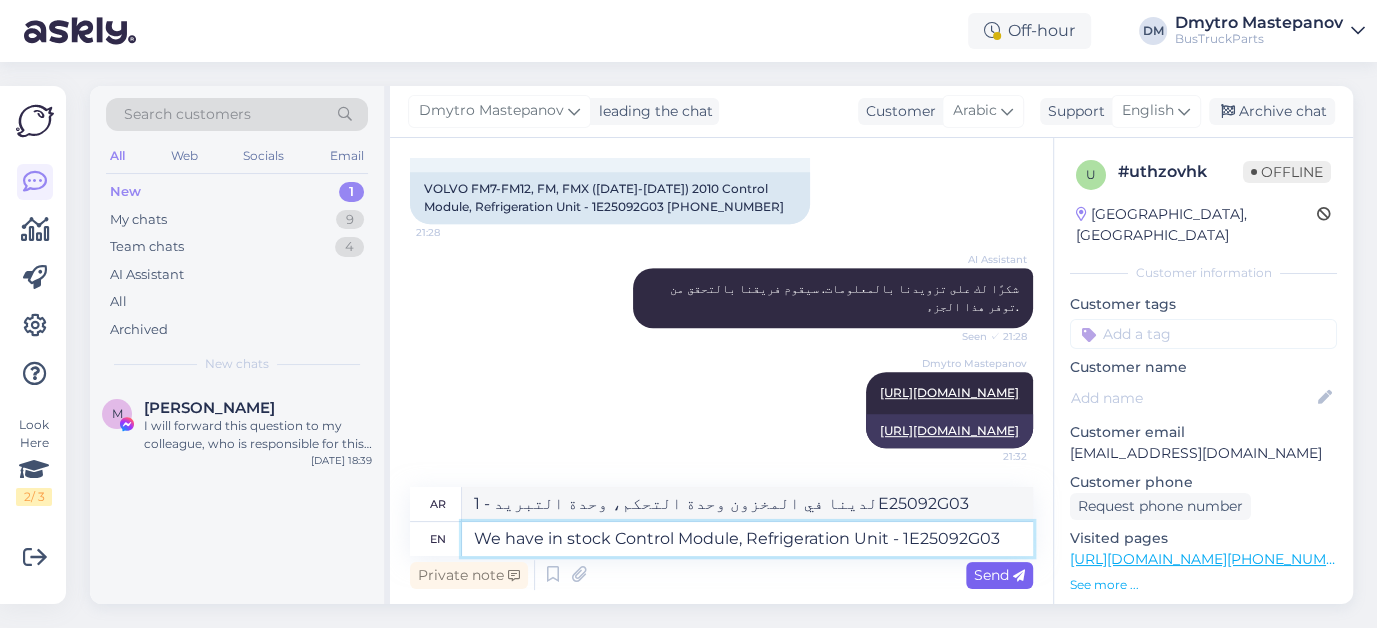 type on "We have in stock Control Module, Refrigeration Unit - 1E25092G03" 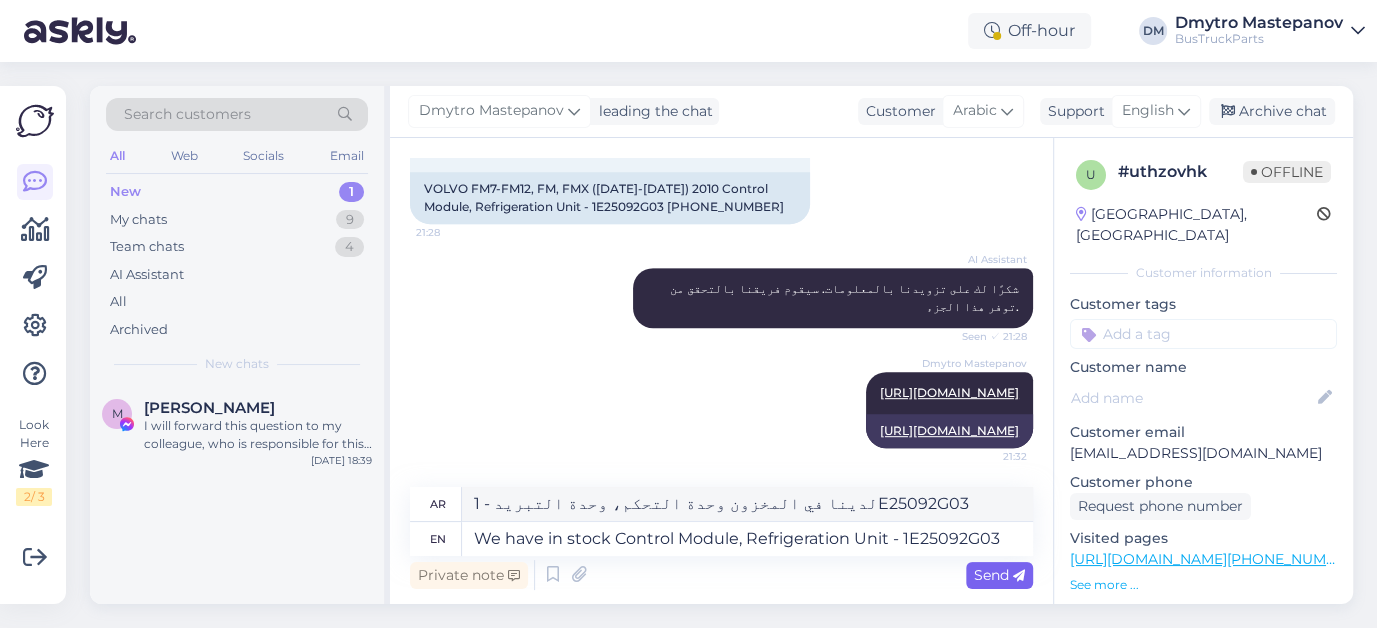 click on "Send" at bounding box center (999, 575) 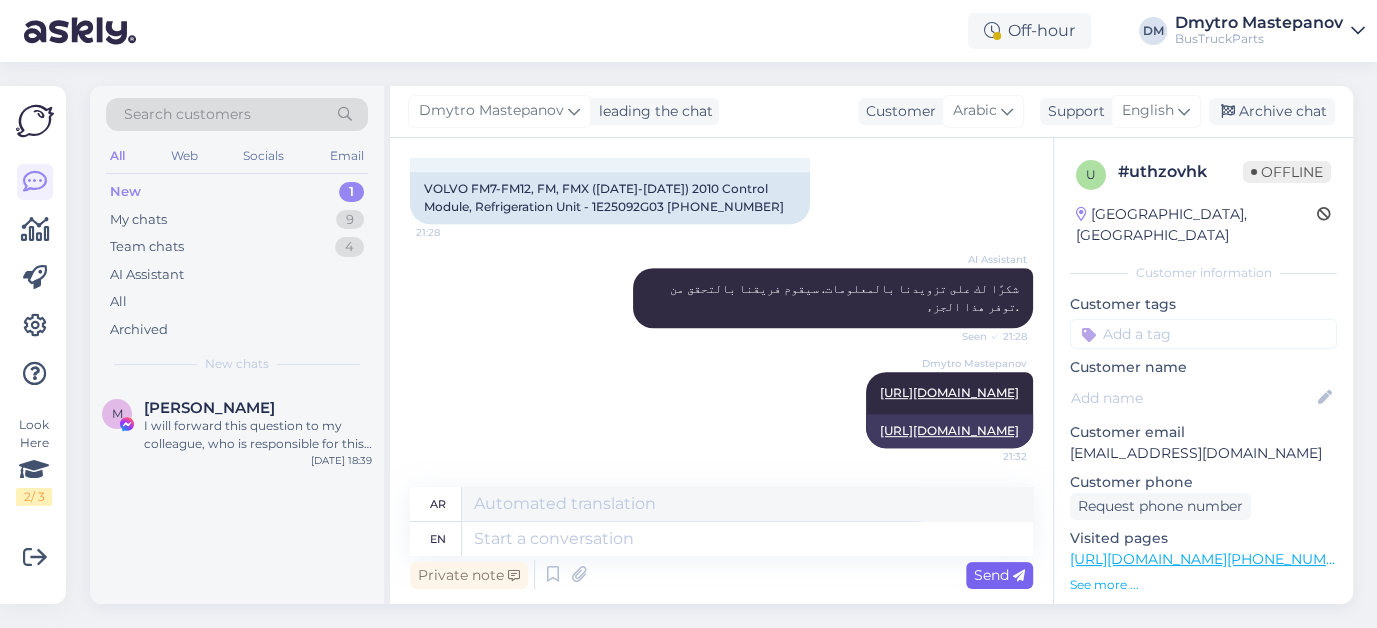 scroll, scrollTop: 756, scrollLeft: 0, axis: vertical 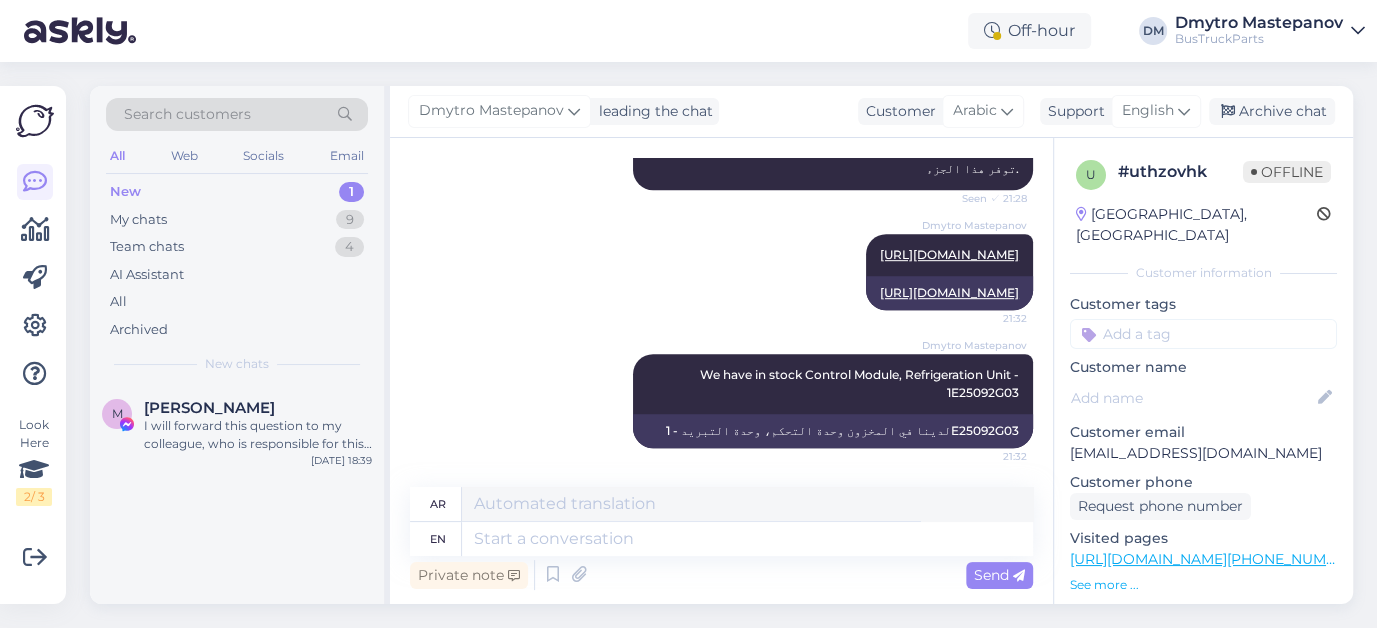 click on "New" at bounding box center [125, 192] 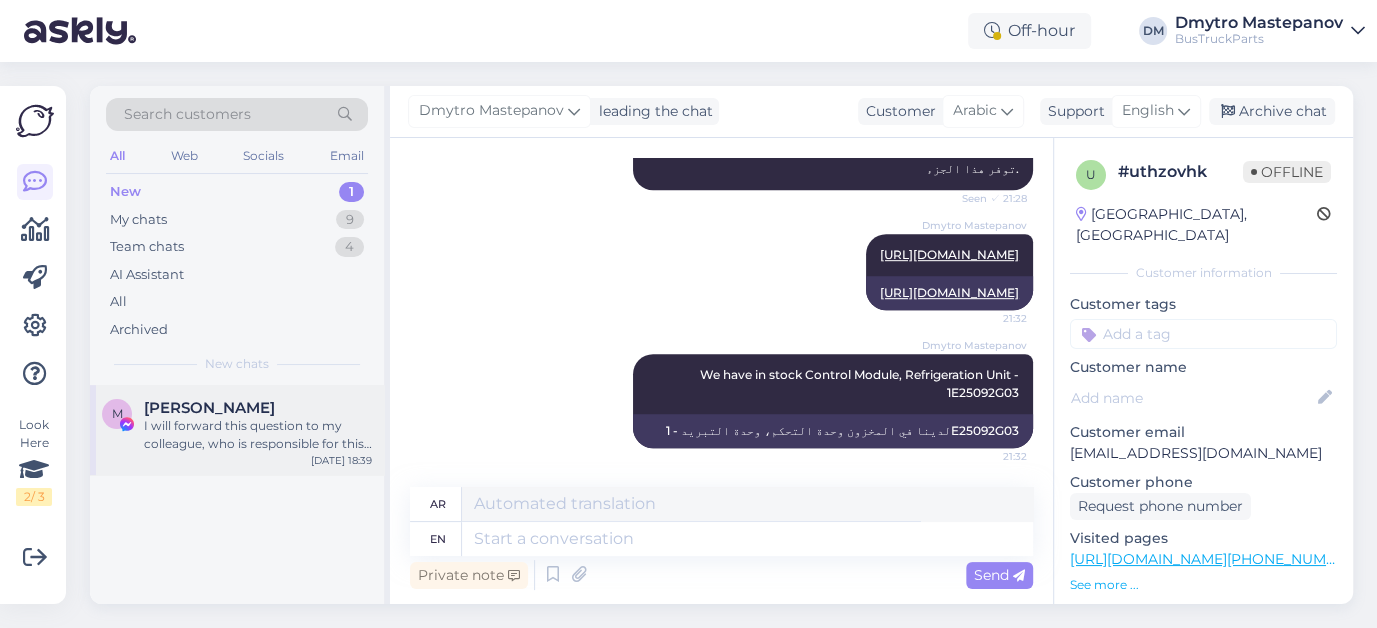 click on "I will forward this question to my colleague, who is responsible for this. The reply will be here during our working hours." at bounding box center (258, 435) 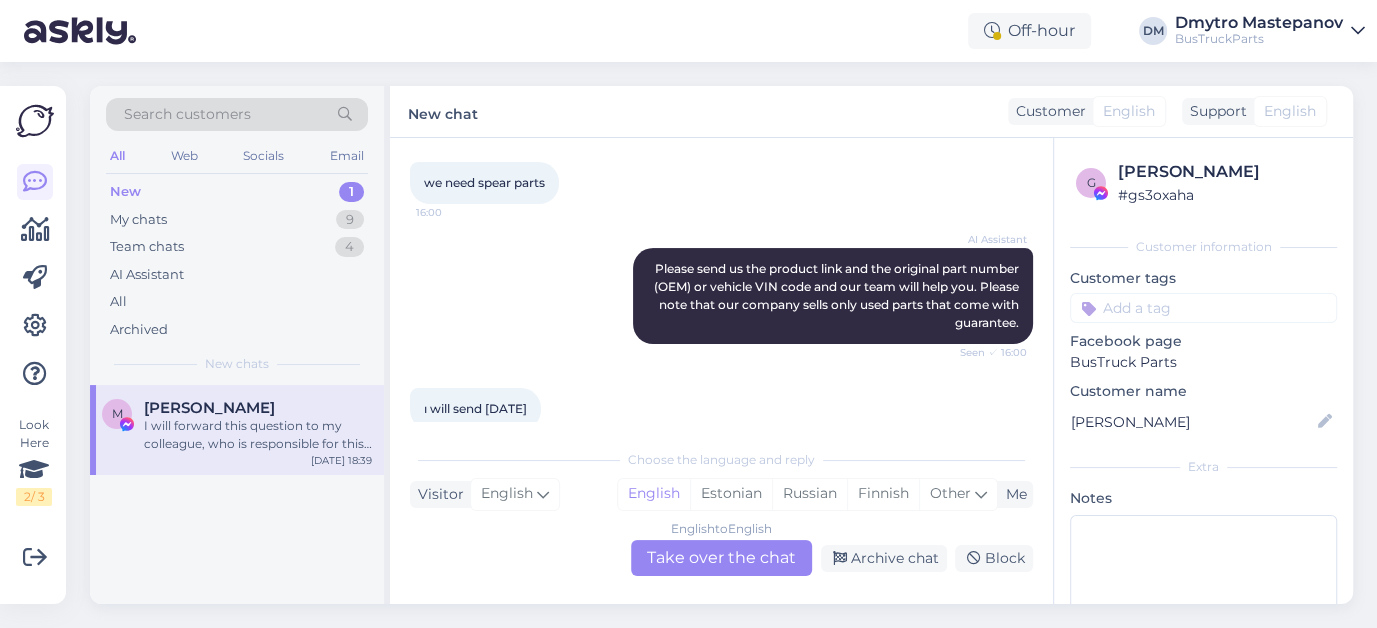 scroll, scrollTop: 638, scrollLeft: 0, axis: vertical 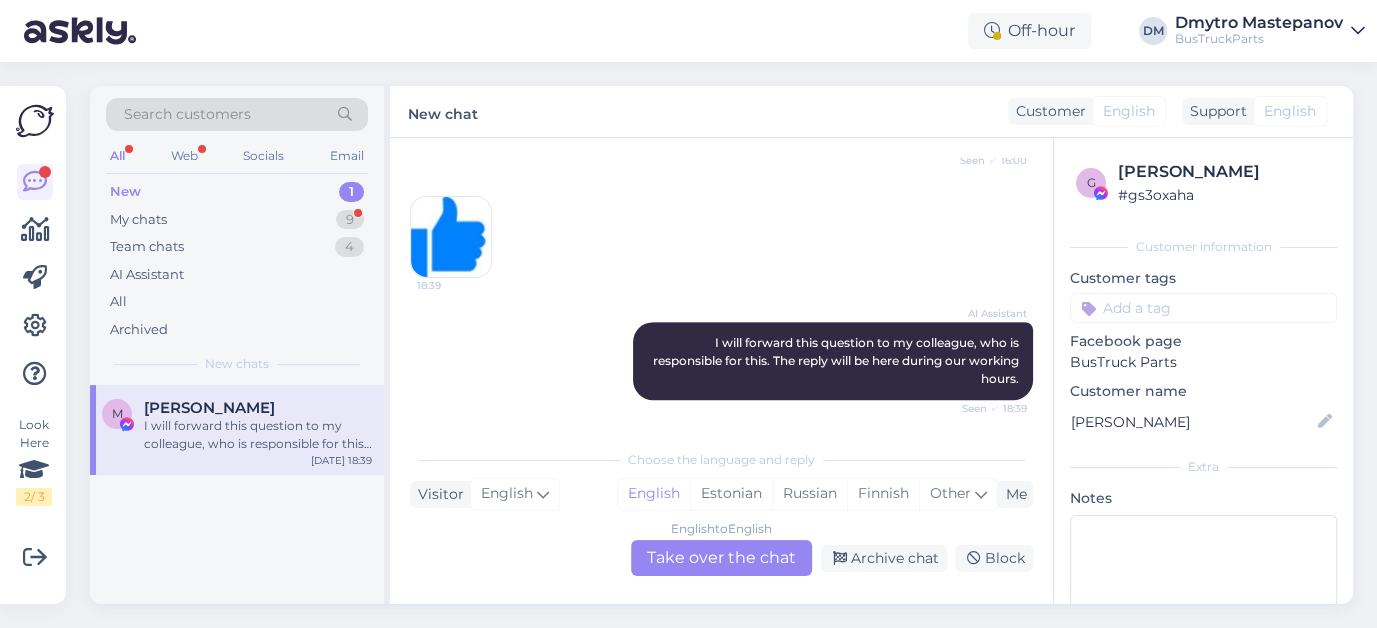 click on "New" at bounding box center (125, 192) 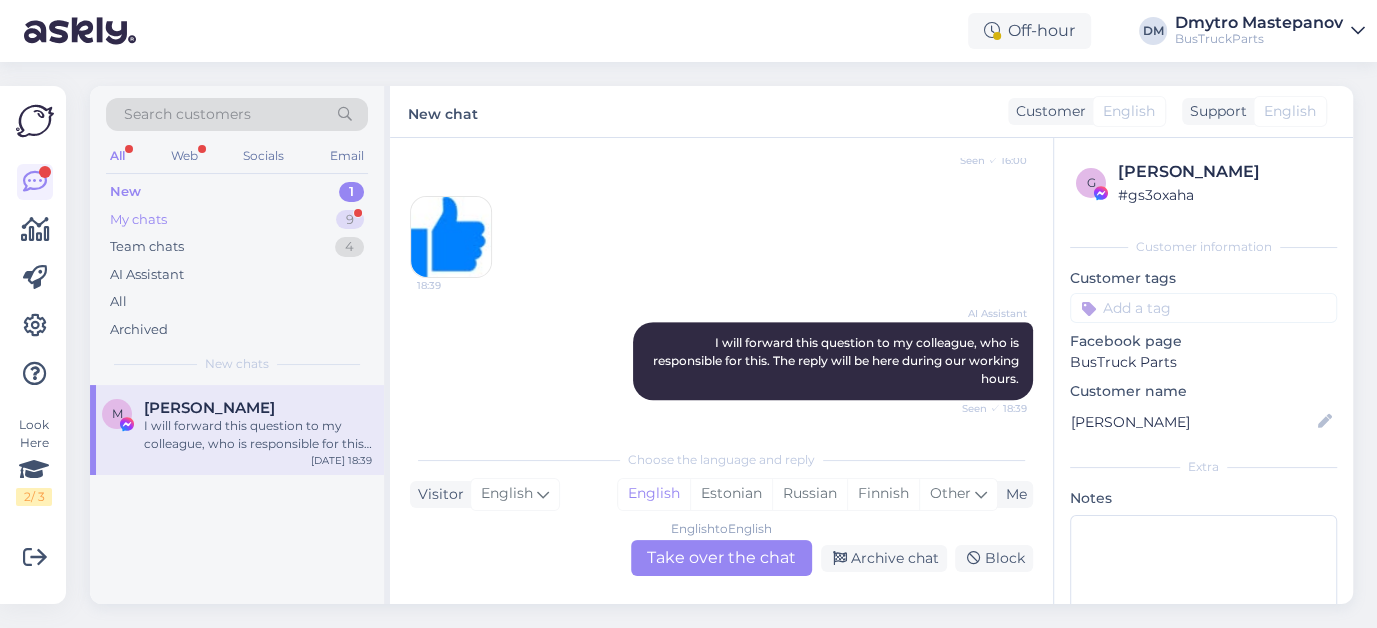 click on "My chats" at bounding box center (138, 220) 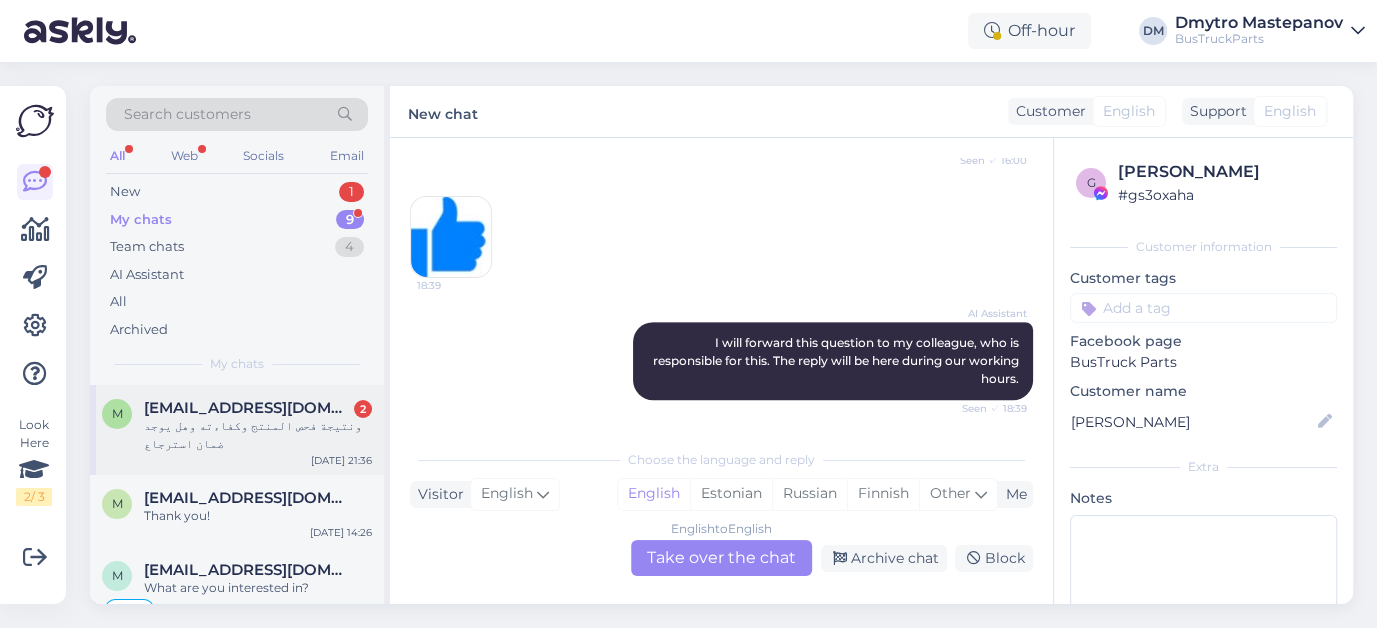 click on "ونتيجة فحص المنتج وكفاءته وهل يوجد ضمان استرجاع" at bounding box center [258, 435] 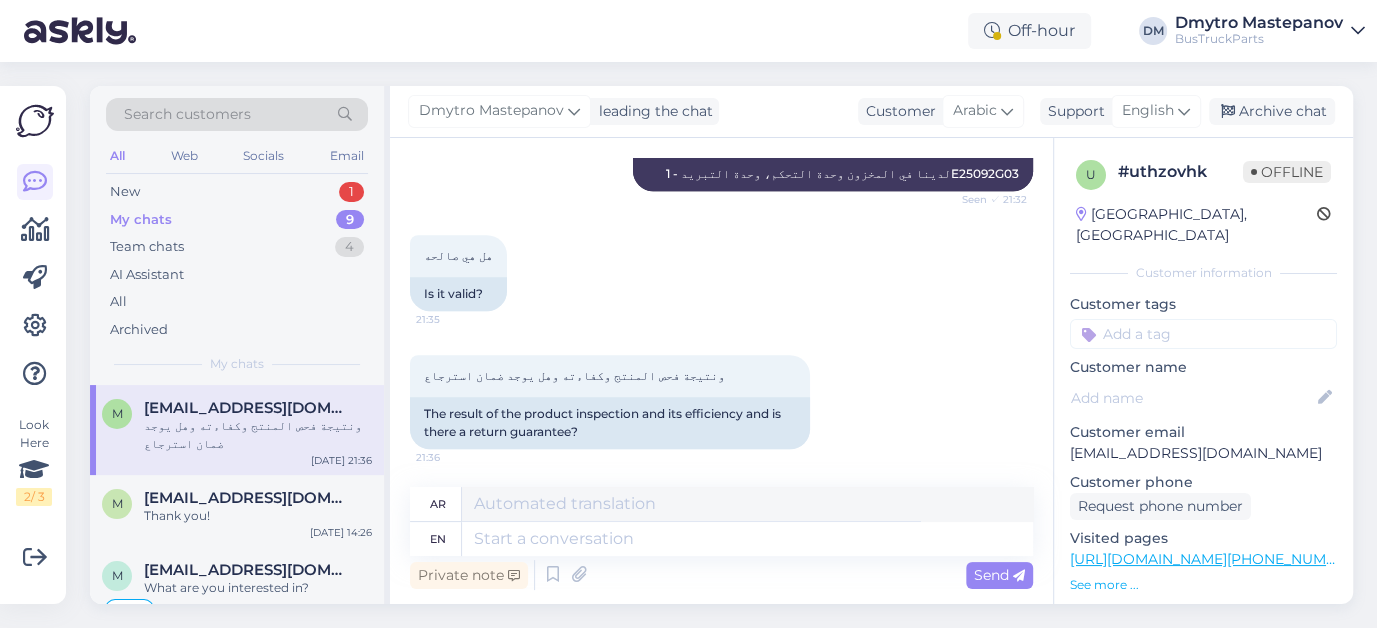 scroll, scrollTop: 650, scrollLeft: 0, axis: vertical 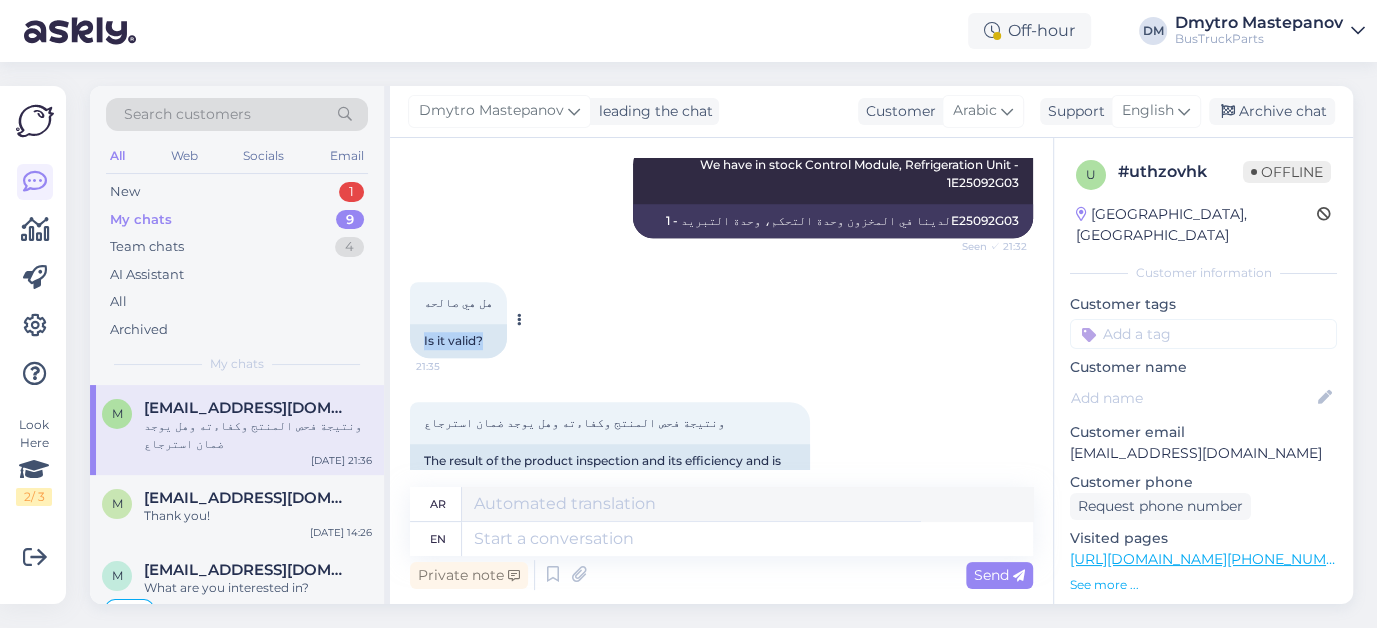 drag, startPoint x: 424, startPoint y: 340, endPoint x: 511, endPoint y: 345, distance: 87.14356 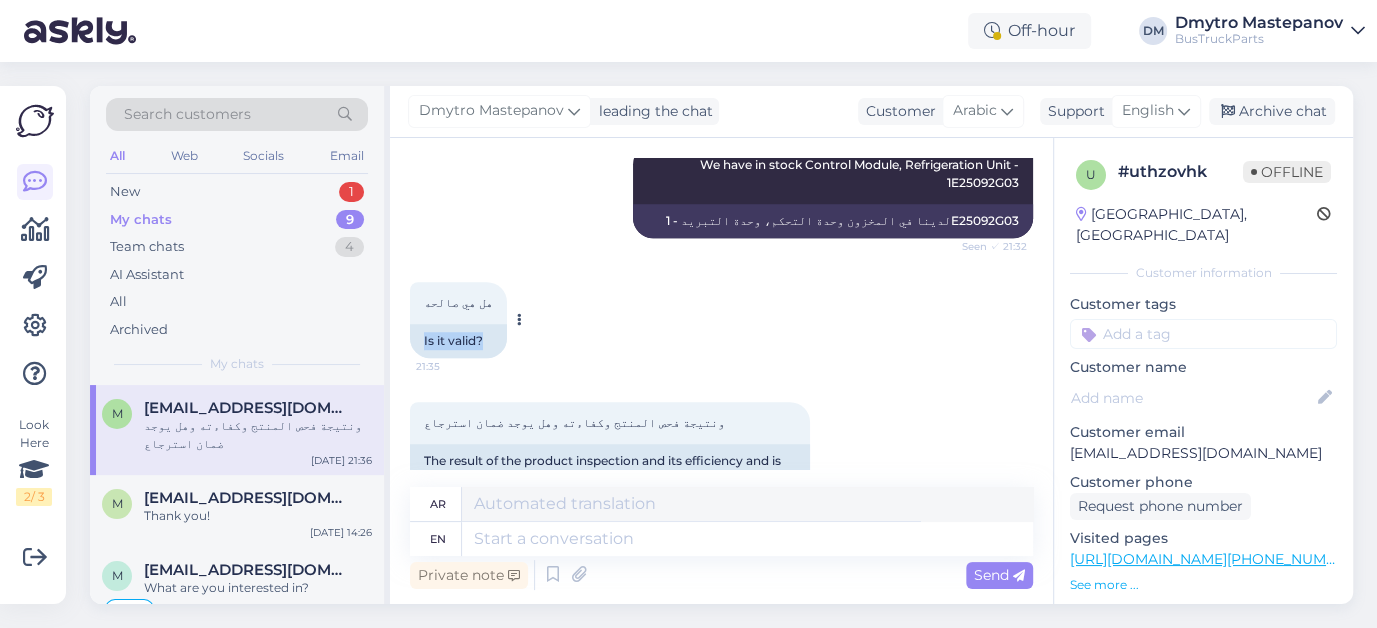 copy on "Is it valid?" 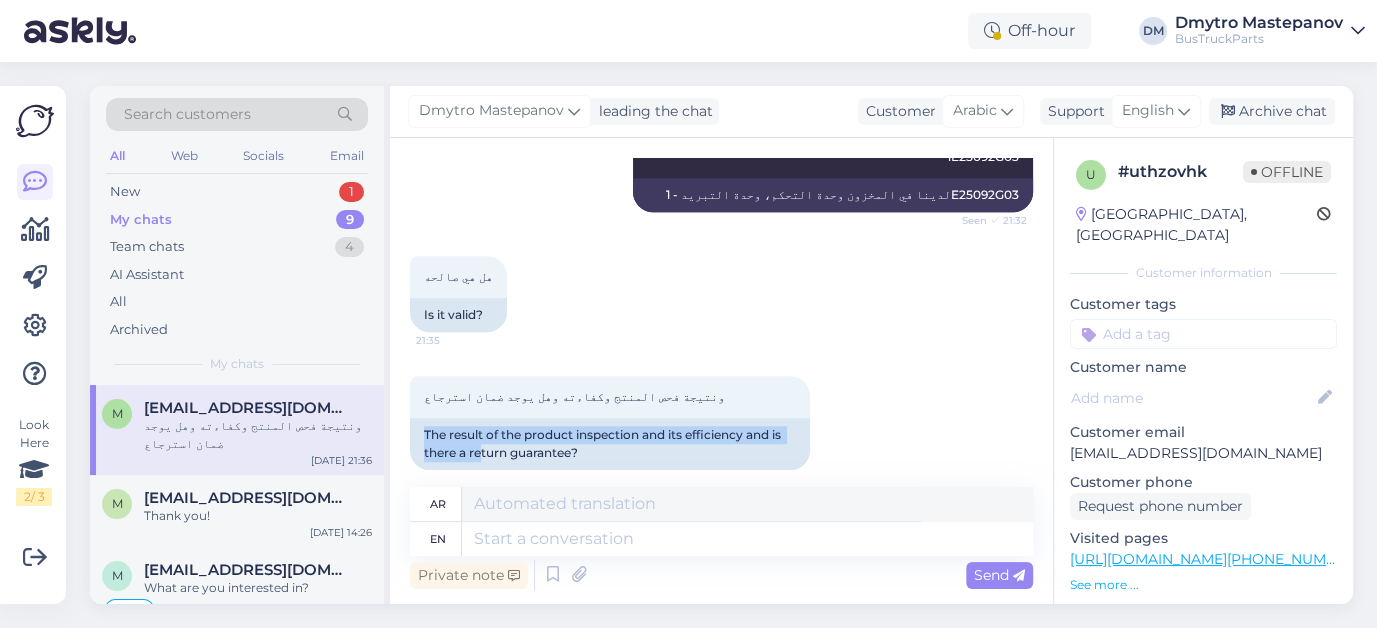scroll, scrollTop: 1013, scrollLeft: 0, axis: vertical 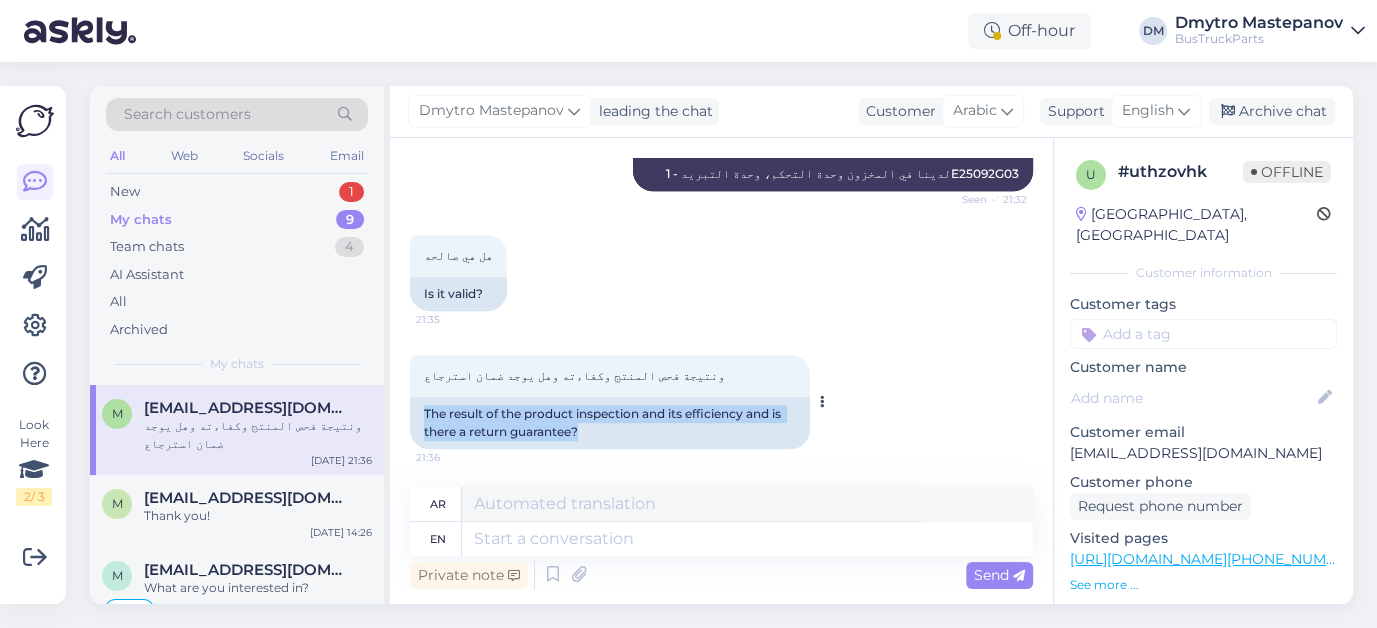drag, startPoint x: 426, startPoint y: 457, endPoint x: 656, endPoint y: 438, distance: 230.78345 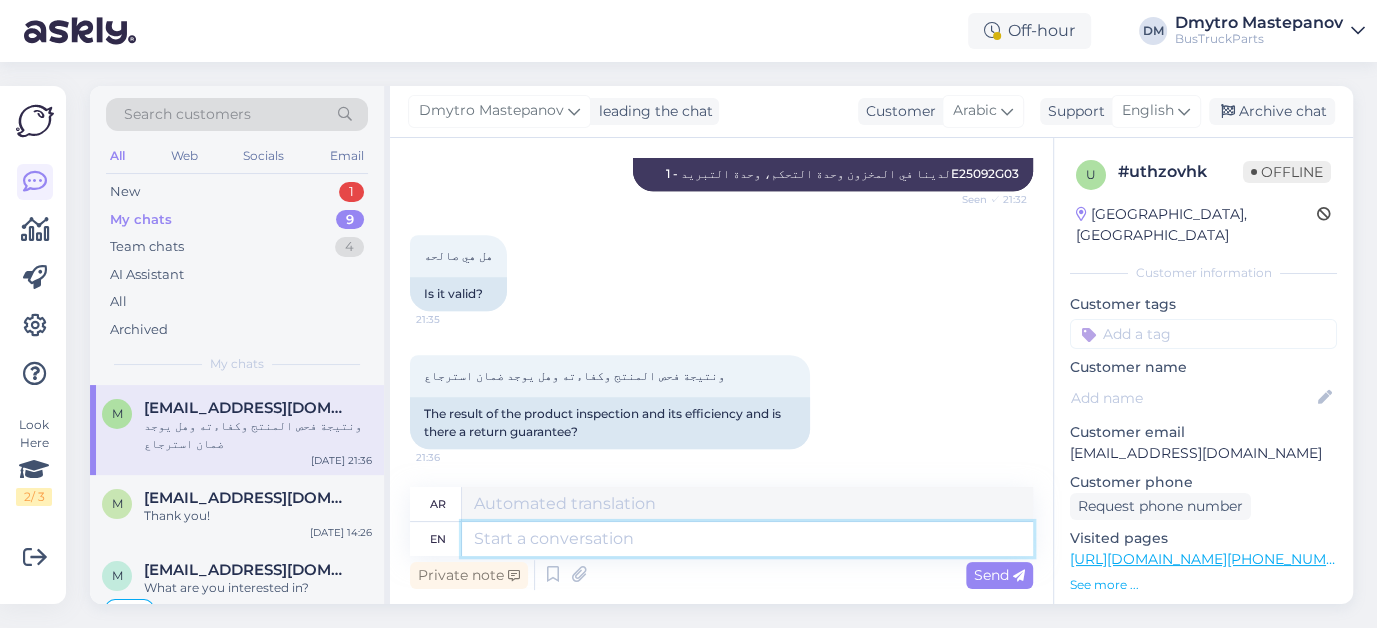 click at bounding box center (747, 539) 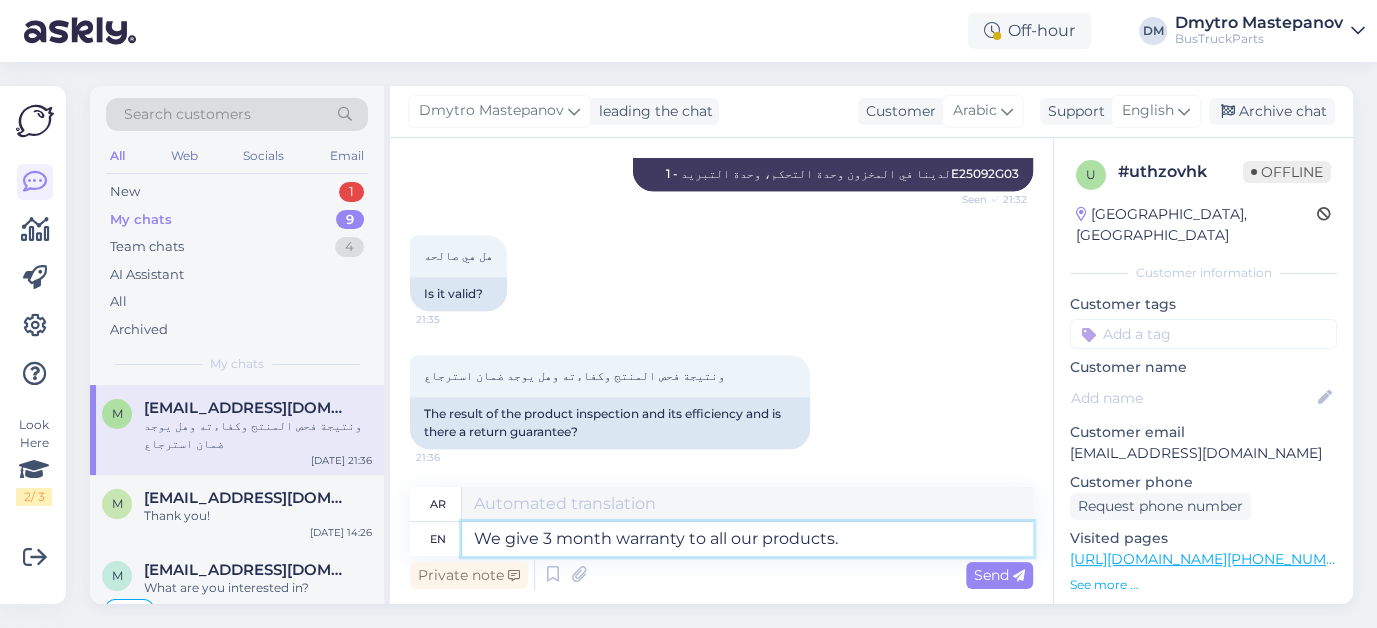 type on "نحن نقدم ضمان لمدة 3 أشهر لجميع منتجاتنا." 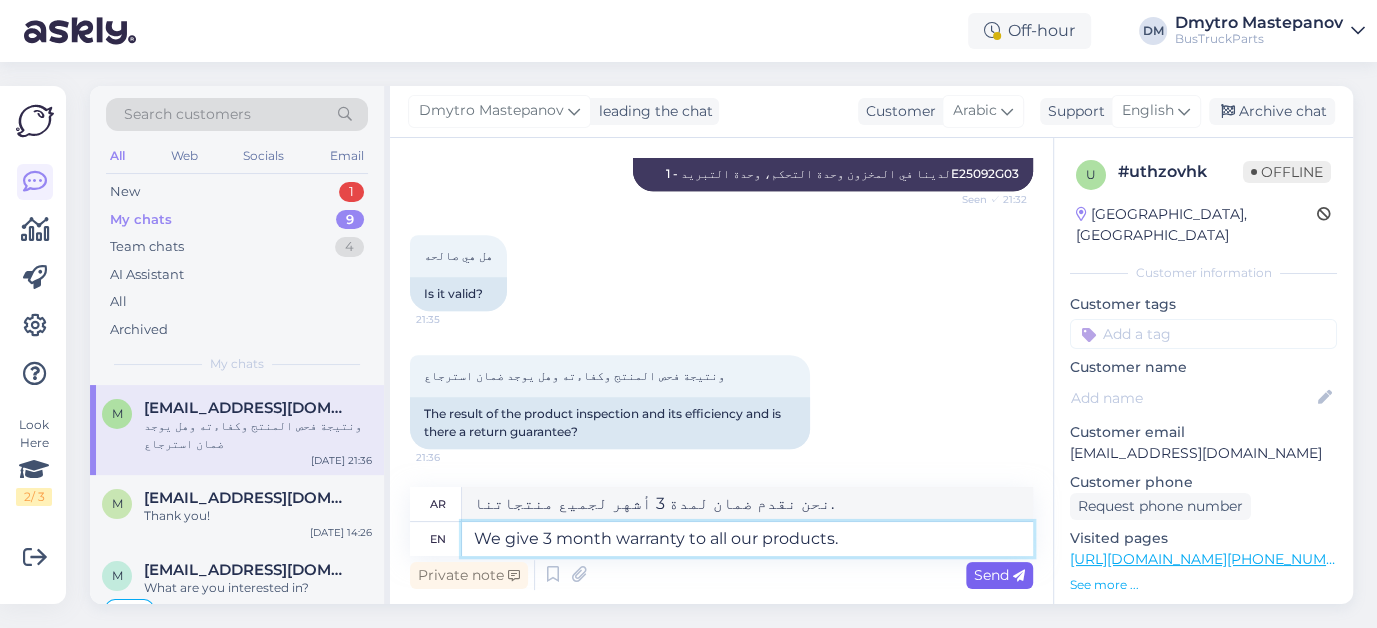 type on "We give 3 month warranty to all our products." 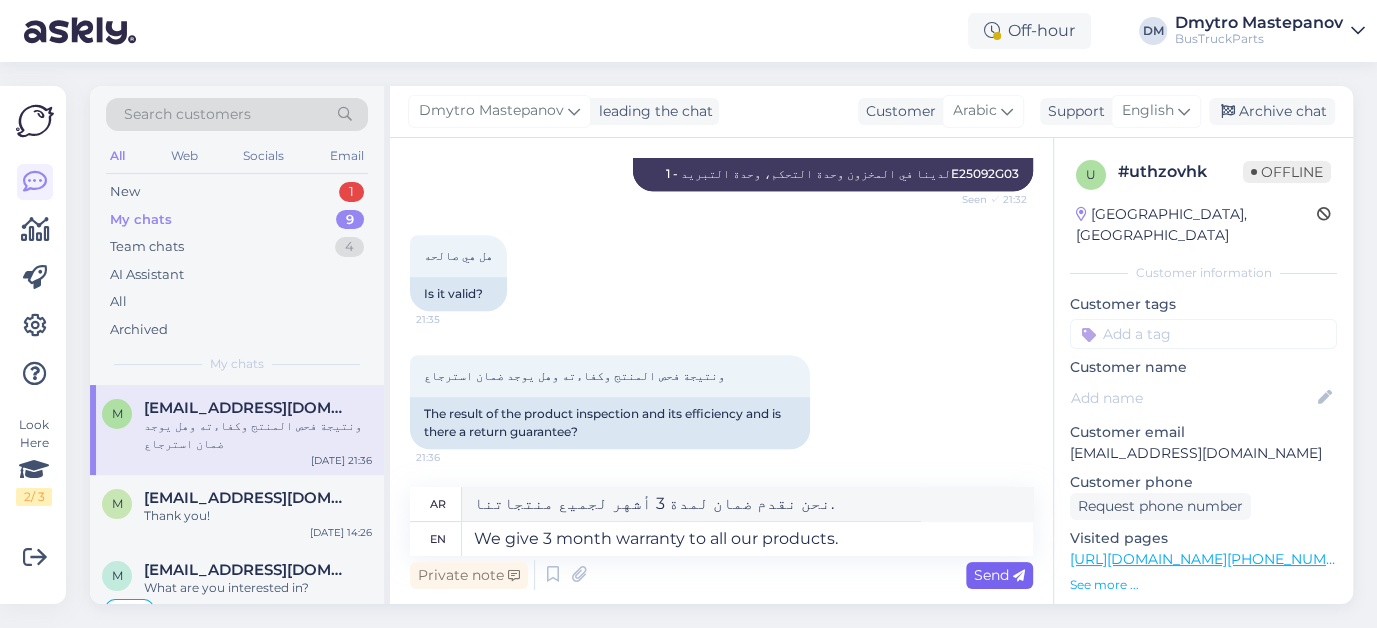 click on "Send" at bounding box center [999, 575] 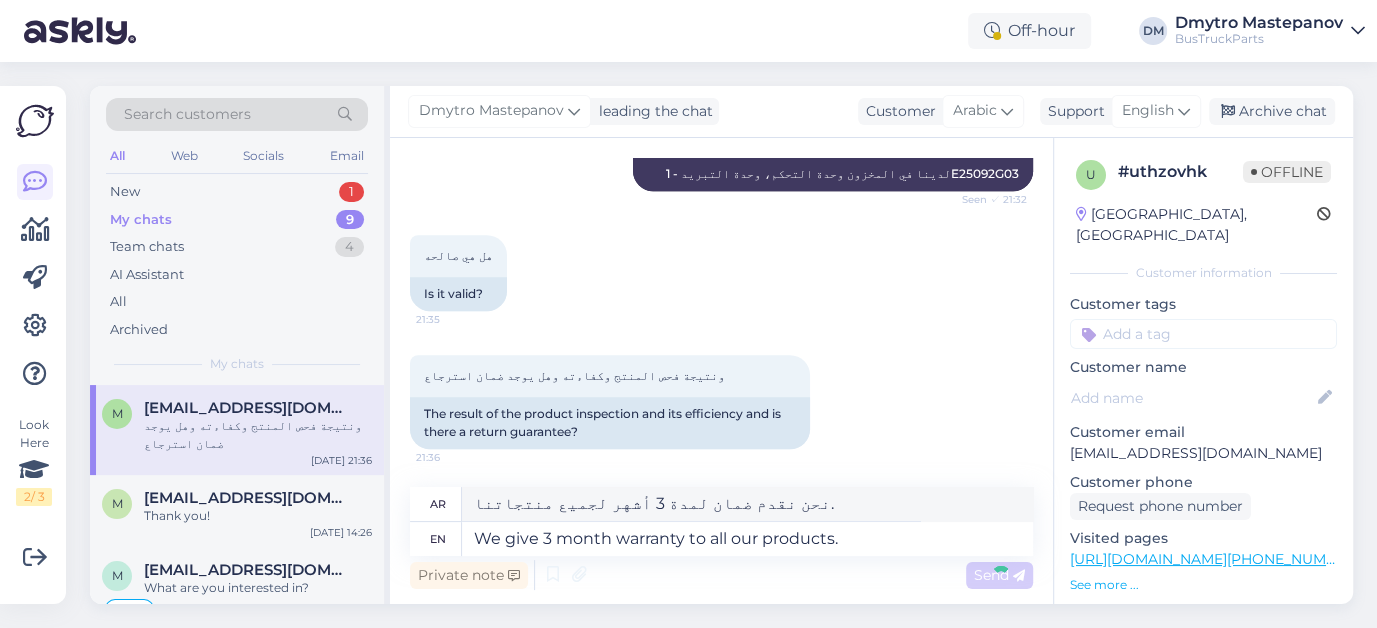 type 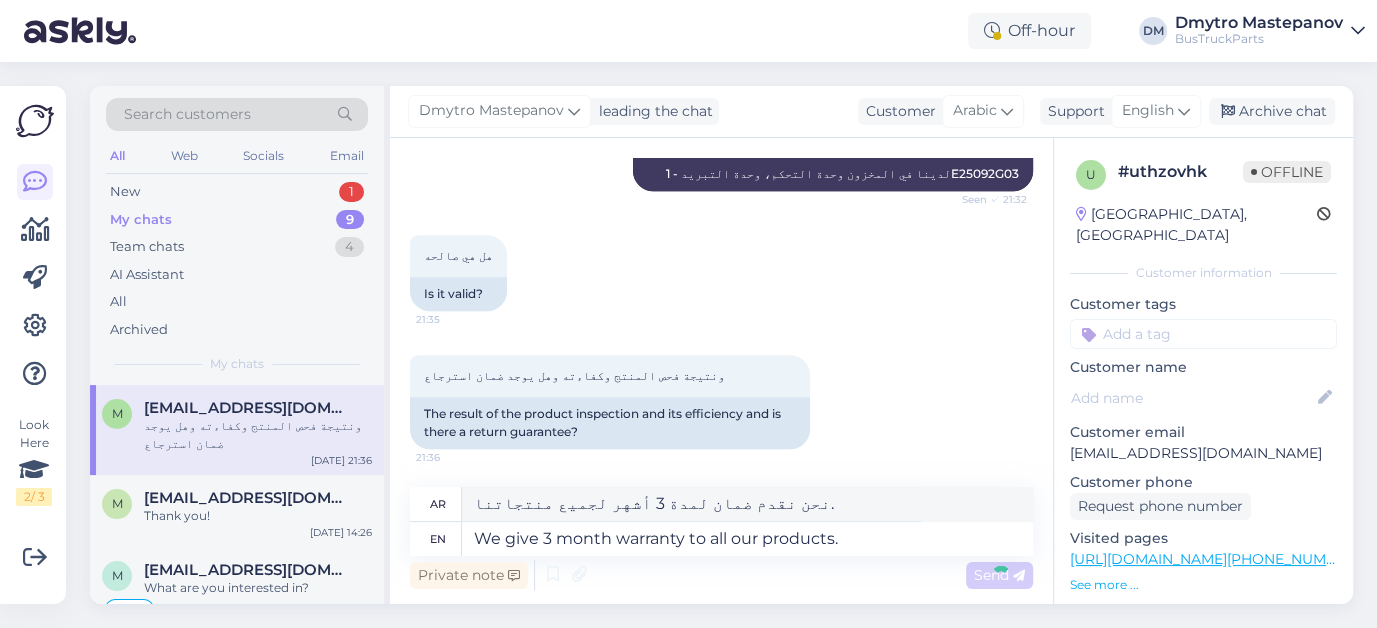 type 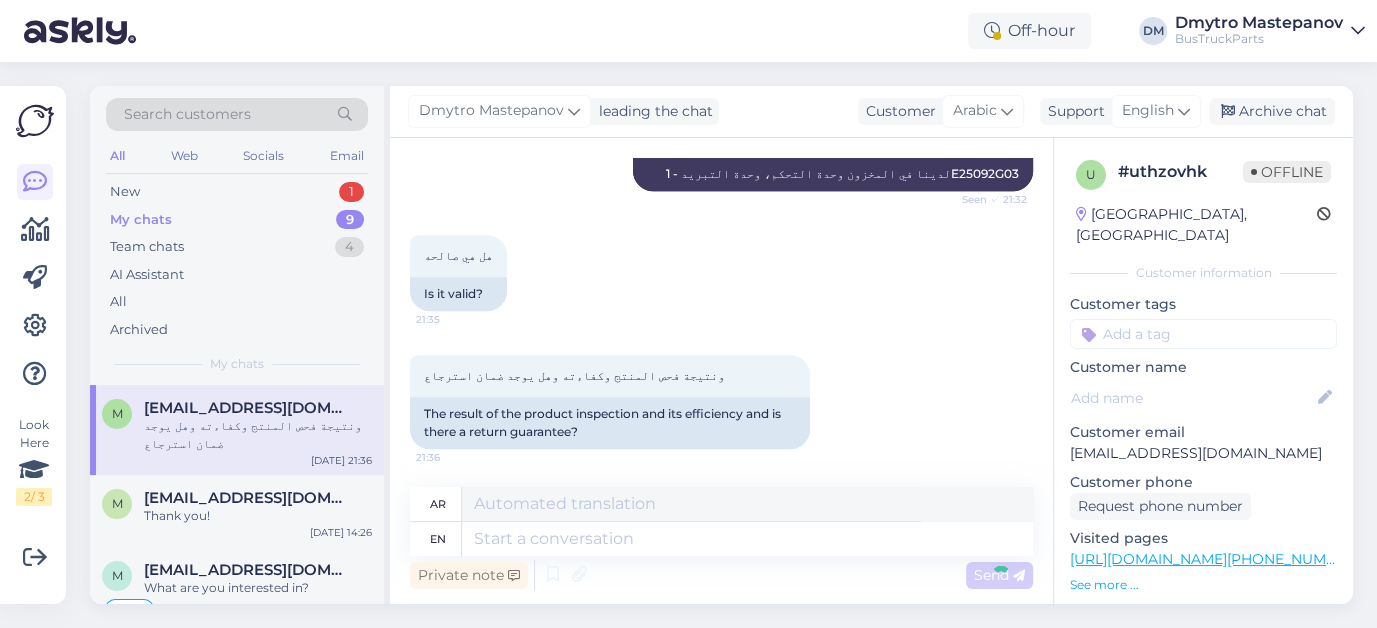 scroll, scrollTop: 1133, scrollLeft: 0, axis: vertical 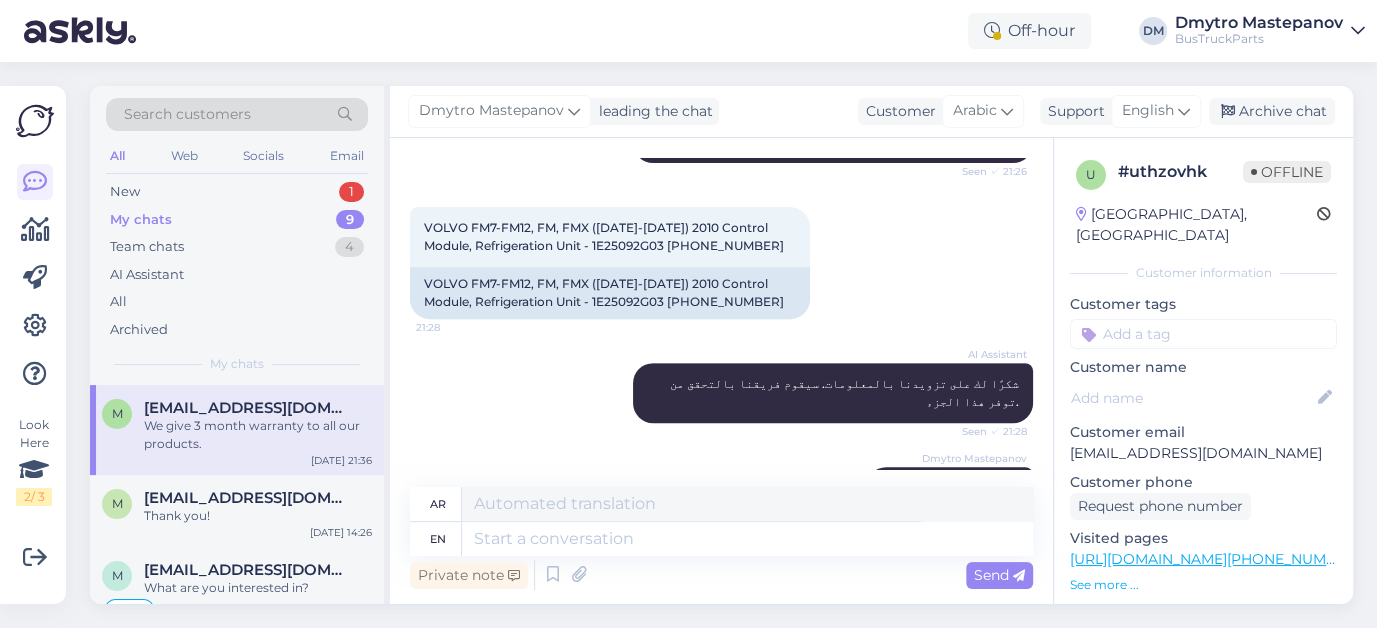 click on "[URL][DOMAIN_NAME]" at bounding box center (949, 487) 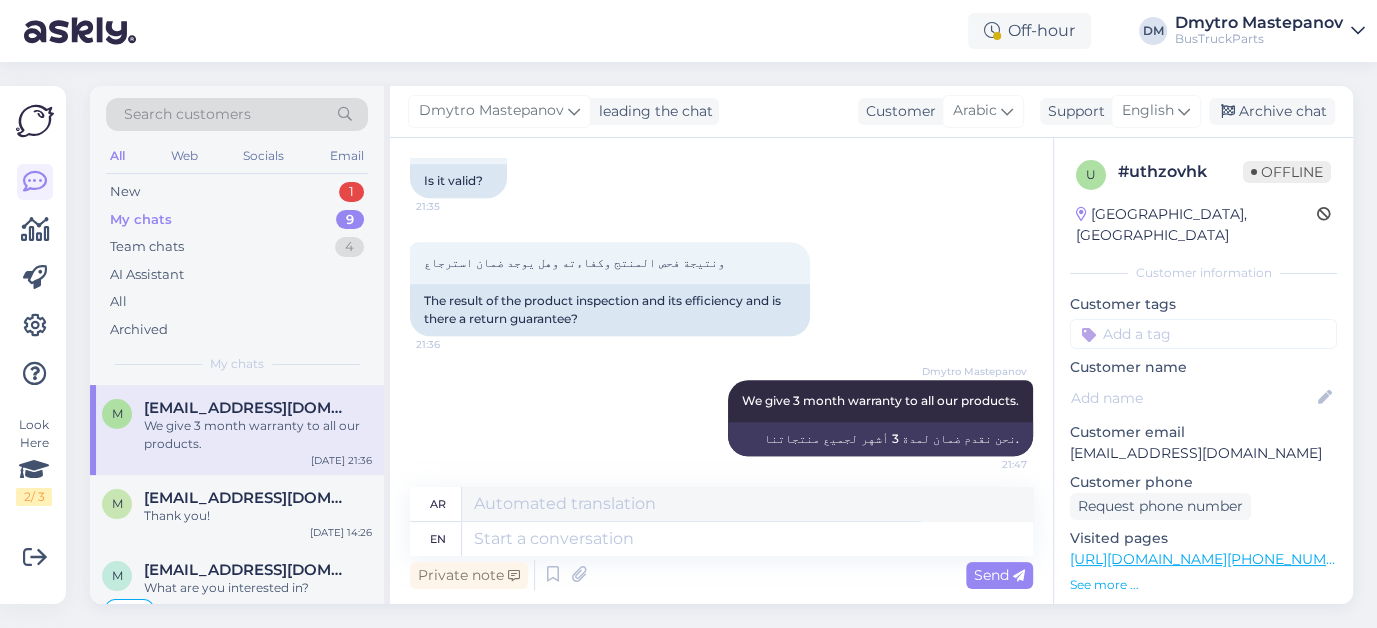 scroll, scrollTop: 1133, scrollLeft: 0, axis: vertical 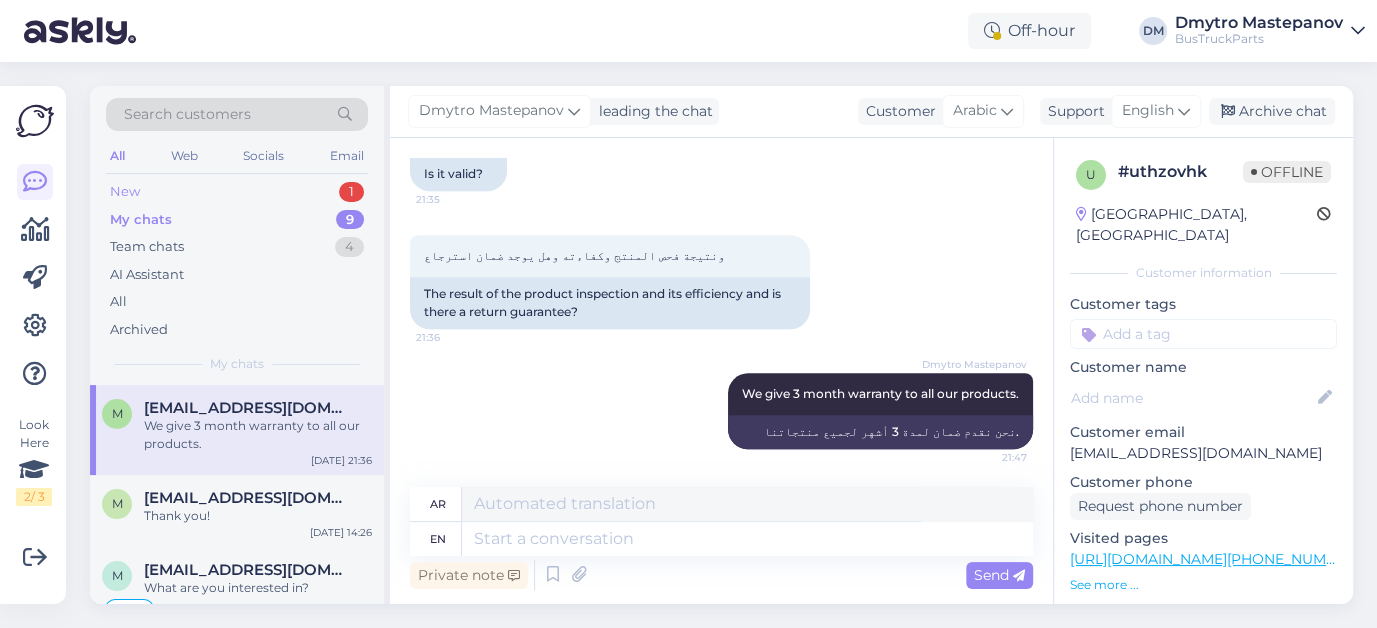 click on "New" at bounding box center [125, 192] 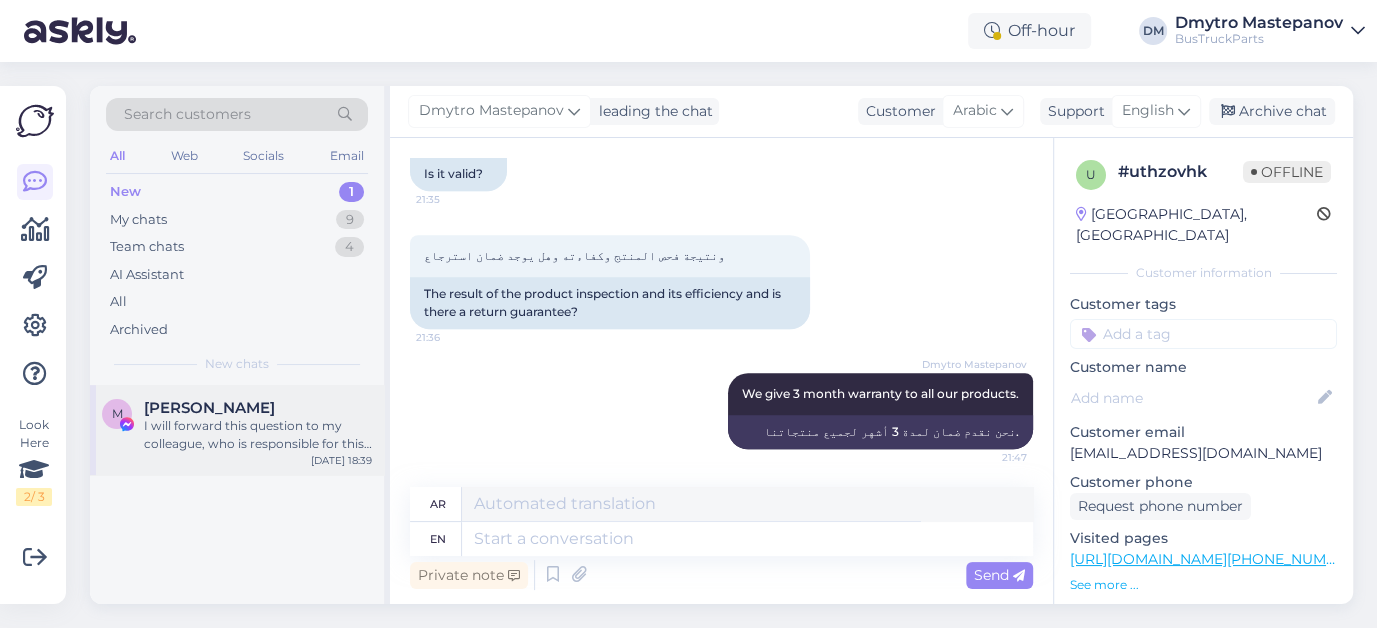 click on "I will forward this question to my colleague, who is responsible for this. The reply will be here during our working hours." at bounding box center [258, 435] 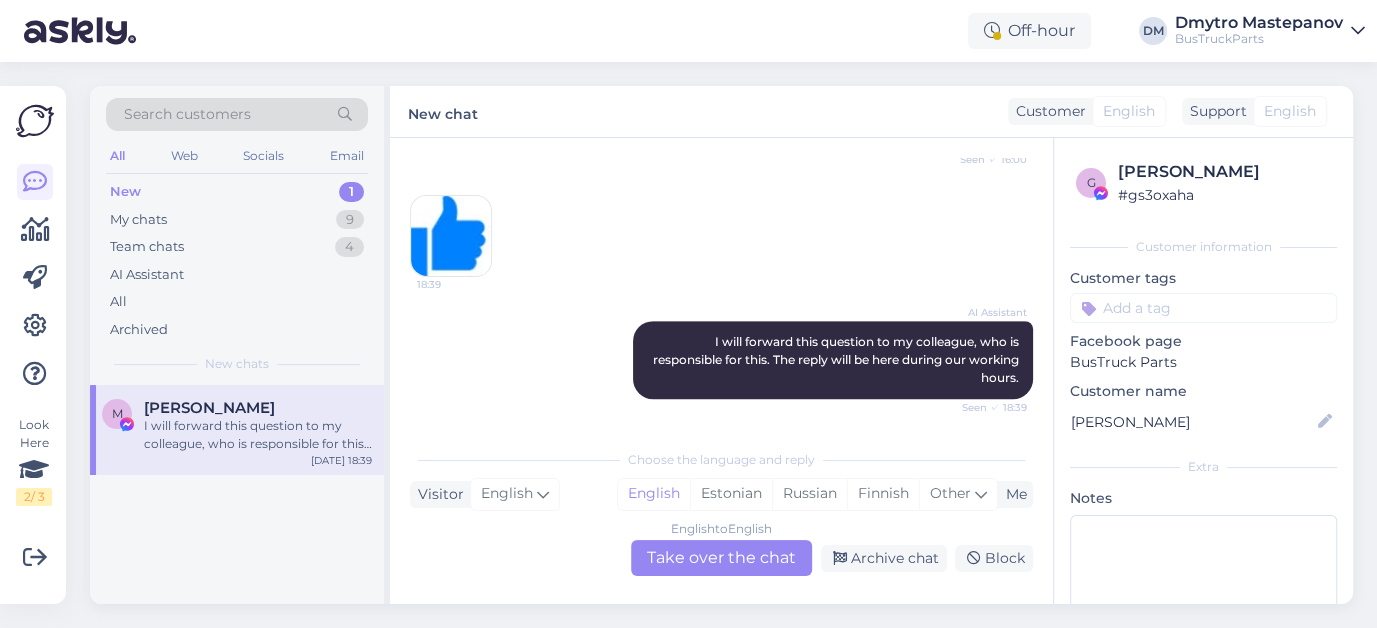 scroll, scrollTop: 638, scrollLeft: 0, axis: vertical 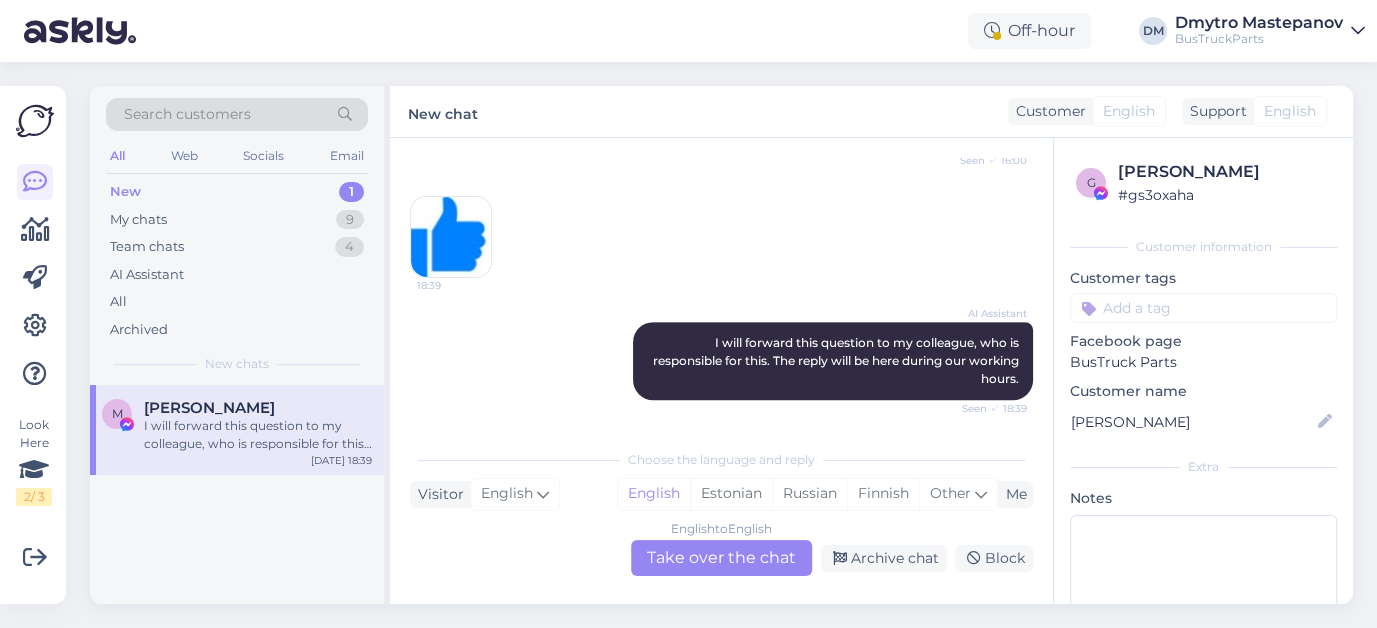 click on "New" at bounding box center [125, 192] 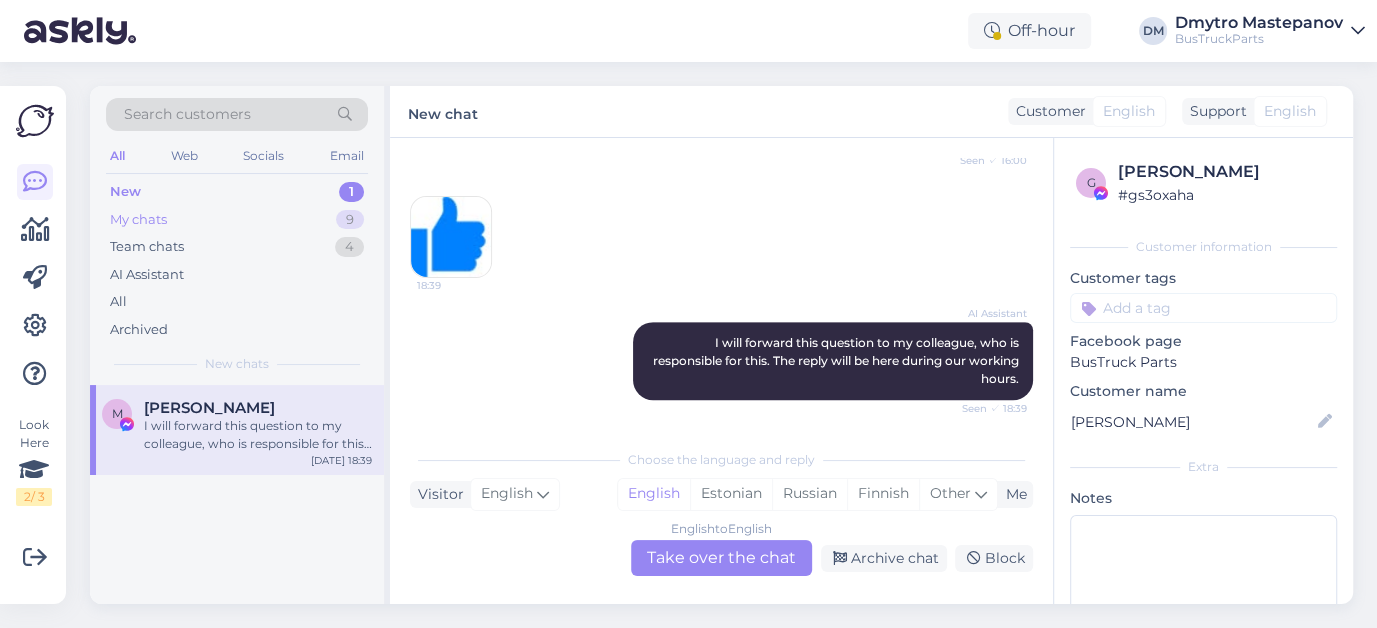 click on "My chats" at bounding box center (138, 220) 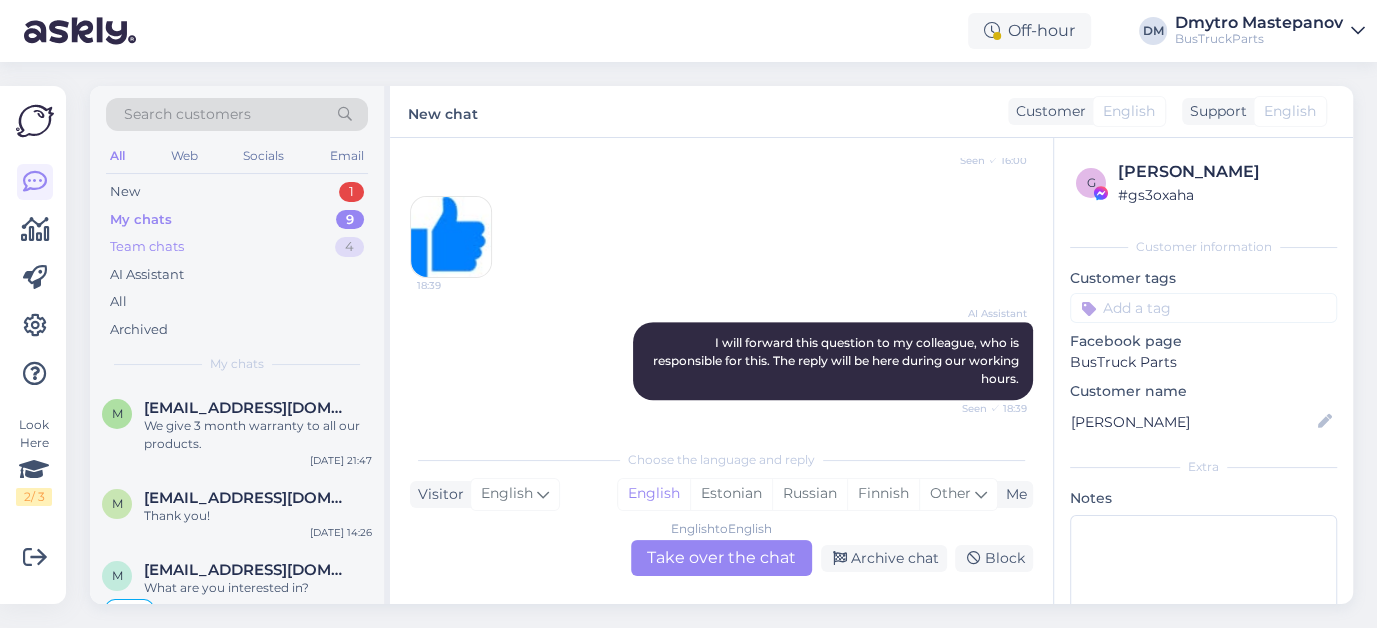 click on "Team chats" at bounding box center [147, 247] 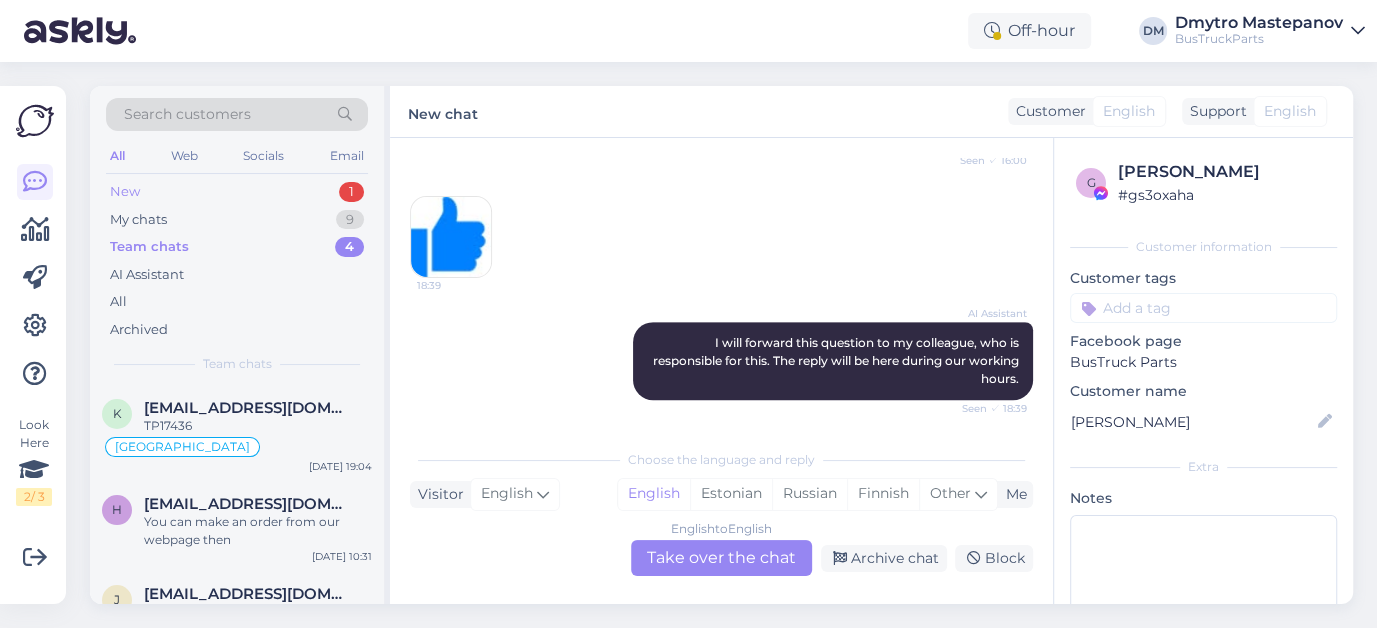 click on "1" at bounding box center (351, 192) 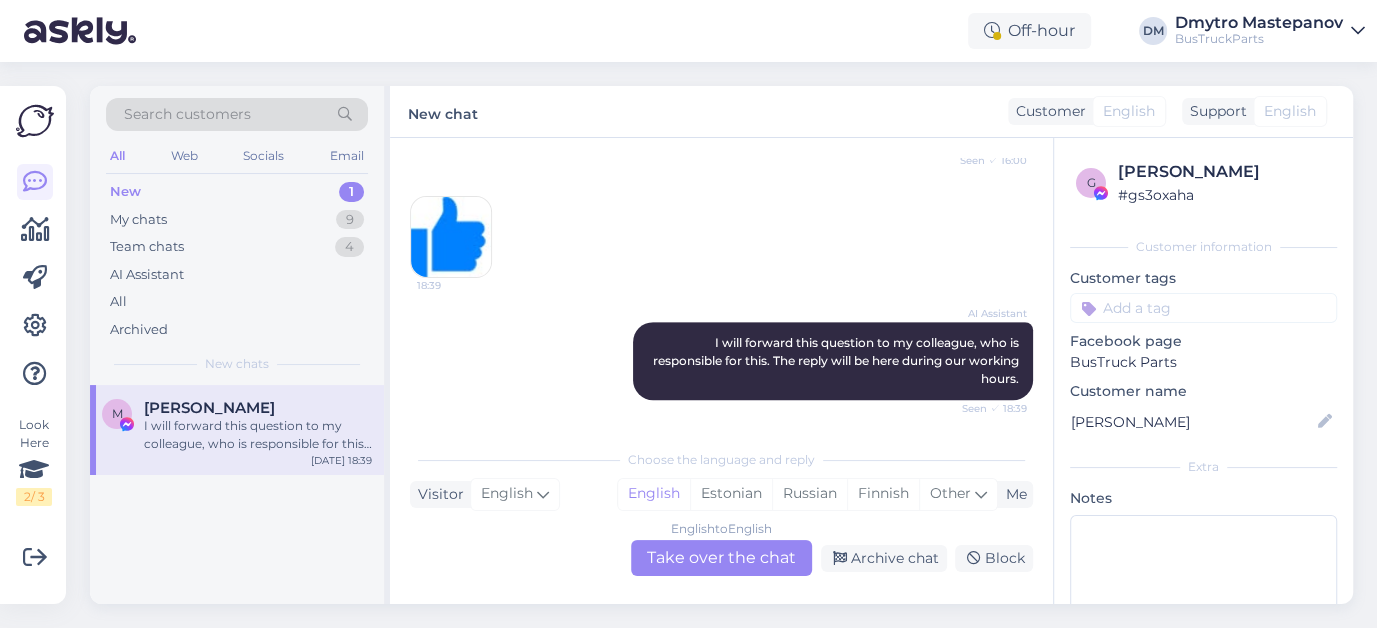 click on "I will forward this question to my colleague, who is responsible for this. The reply will be here during our working hours." at bounding box center (258, 435) 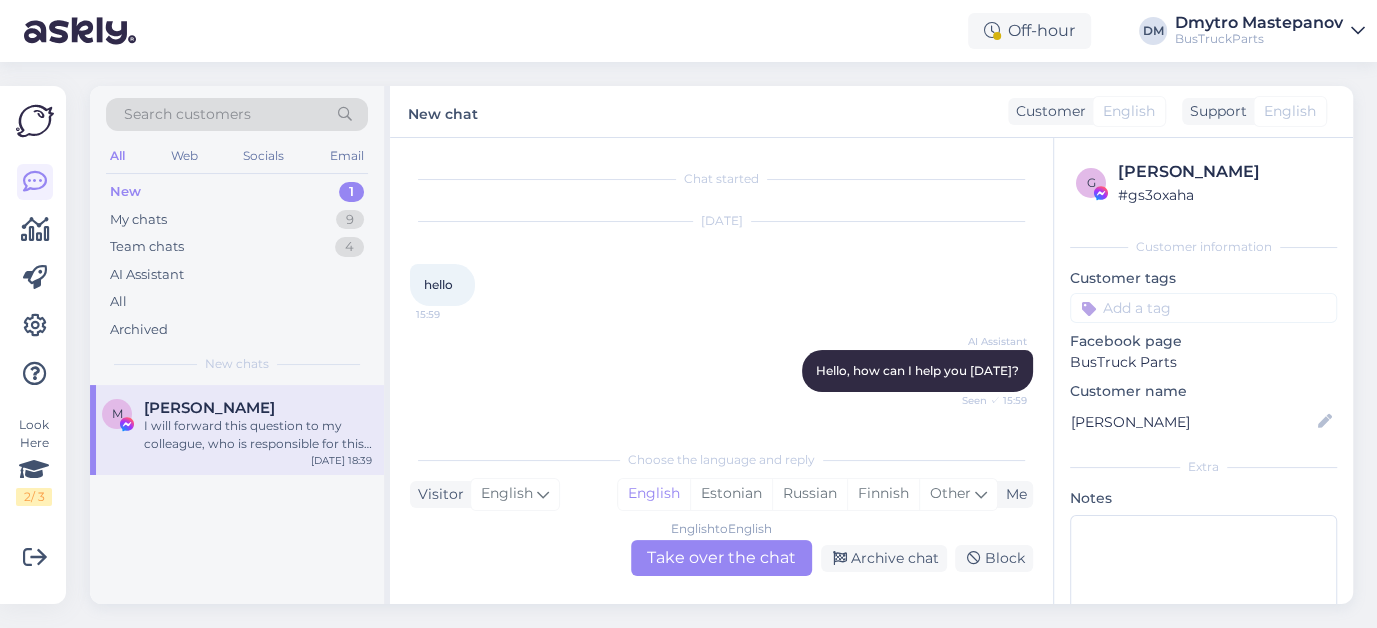click on "AI Assistant Hello, how can I help you [DATE]? Seen ✓ 15:59" at bounding box center [721, 371] 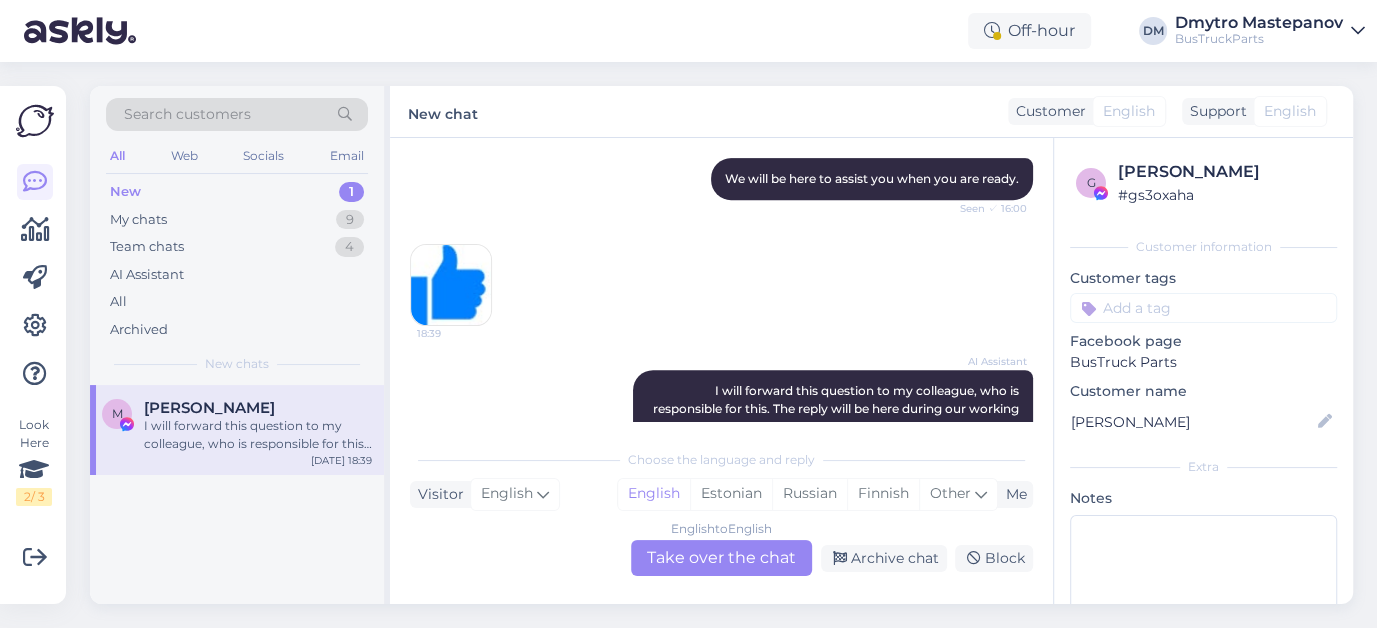 scroll, scrollTop: 638, scrollLeft: 0, axis: vertical 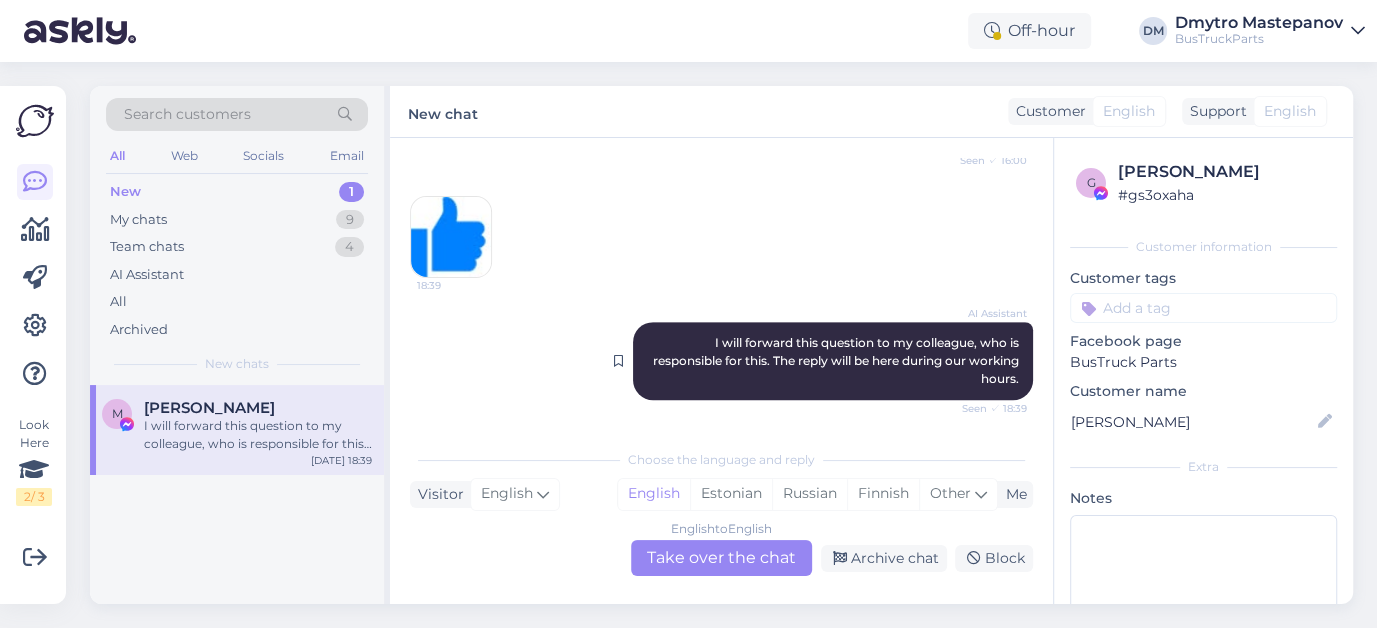 click on "AI Assistant I will forward this question to my colleague, who is responsible for this. The reply will be here during our working hours. Seen ✓ 18:39" at bounding box center [833, 361] 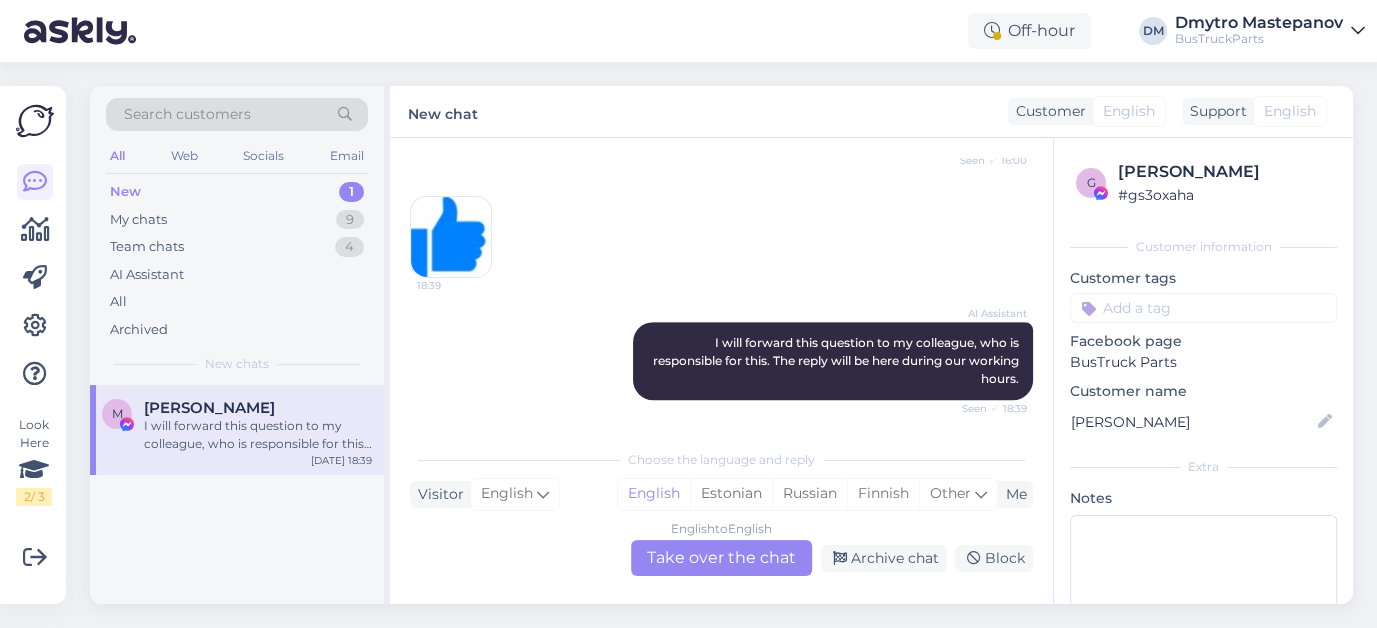 click on "AI Assistant I will forward this question to my colleague, who is responsible for this. The reply will be here during our working hours. Seen ✓ 18:39" at bounding box center (721, 361) 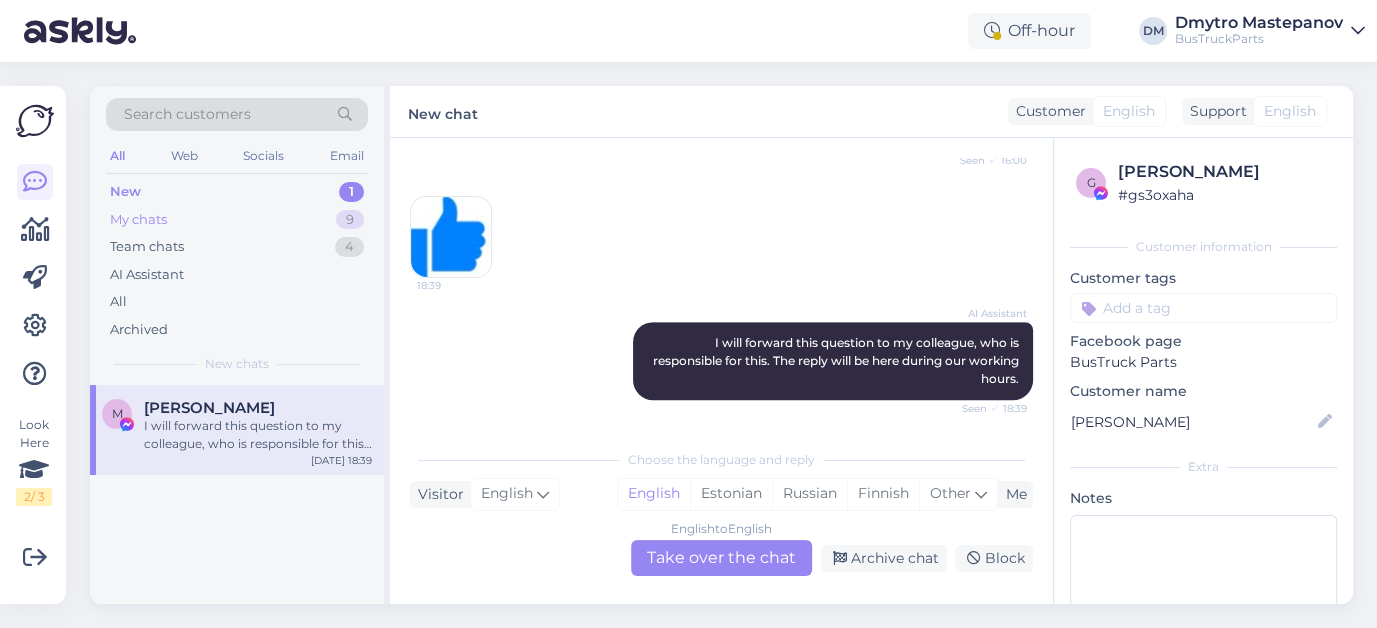 click on "My chats" at bounding box center (138, 220) 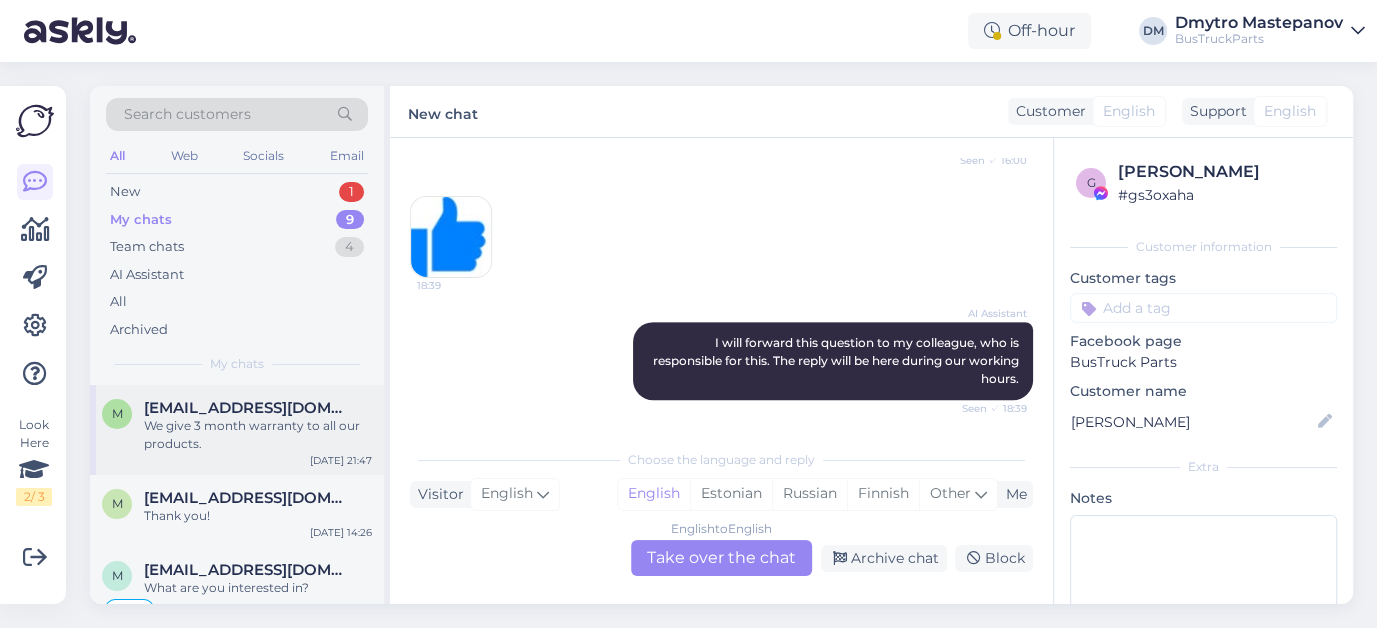click on "[EMAIL_ADDRESS][DOMAIN_NAME] We give 3 month warranty to all our products." at bounding box center (258, 426) 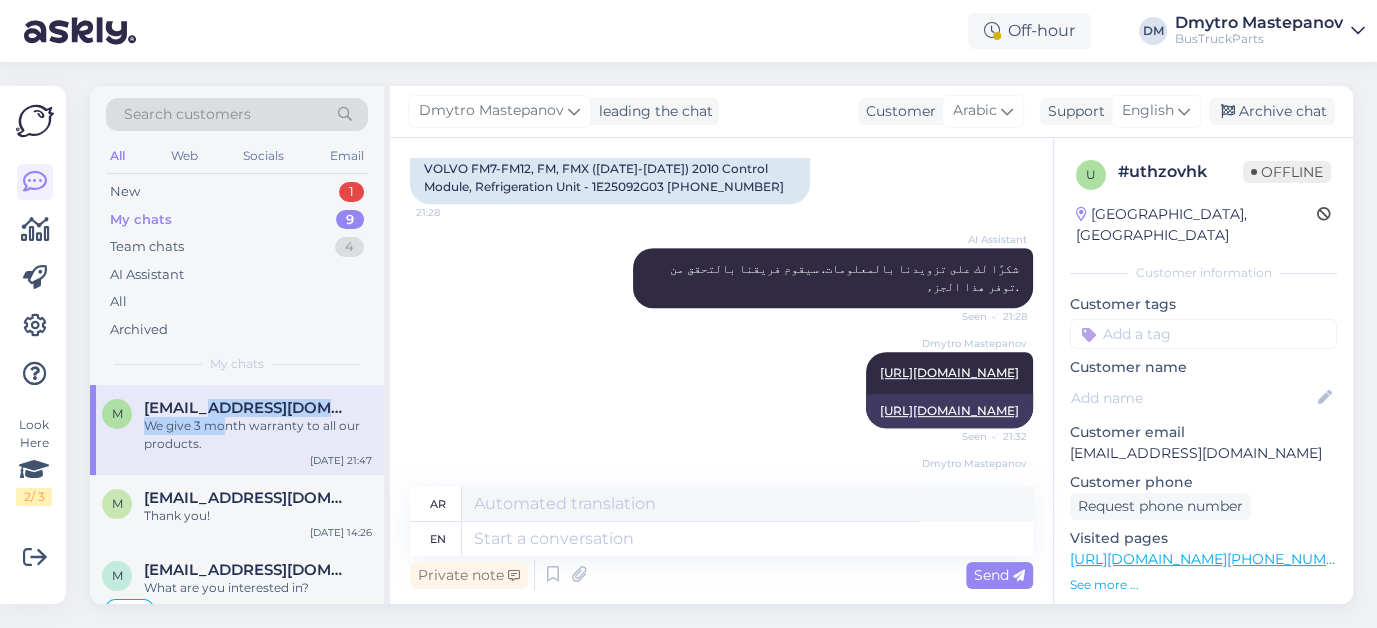 scroll, scrollTop: 1133, scrollLeft: 0, axis: vertical 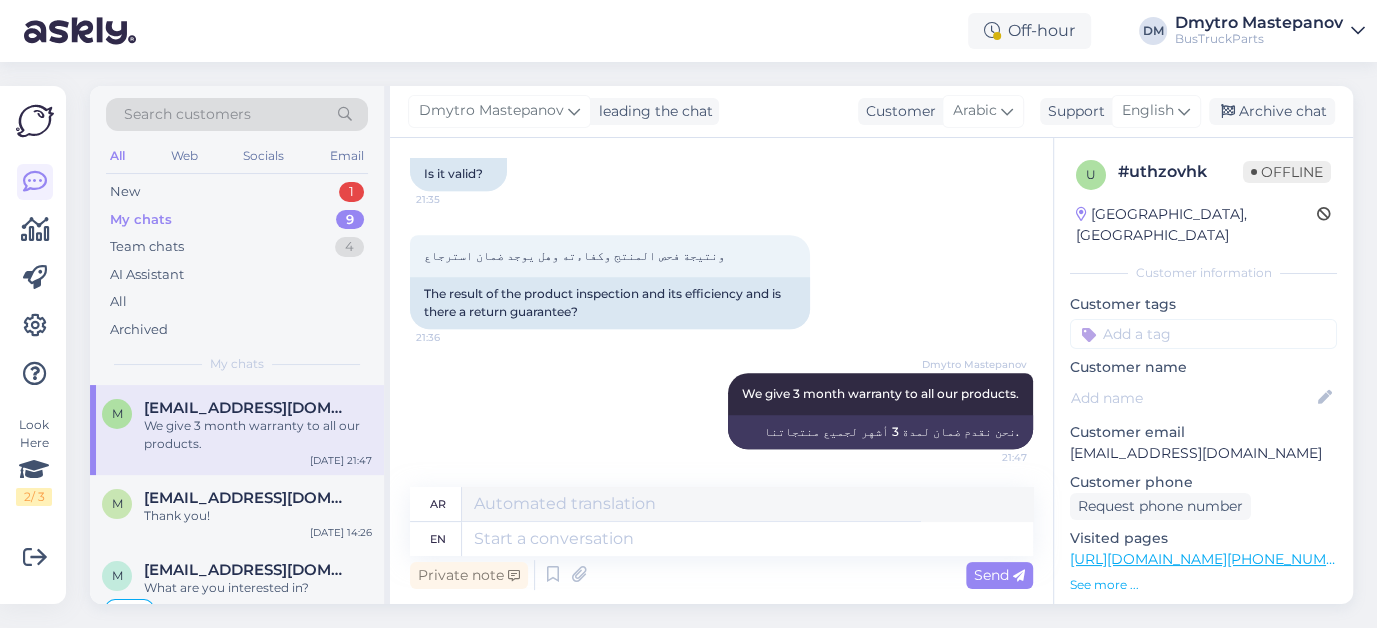click on "Dmytro Mastepanov We give 3 month warranty to all our products.  21:47  نحن نقدم ضمان لمدة 3 أشهر لجميع منتجاتنا." at bounding box center [721, 411] 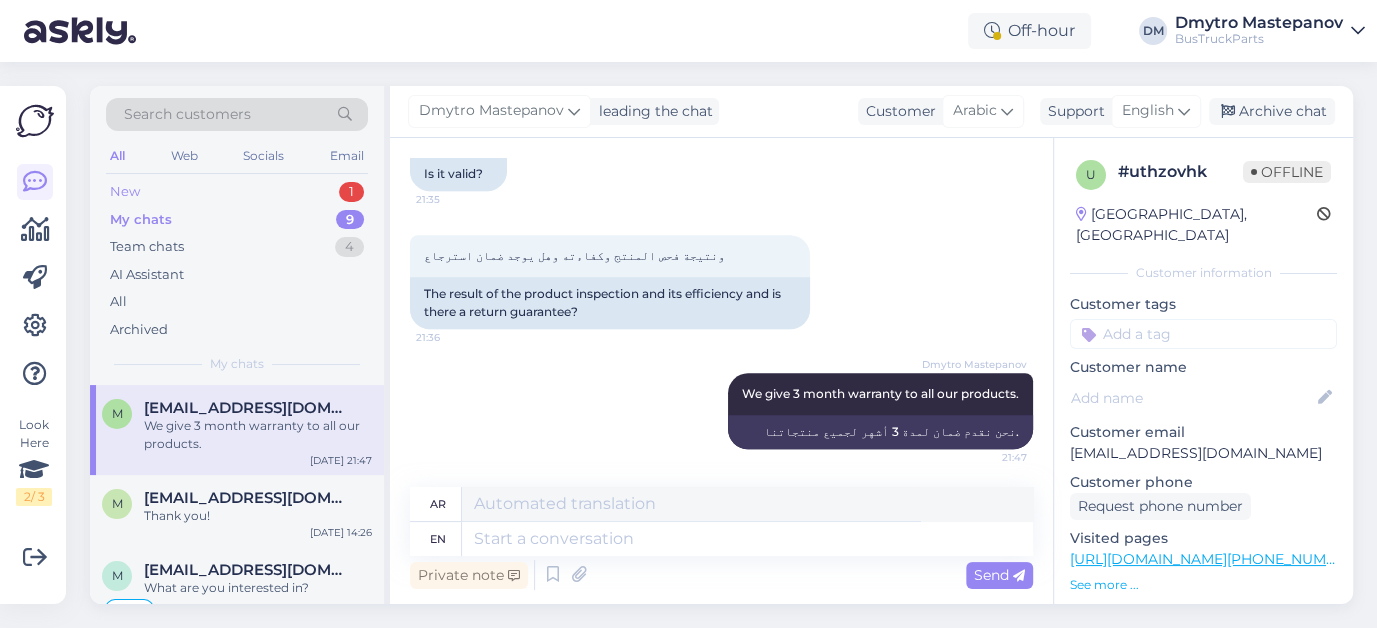 click on "New" at bounding box center [125, 192] 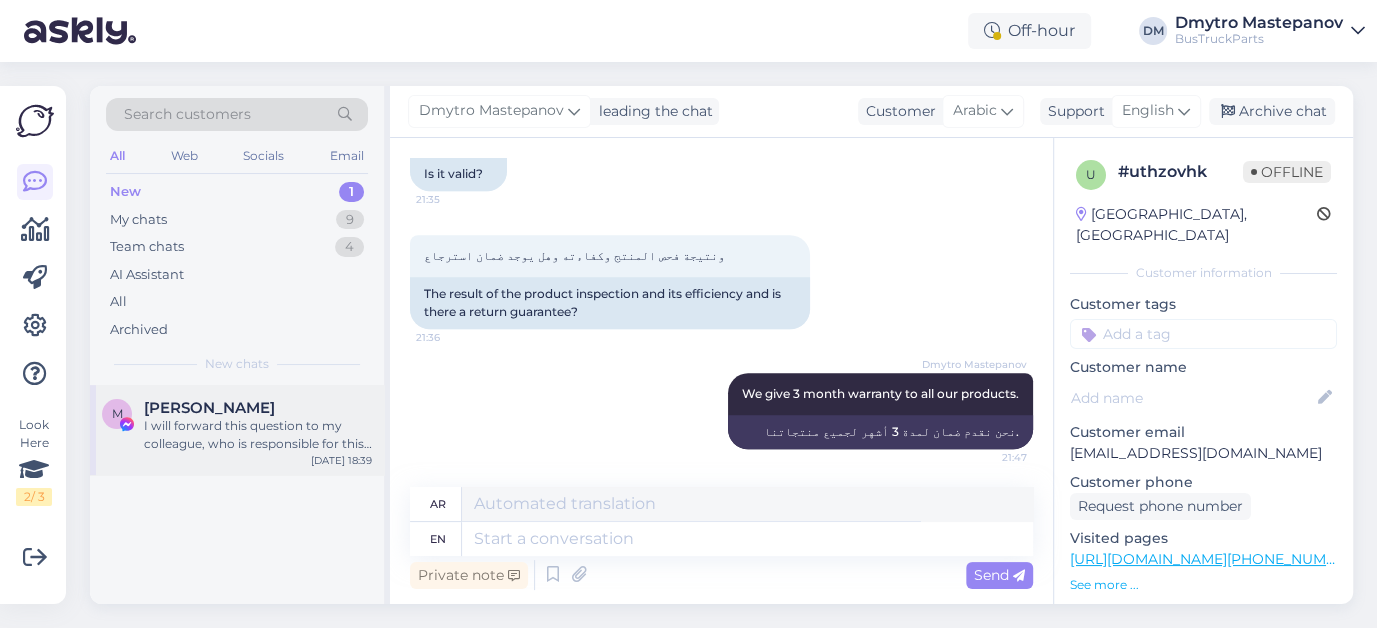 drag, startPoint x: 205, startPoint y: 433, endPoint x: 299, endPoint y: 433, distance: 94 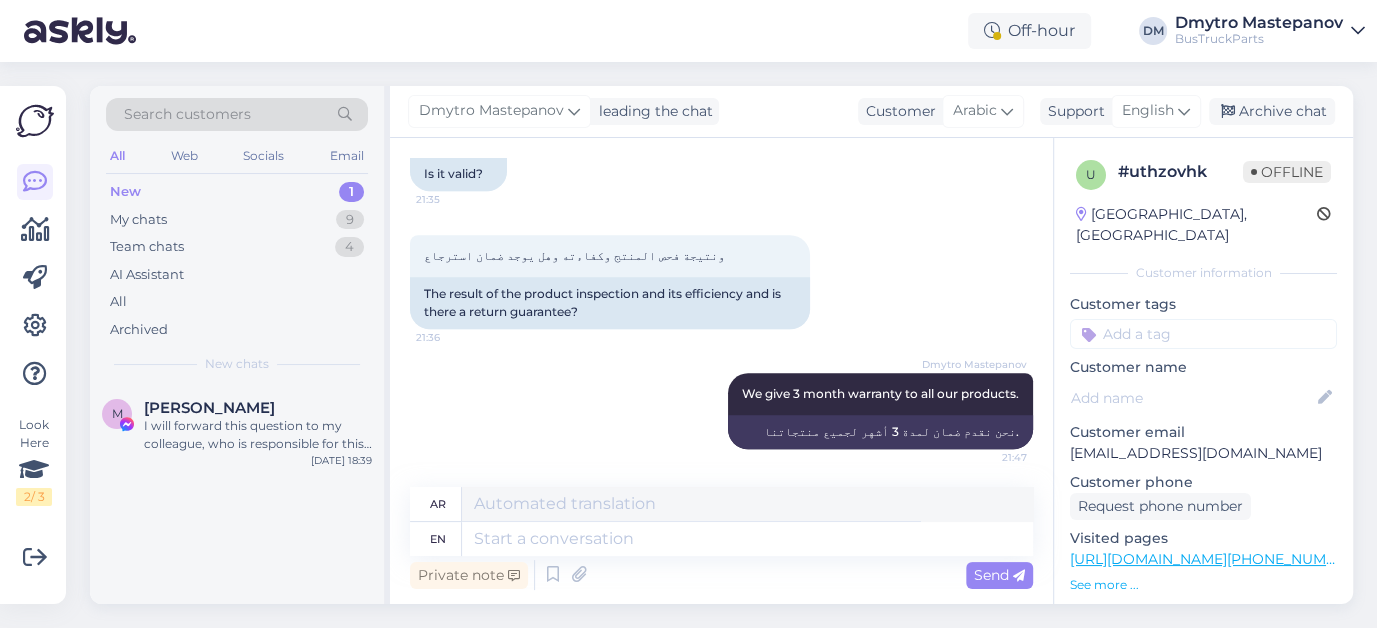 scroll, scrollTop: 638, scrollLeft: 0, axis: vertical 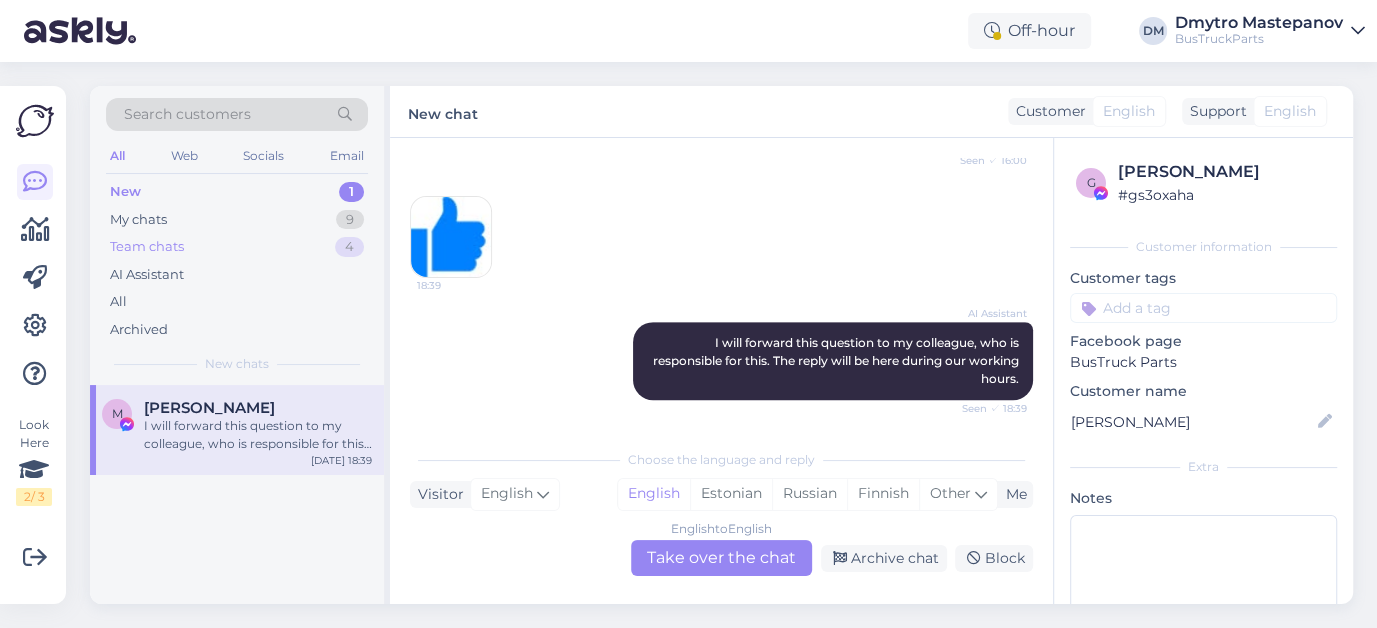 click on "Team chats" at bounding box center [147, 247] 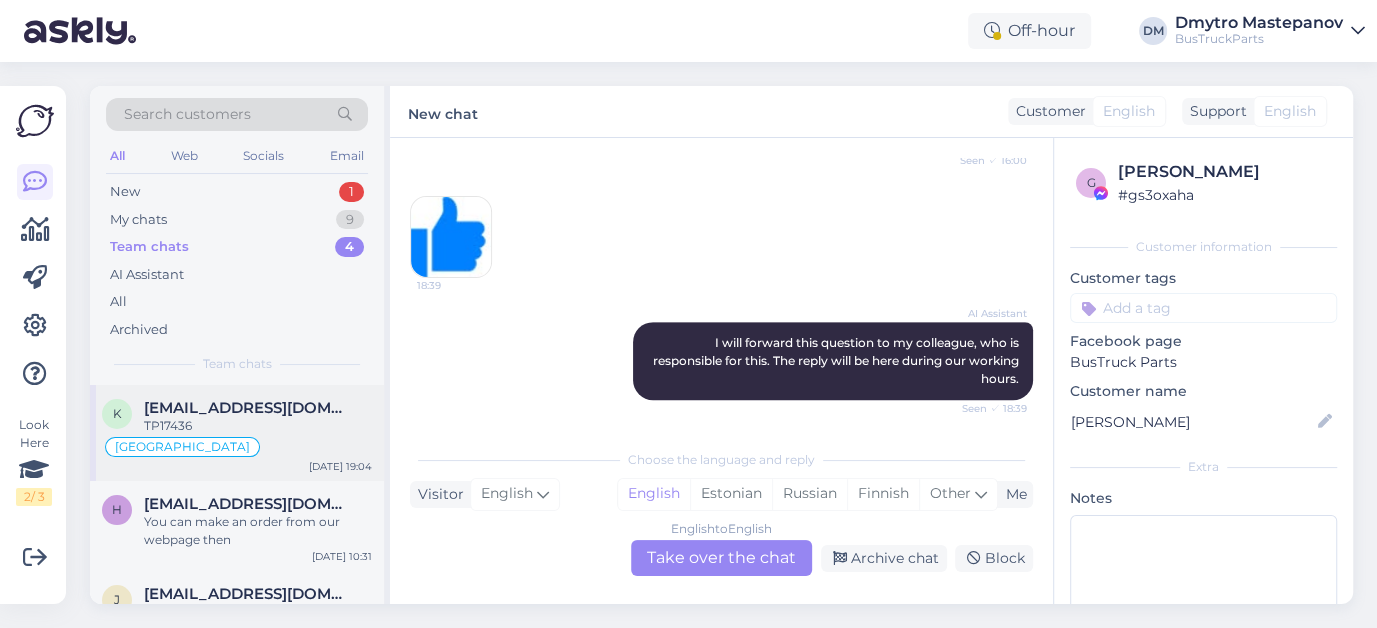 click on "TP17436" at bounding box center (258, 426) 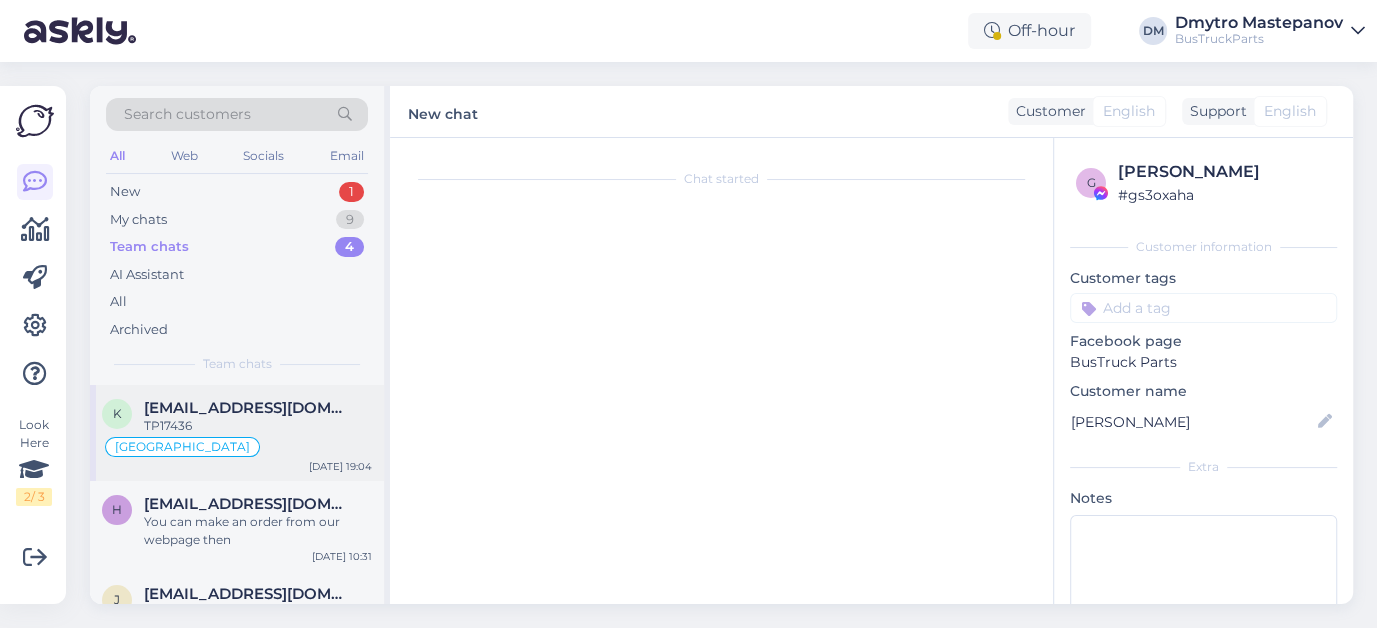 scroll, scrollTop: 840, scrollLeft: 0, axis: vertical 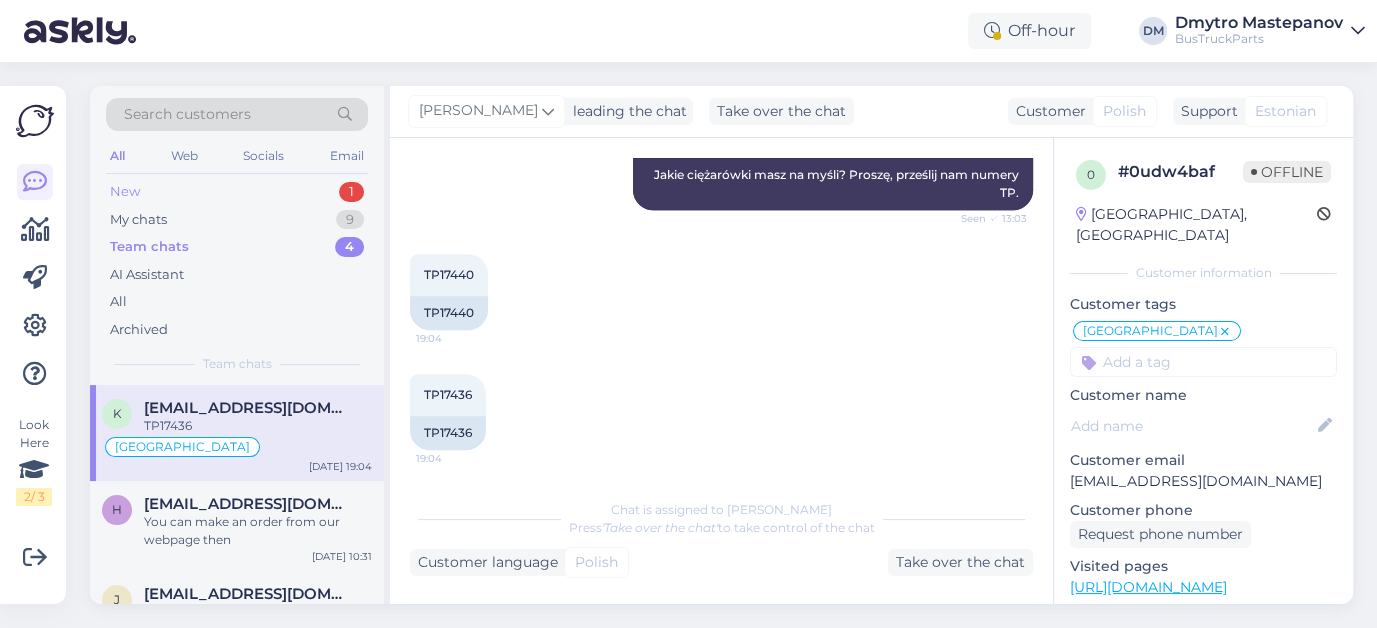 click on "New" at bounding box center (125, 192) 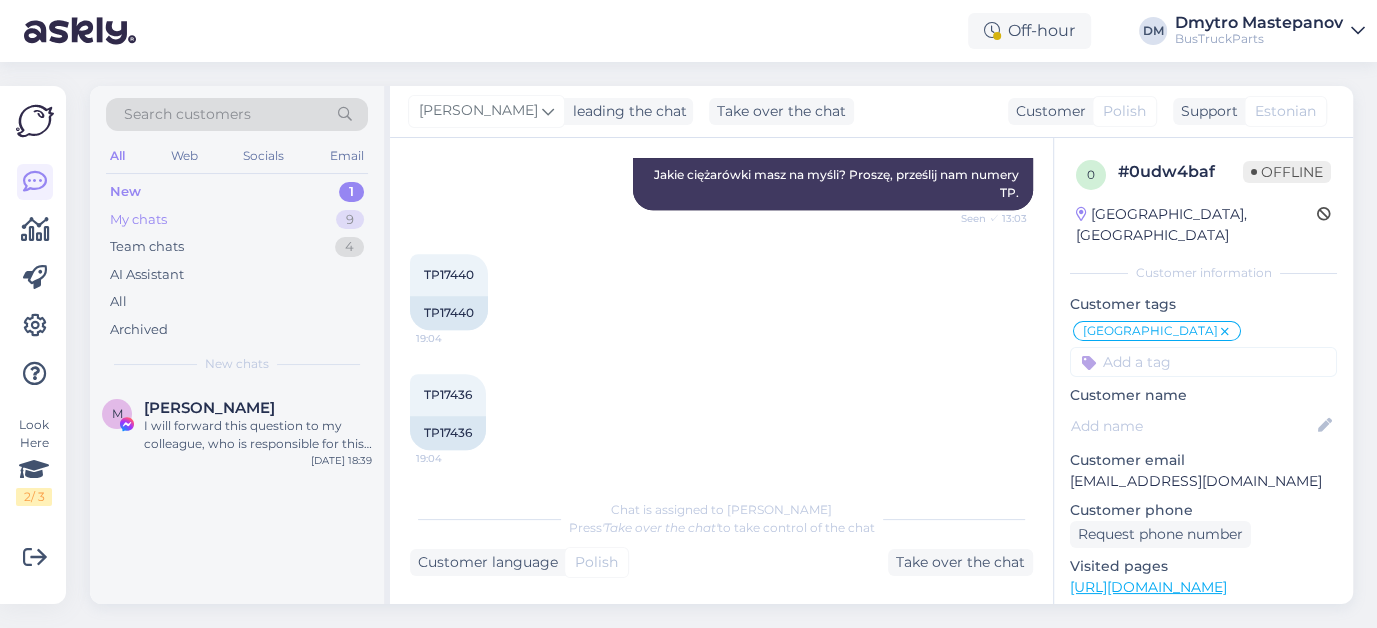 click on "My chats" at bounding box center [138, 220] 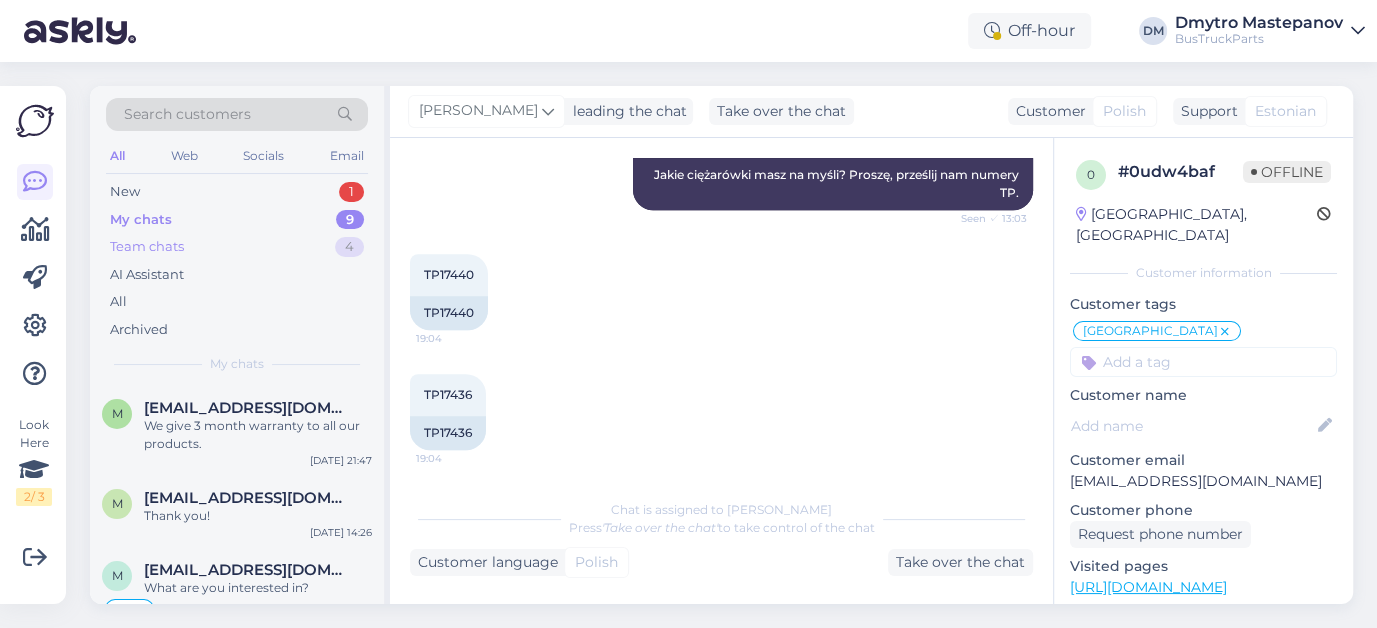 click on "Team chats" at bounding box center (147, 247) 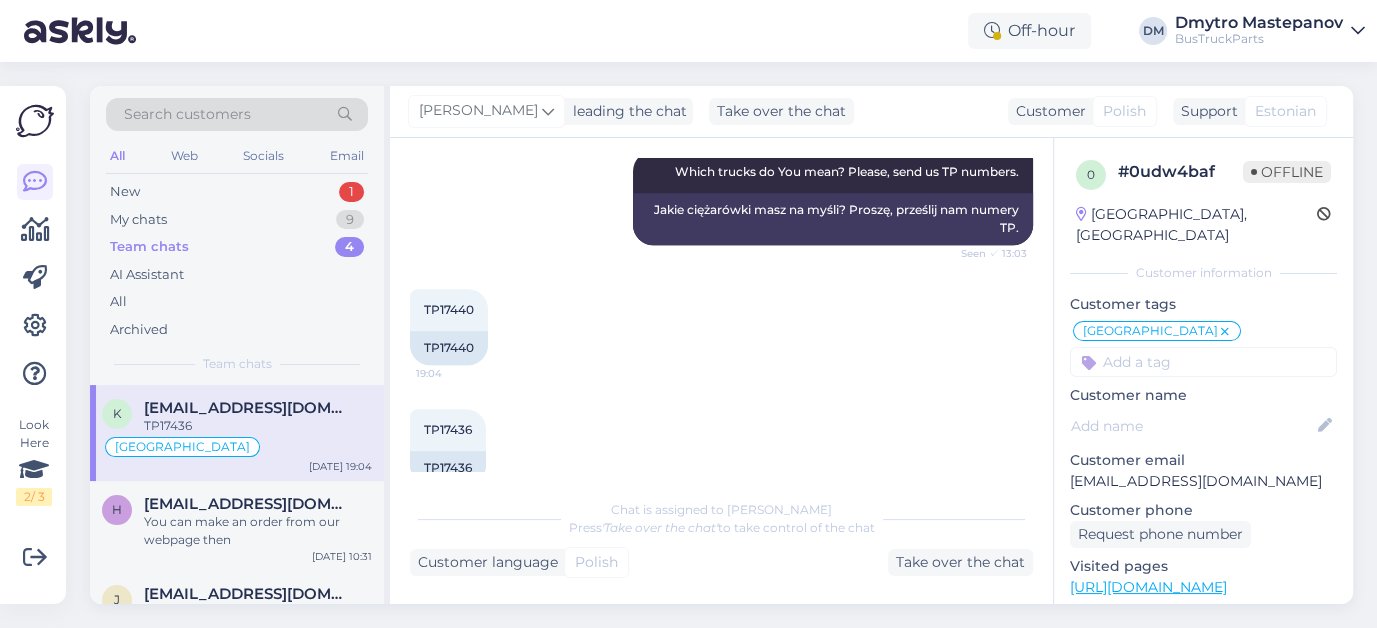 scroll, scrollTop: 840, scrollLeft: 0, axis: vertical 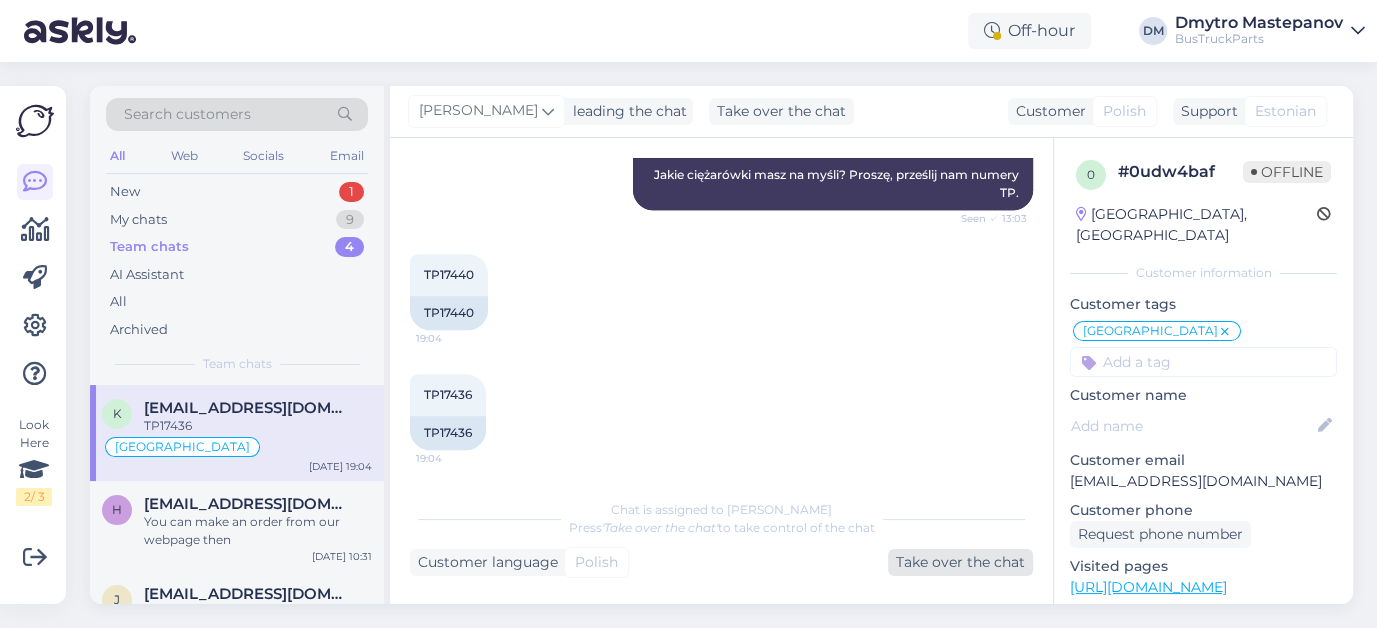 click on "Take over the chat" at bounding box center (960, 562) 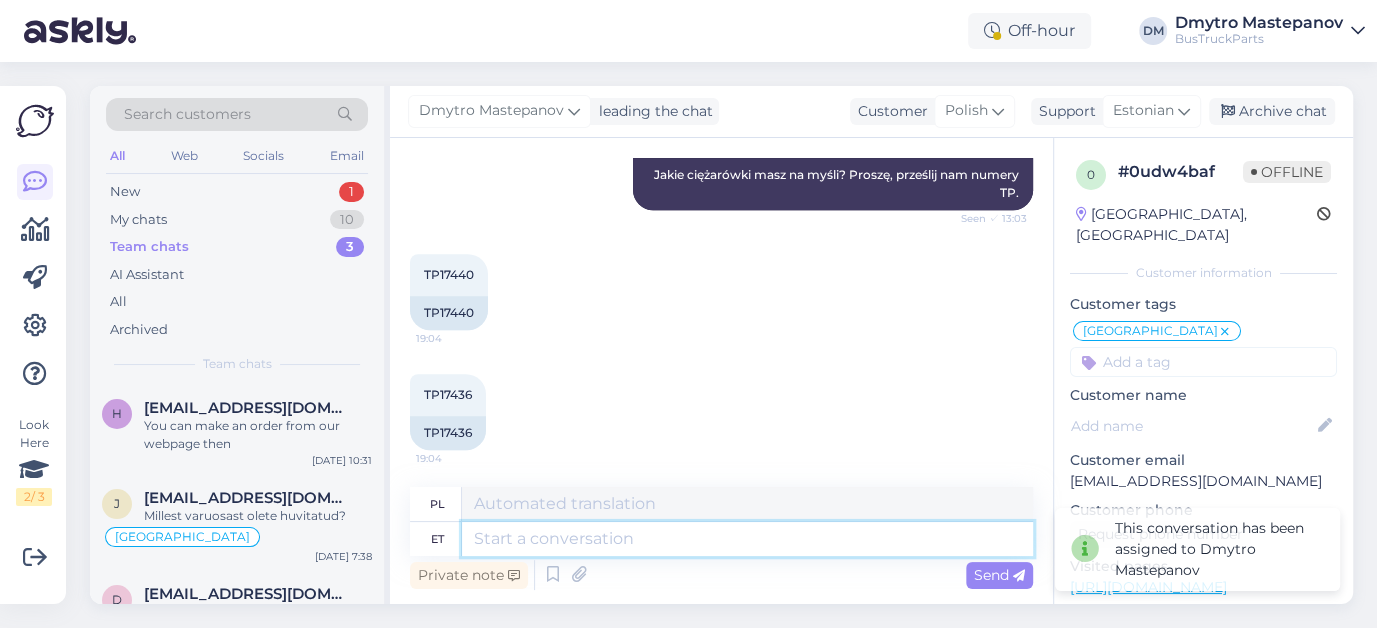 click at bounding box center [747, 539] 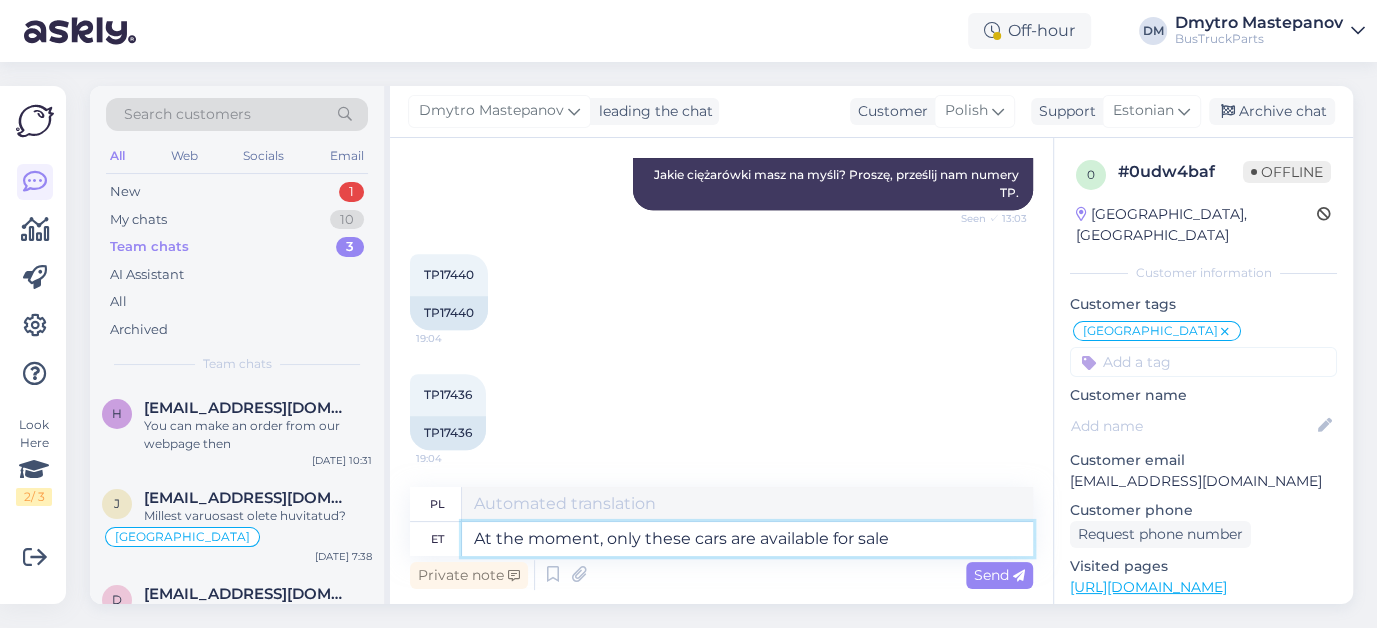 type on "W tej chwili w sprzedaży dostępne są tylko te samochody" 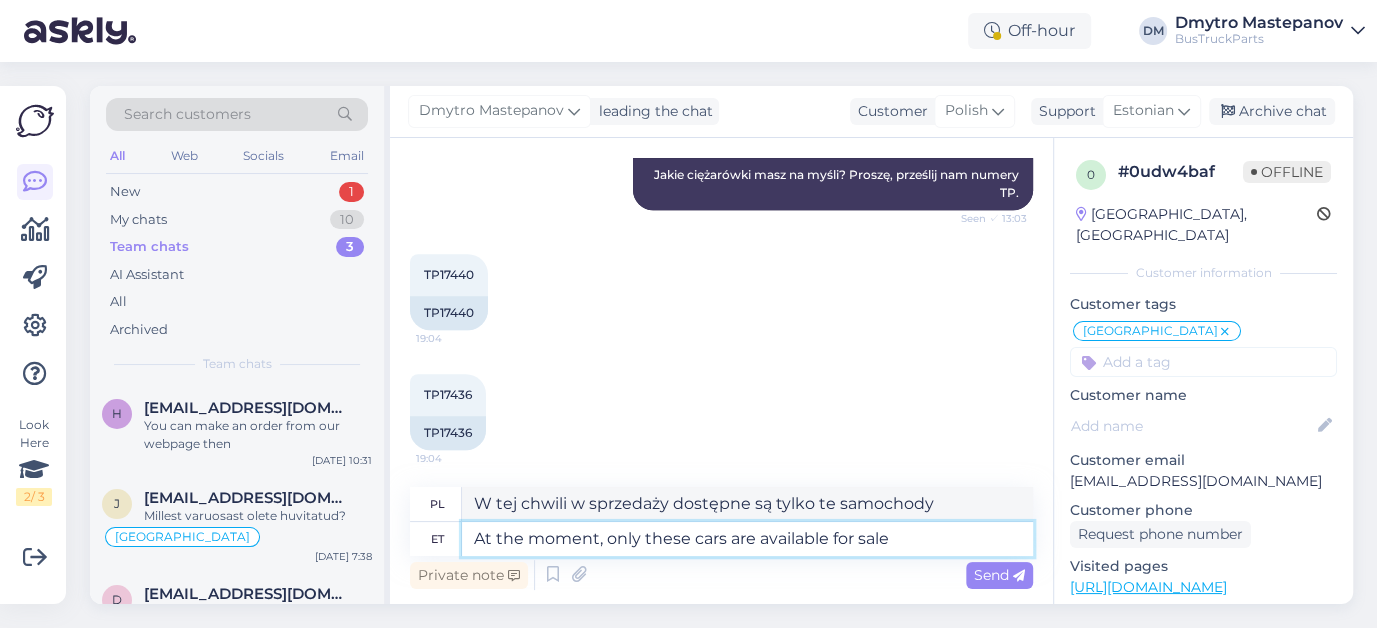 type on "At the moment, only these cars are available for sale" 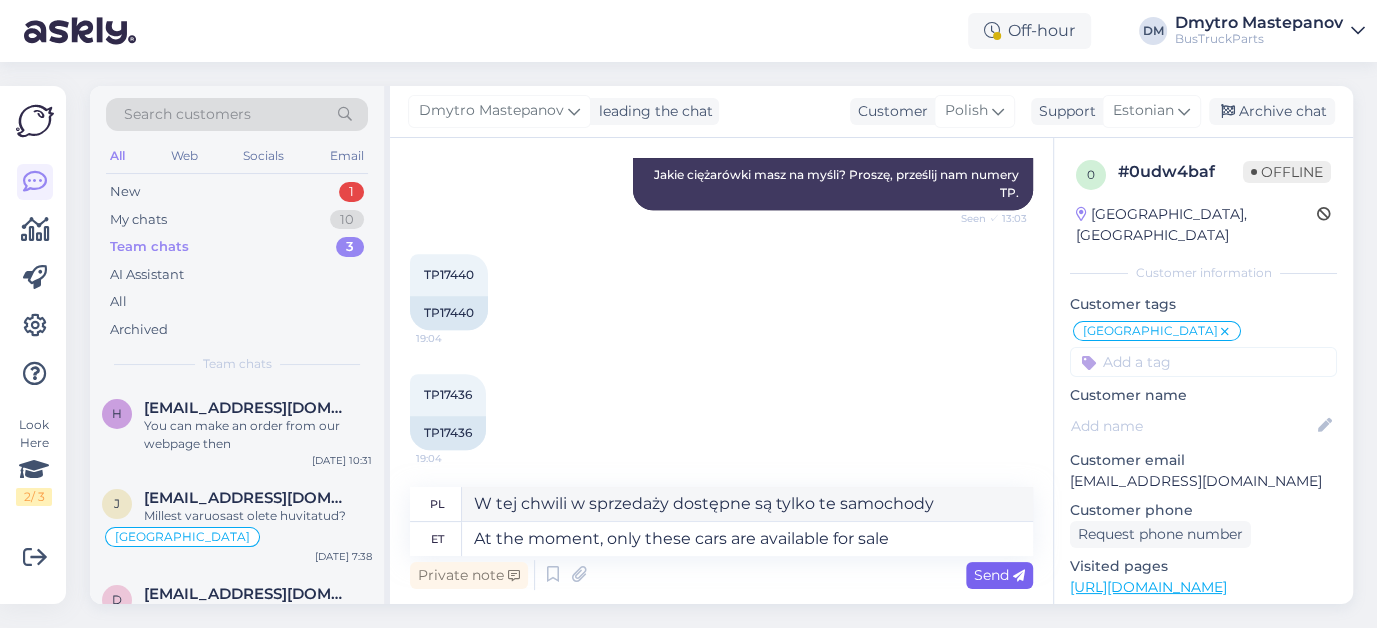 click on "Send" at bounding box center [999, 575] 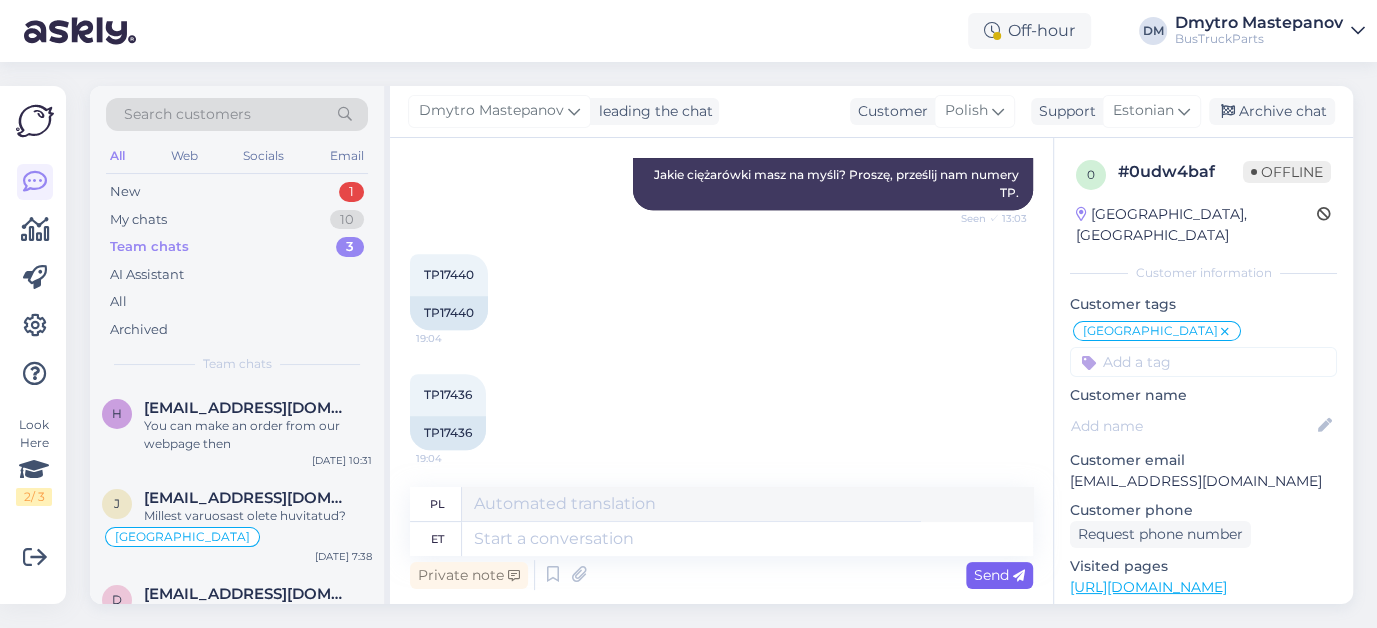 scroll, scrollTop: 962, scrollLeft: 0, axis: vertical 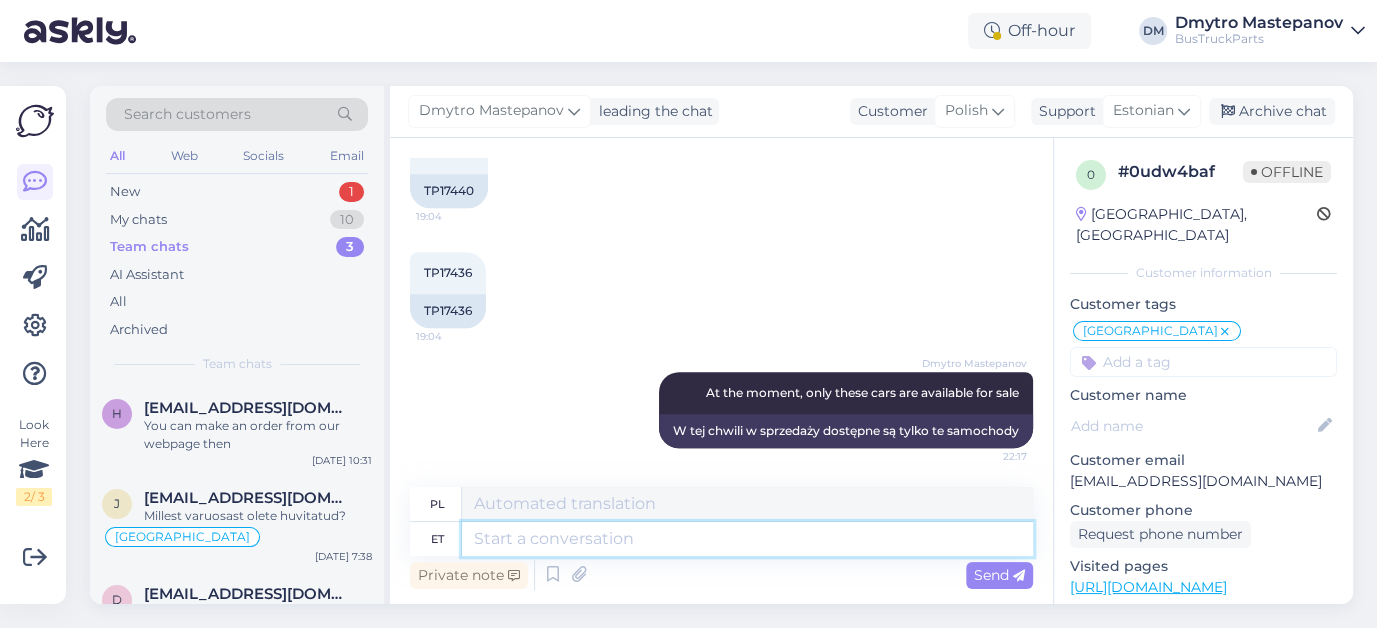 click at bounding box center [747, 539] 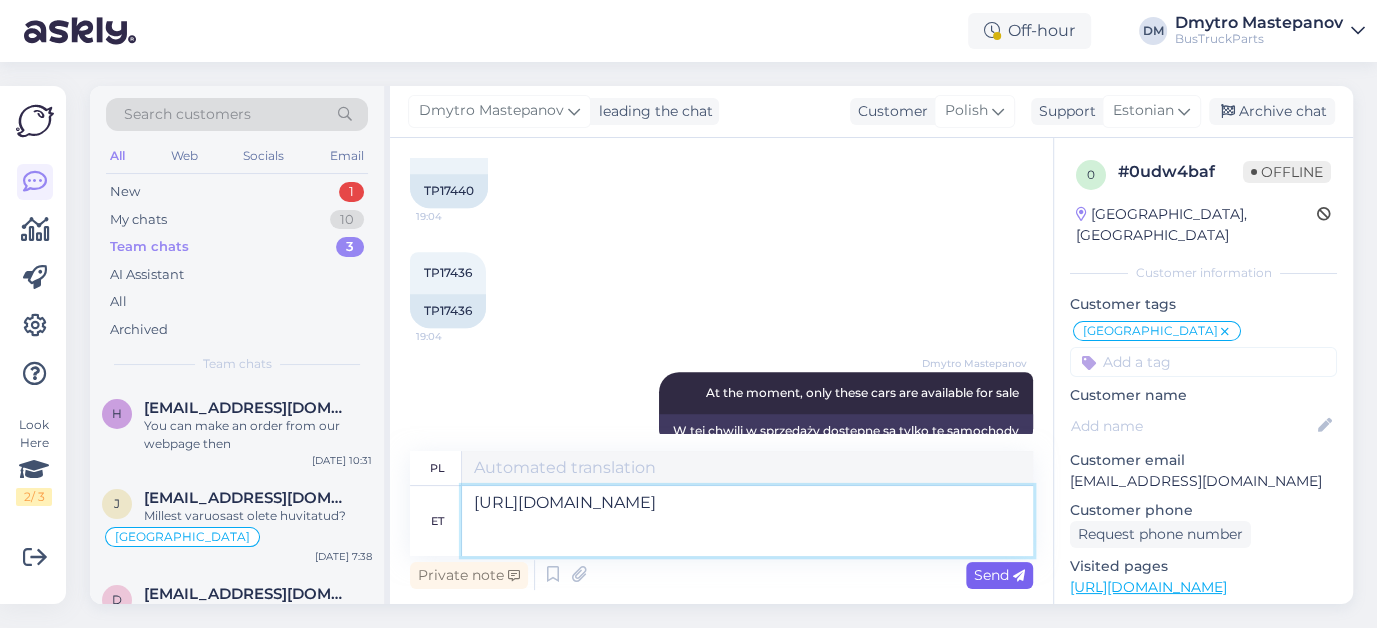 type on "[URL][DOMAIN_NAME]" 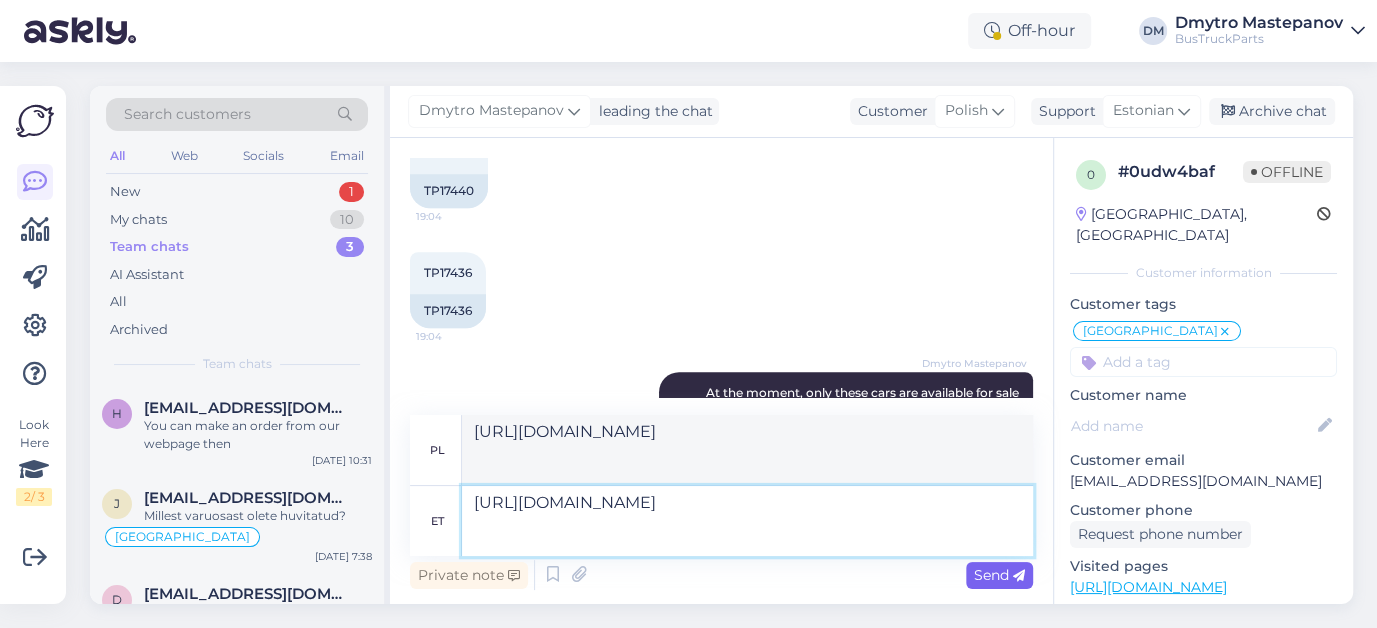 type on "[URL][DOMAIN_NAME]" 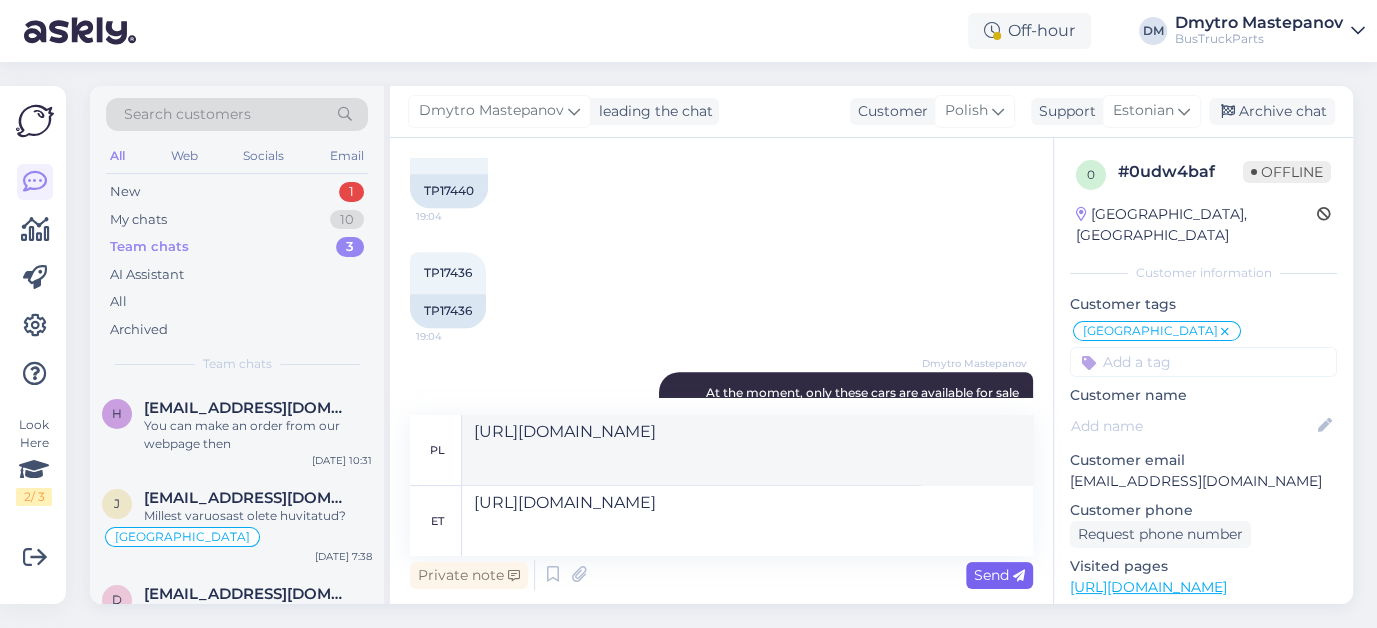 click on "Send" at bounding box center (999, 575) 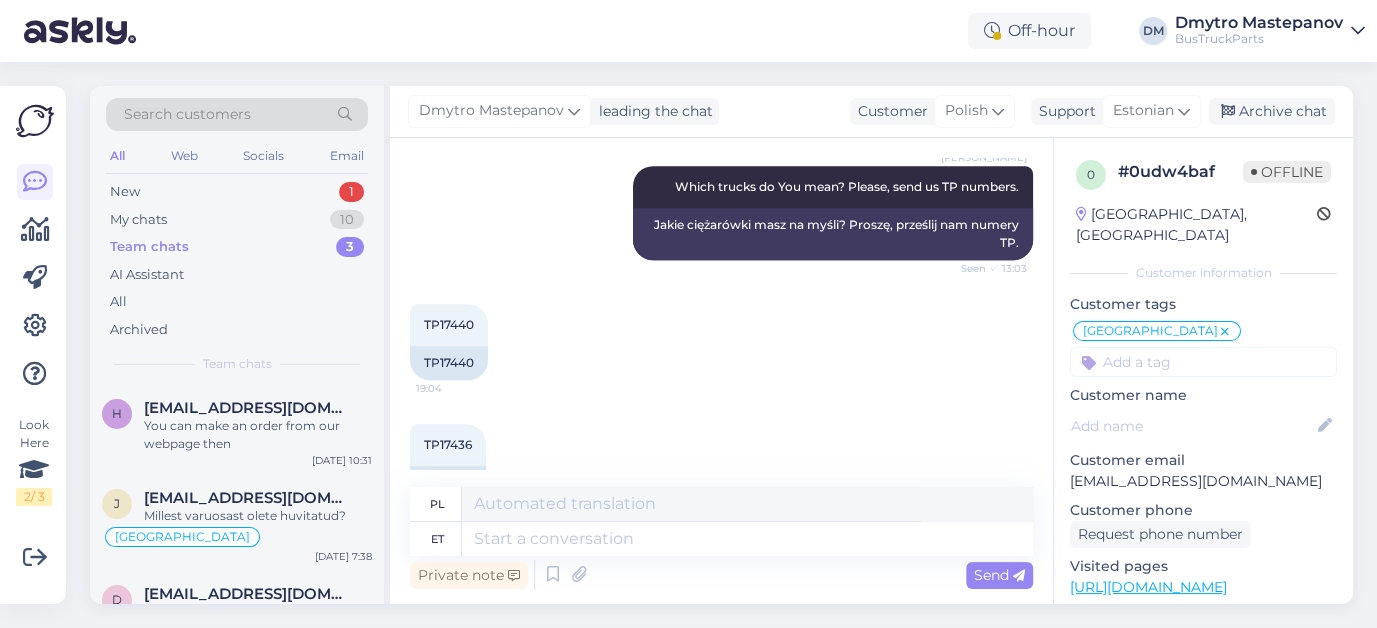 scroll, scrollTop: 1154, scrollLeft: 0, axis: vertical 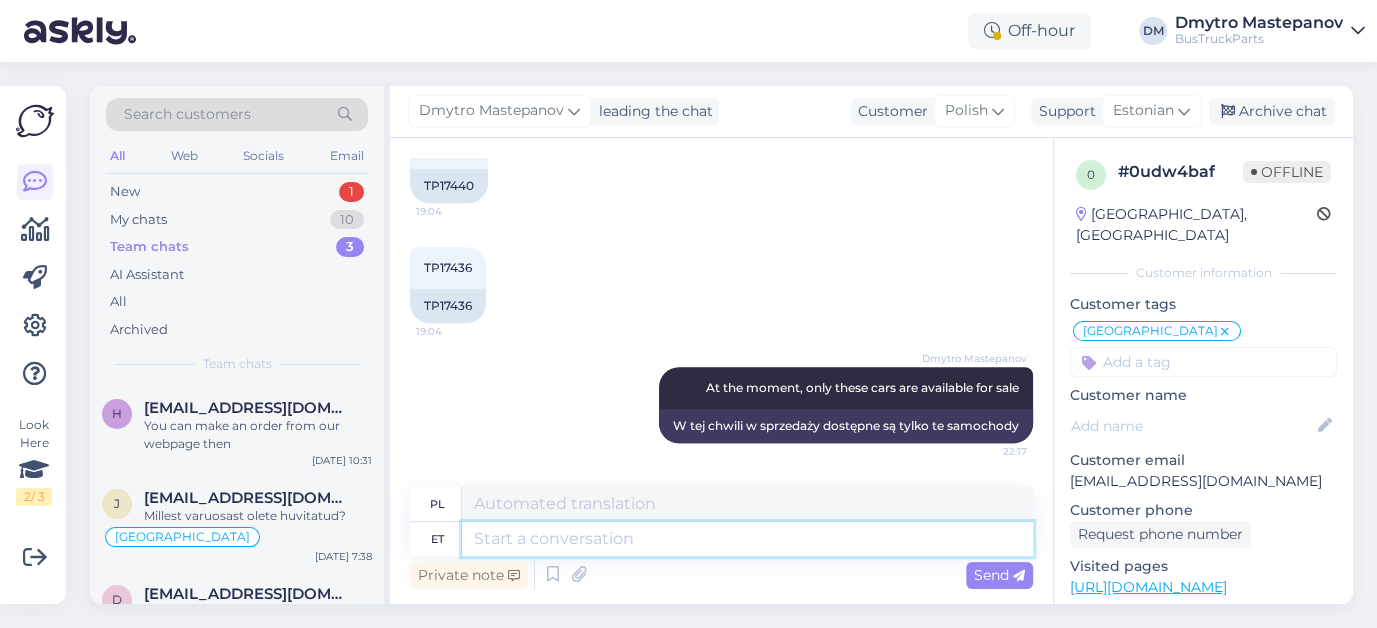 click at bounding box center [747, 539] 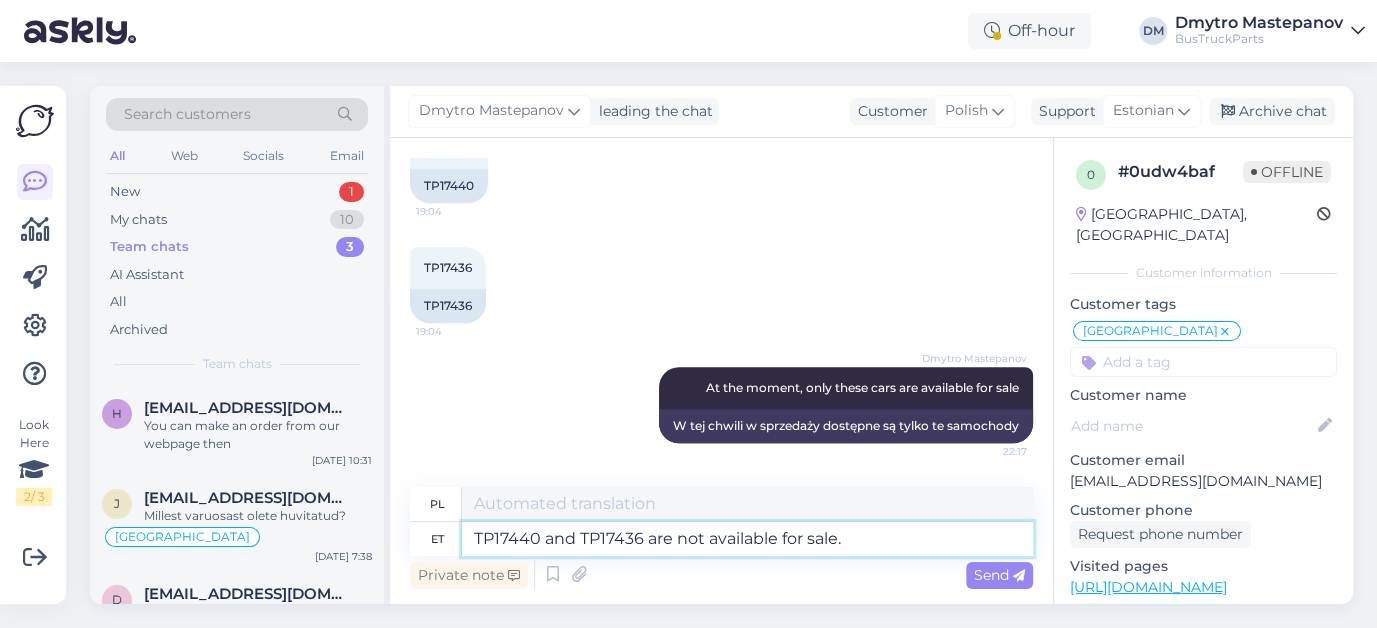 type on "Modele TP17440 i TP17436 nie są dostępne w sprzedaży." 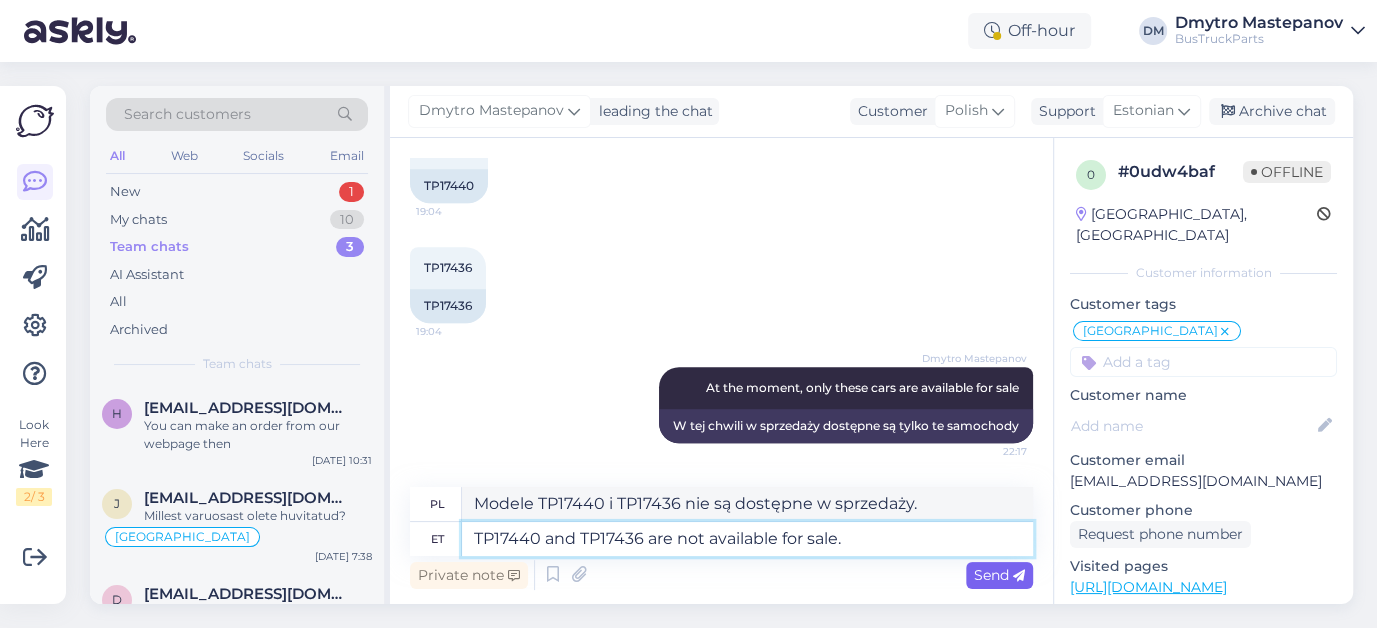 type on "TP17440 and TP17436 are not available for sale." 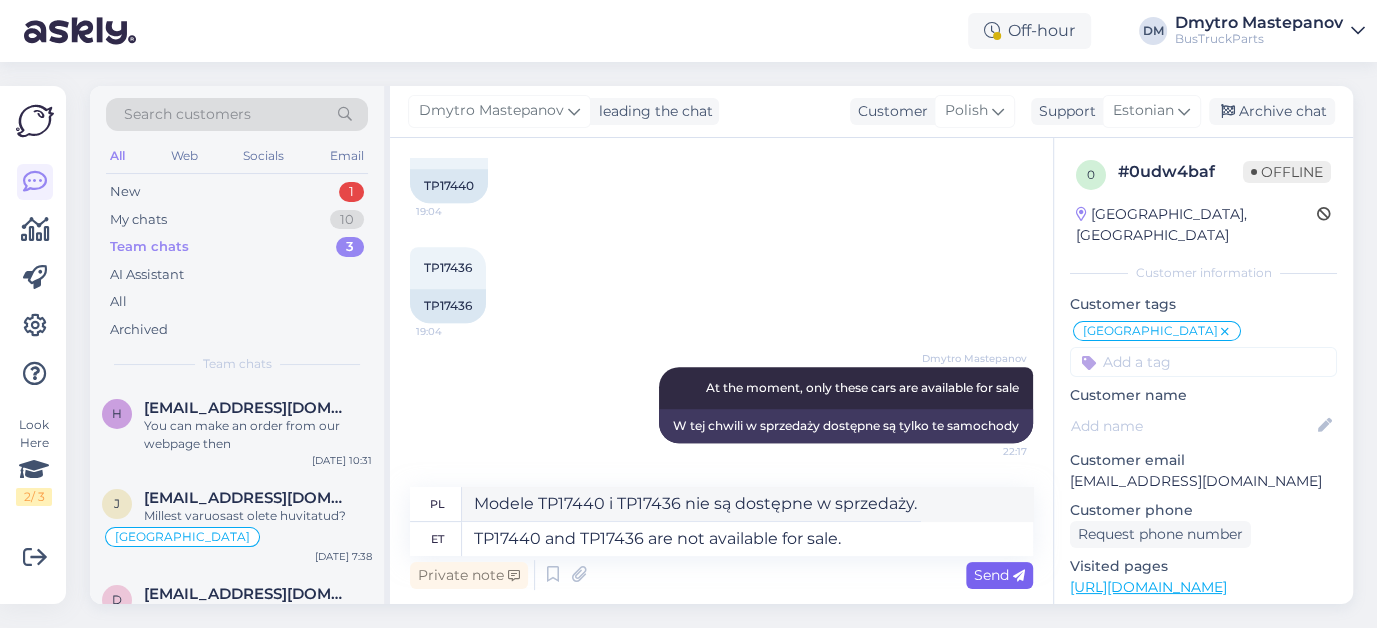 click on "Send" at bounding box center [999, 575] 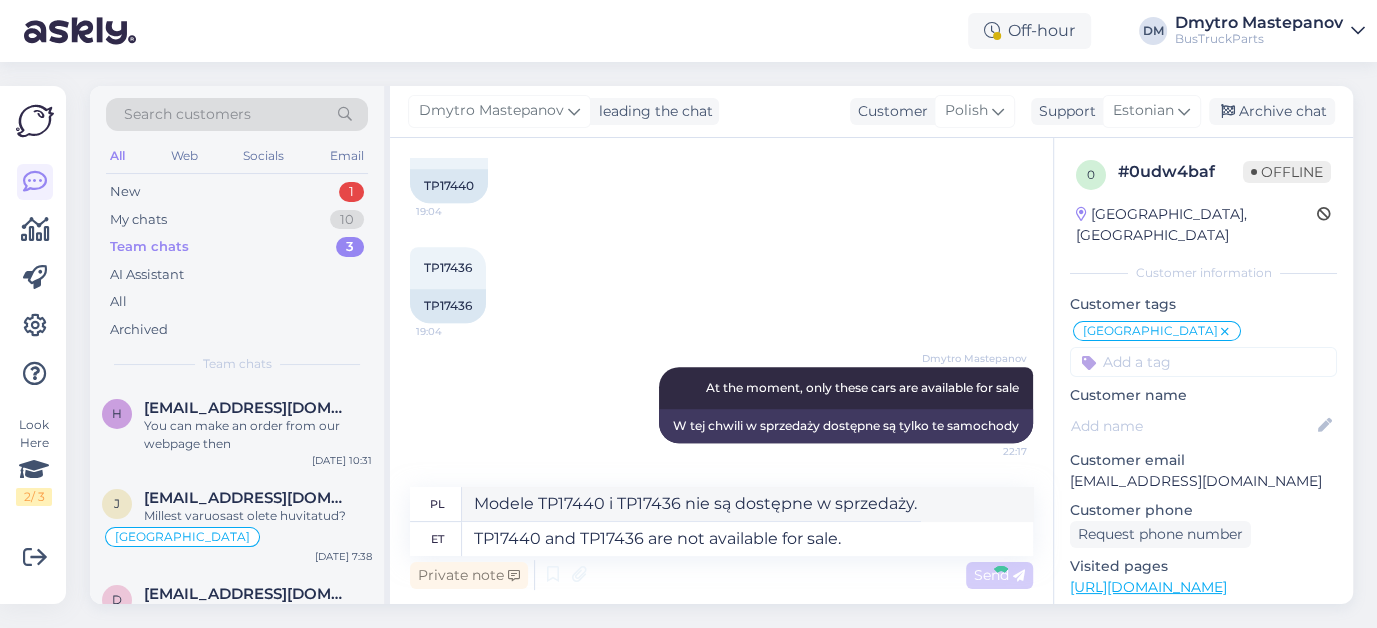type 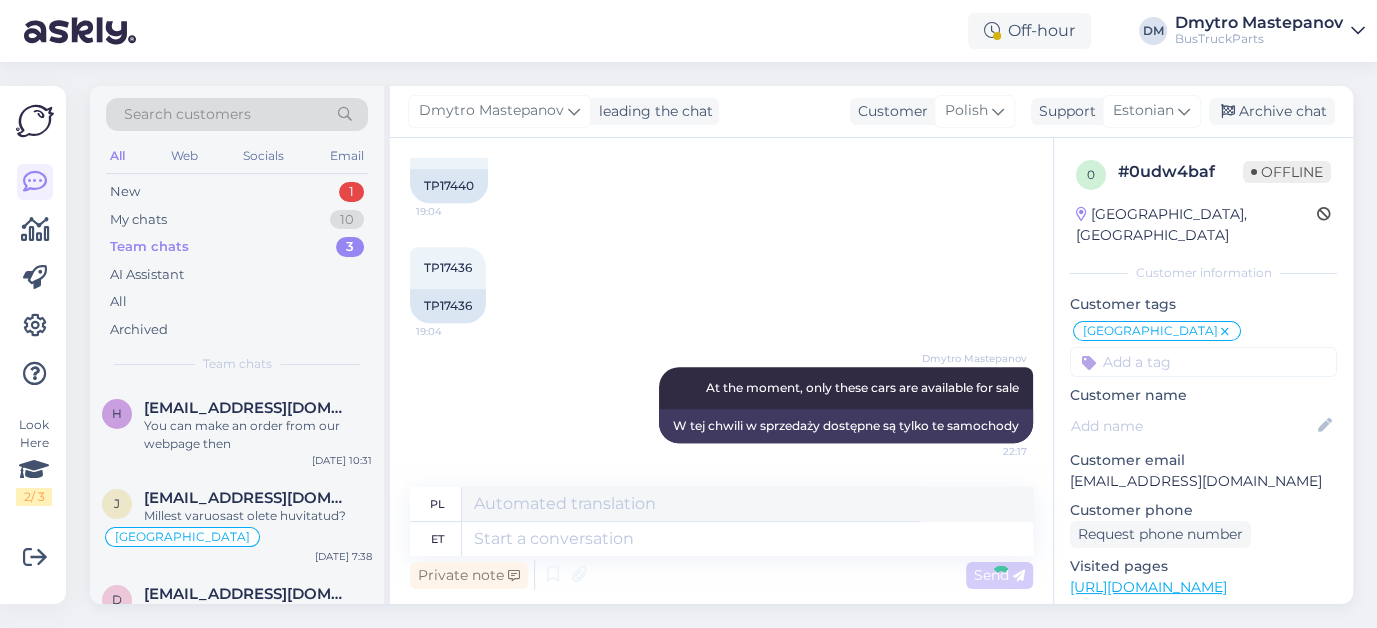 scroll, scrollTop: 1274, scrollLeft: 0, axis: vertical 